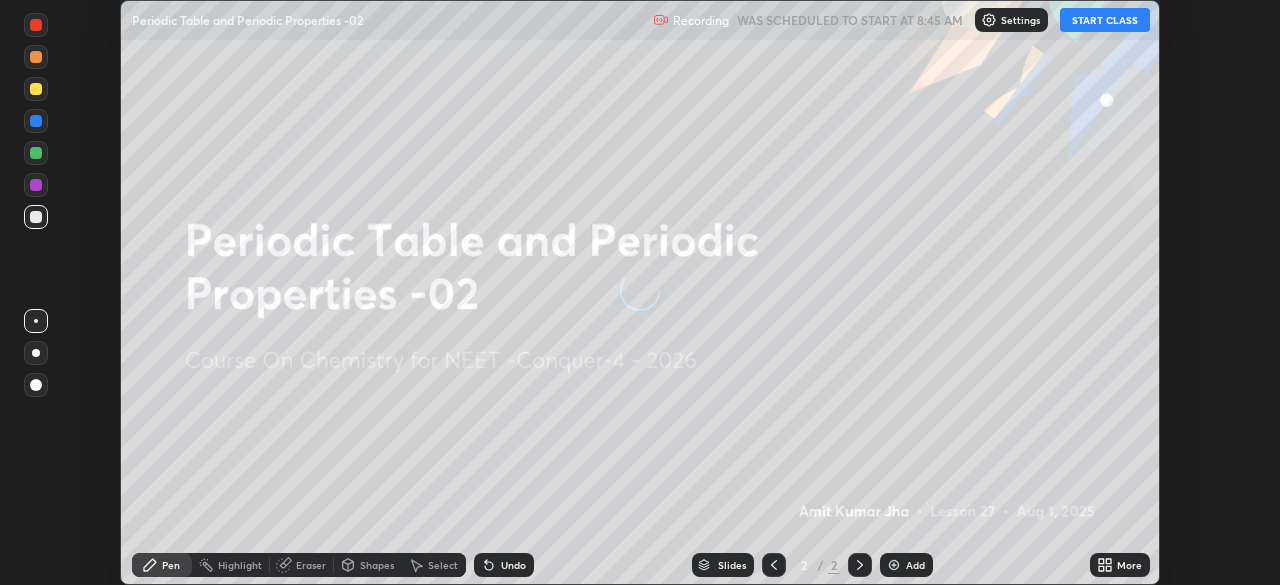 scroll, scrollTop: 0, scrollLeft: 0, axis: both 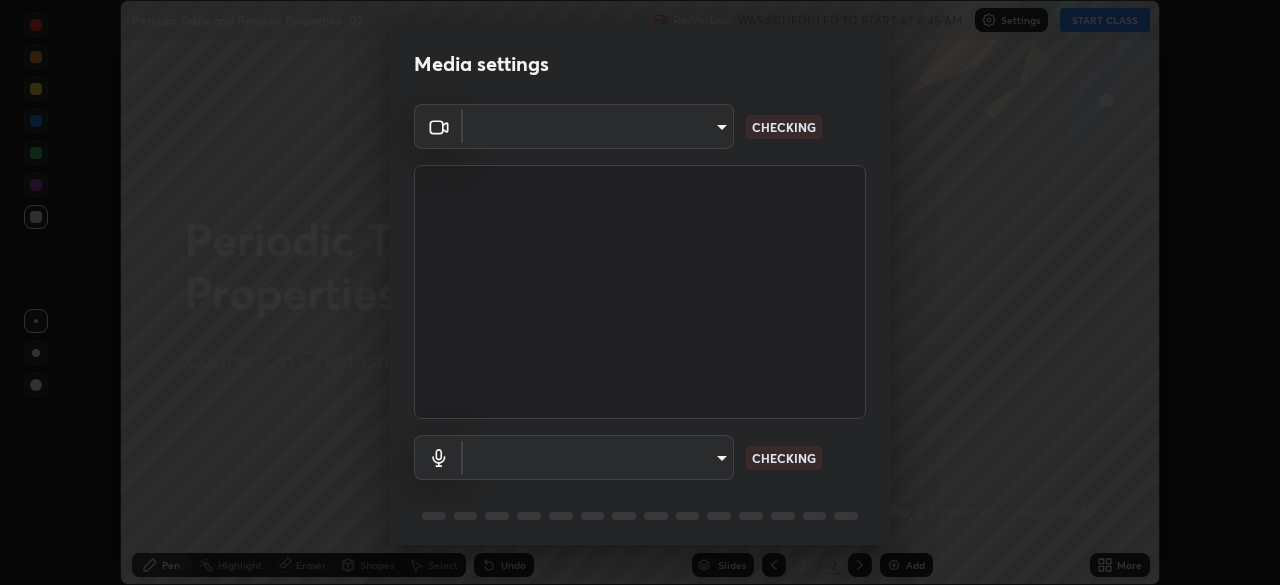 type on "[HASH]" 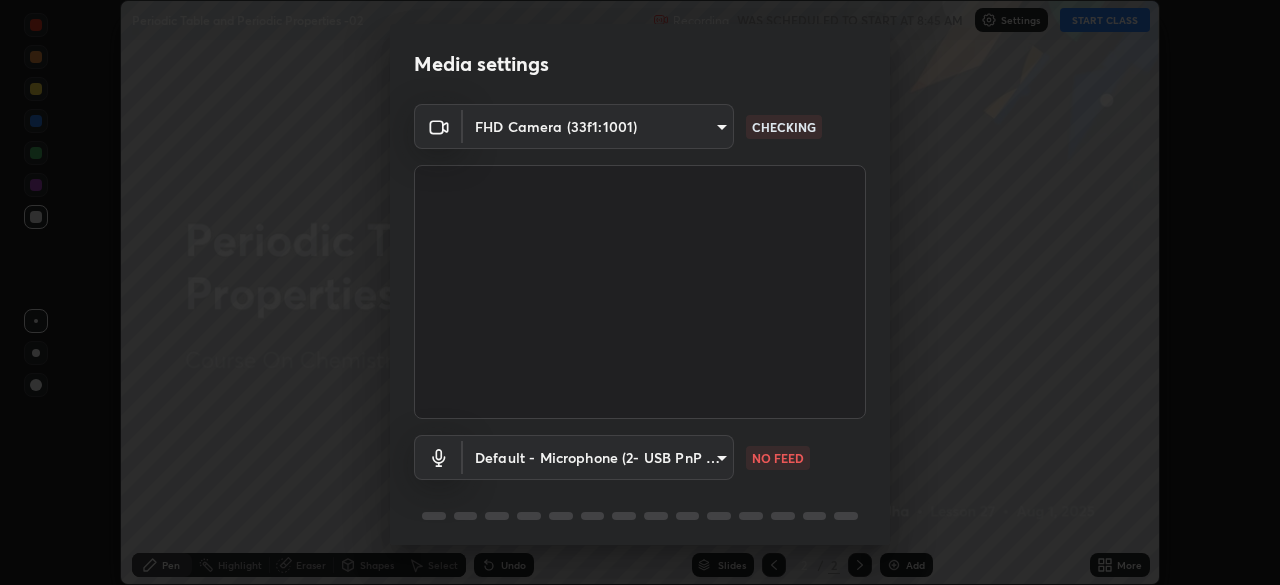 click on "Erase all Periodic Table and Periodic Properties -02 Recording WAS SCHEDULED TO START AT  8:45 AM Settings START CLASS Setting up your live class Periodic Table and Periodic Properties -02 • L27 of Course On Chemistry for NEET -Conquer-4 - 2026 Amit Kumar Jha Pen Highlight Eraser Shapes Select Undo Slides 2 / 2 Add More No doubts shared Encourage your learners to ask a doubt for better clarity Report an issue Reason for reporting Buffering Chat not working Audio - Video sync issue Educator video quality low ​ Attach an image Report Media settings FHD Camera (33f1:1001) 0e50365916b658242f783ed4648cb329f585d10cba28352488c27cd343db3185 CHECKING Default - Microphone (2- USB PnP Sound Device) default NO FEED 1 / 5 Next" at bounding box center [640, 292] 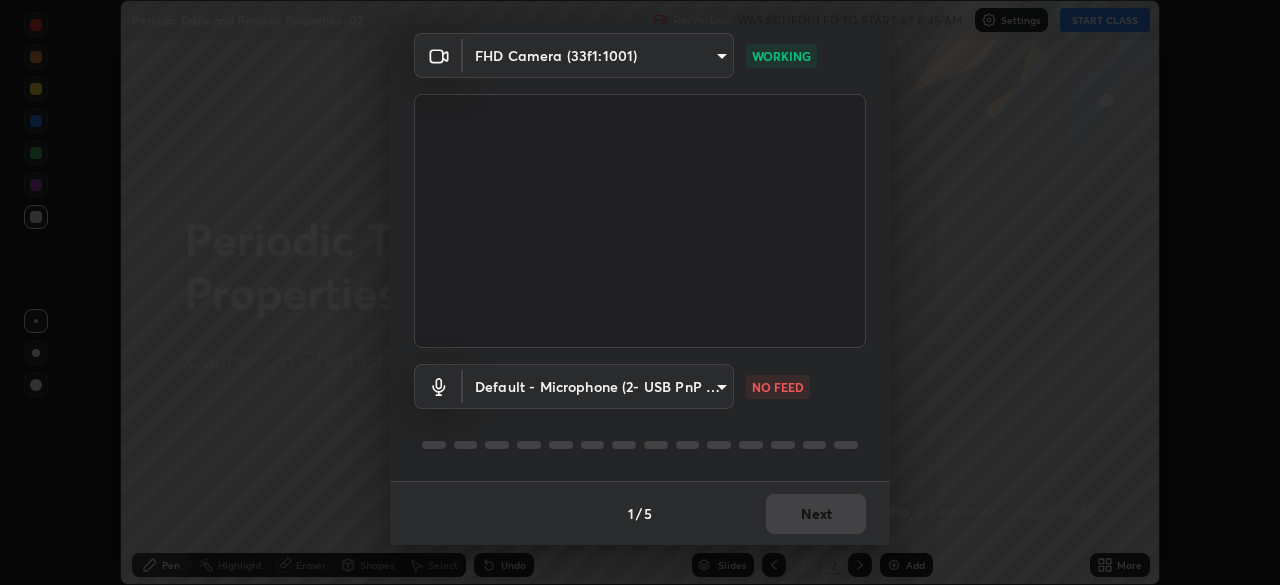 click on "Erase all Periodic Table and Periodic Properties -02 Recording WAS SCHEDULED TO START AT  8:45 AM Settings START CLASS Setting up your live class Periodic Table and Periodic Properties -02 • L27 of Course On Chemistry for NEET -Conquer-4 - 2026 Amit Kumar Jha Pen Highlight Eraser Shapes Select Undo Slides 2 / 2 Add More No doubts shared Encourage your learners to ask a doubt for better clarity Report an issue Reason for reporting Buffering Chat not working Audio - Video sync issue Educator video quality low ​ Attach an image Report Media settings FHD Camera (33f1:1001) 0e50365916b658242f783ed4648cb329f585d10cba28352488c27cd343db3185 WORKING Default - Microphone (2- USB PnP Sound Device) default NO FEED 1 / 5 Next" at bounding box center [640, 292] 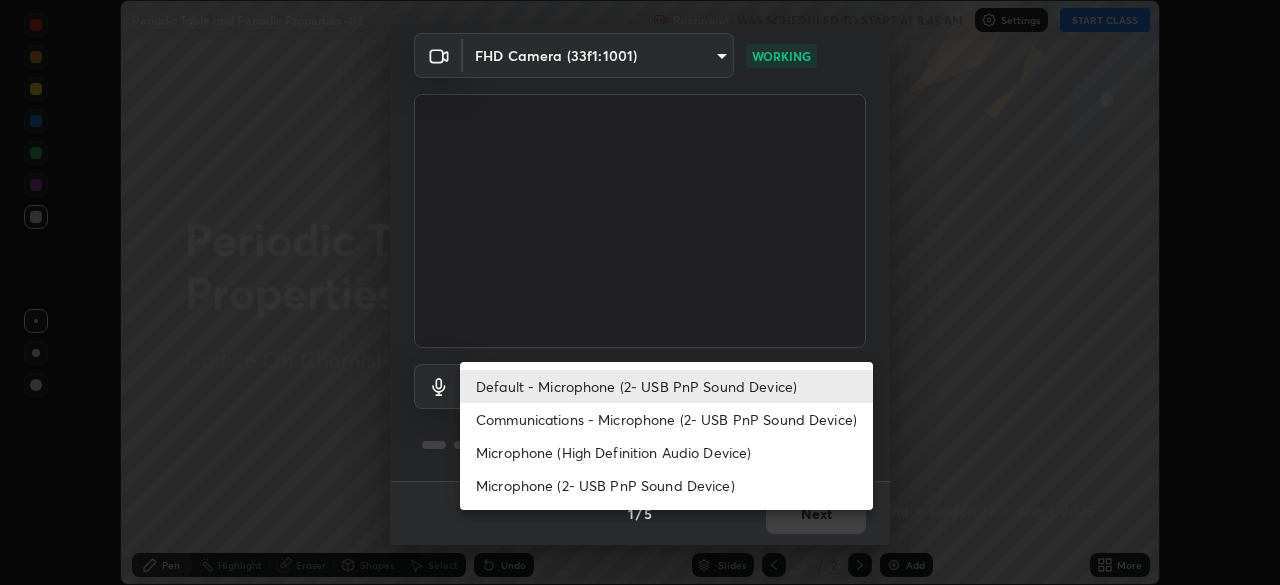 click on "Communications - Microphone (2- USB PnP Sound Device)" at bounding box center [666, 419] 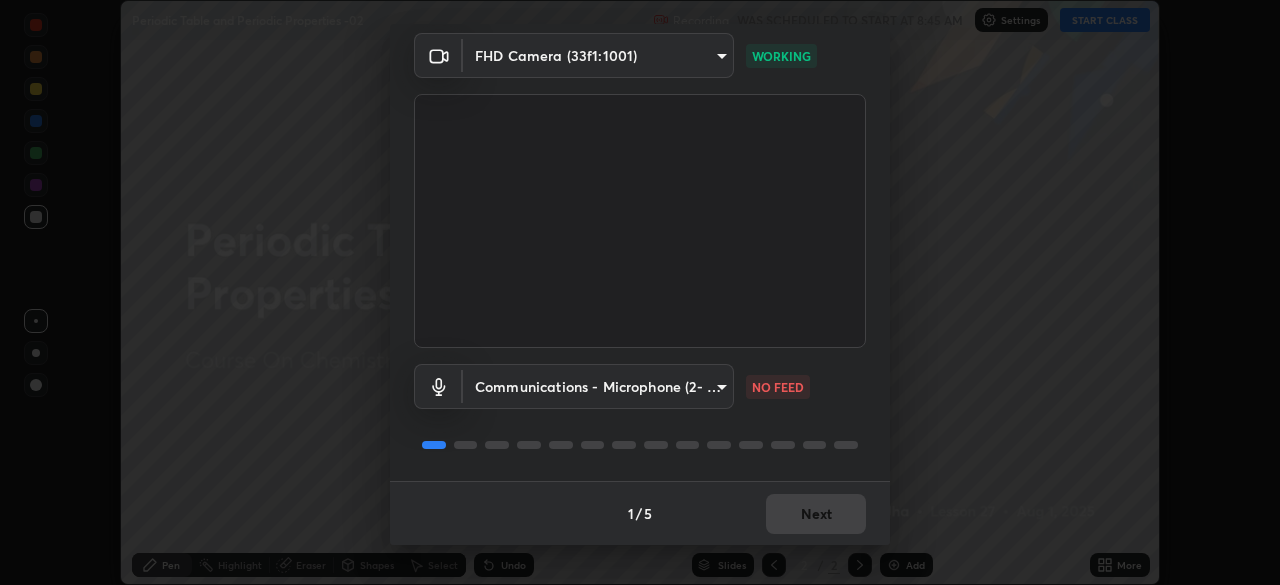 click on "Erase all Periodic Table and Periodic Properties -02 Recording WAS SCHEDULED TO START AT  8:45 AM Settings START CLASS Setting up your live class Periodic Table and Periodic Properties -02 • L27 of Course On Chemistry for NEET -Conquer-4 - 2026 Amit Kumar Jha Pen Highlight Eraser Shapes Select Undo Slides 2 / 2 Add More No doubts shared Encourage your learners to ask a doubt for better clarity Report an issue Reason for reporting Buffering Chat not working Audio - Video sync issue Educator video quality low ​ Attach an image Report Media settings FHD Camera (33f1:1001) 0e50365916b658242f783ed4648cb329f585d10cba28352488c27cd343db3185 WORKING Communications - Microphone (2- USB PnP Sound Device) communications NO FEED 1 / 5 Next" at bounding box center (640, 292) 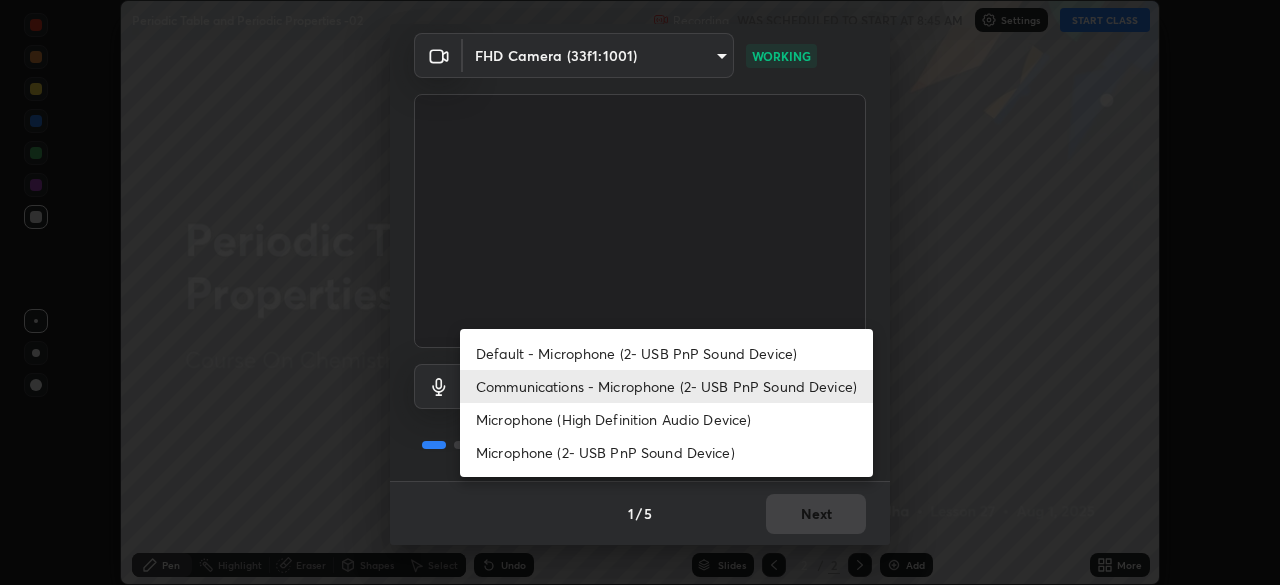 click on "Default - Microphone (2- USB PnP Sound Device)" at bounding box center (666, 353) 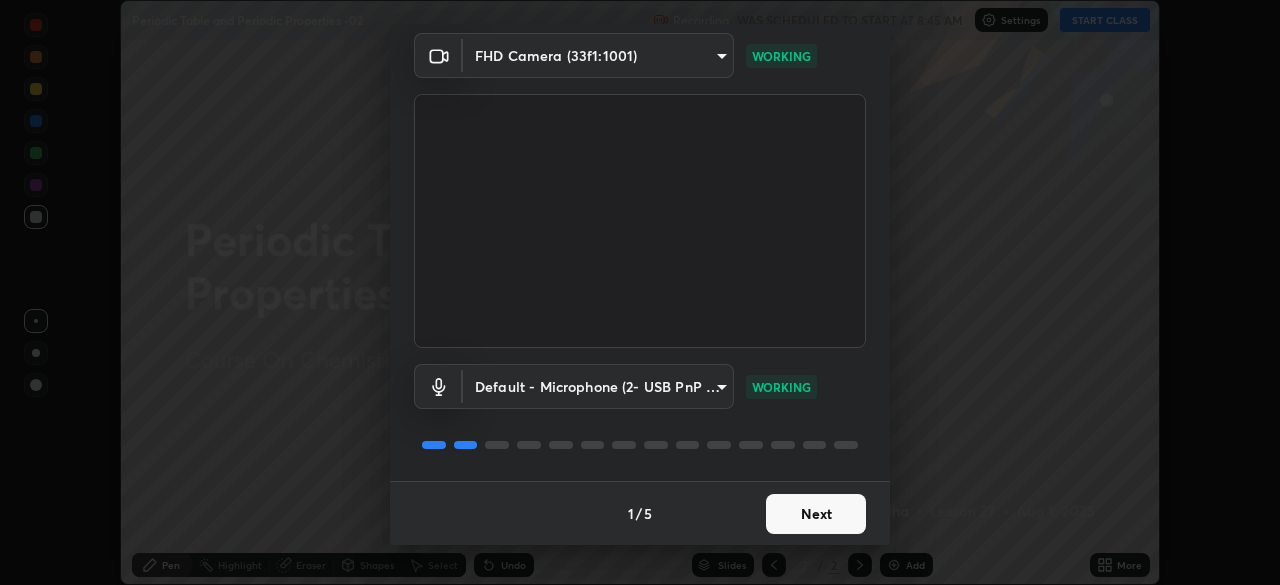 click on "Next" at bounding box center [816, 514] 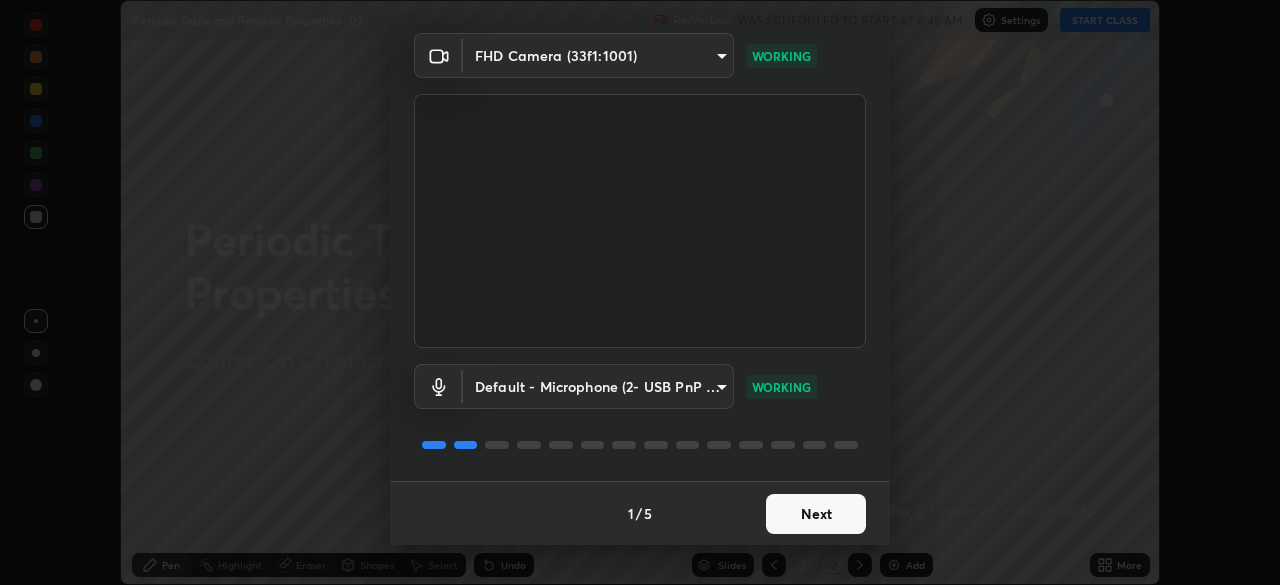 scroll, scrollTop: 0, scrollLeft: 0, axis: both 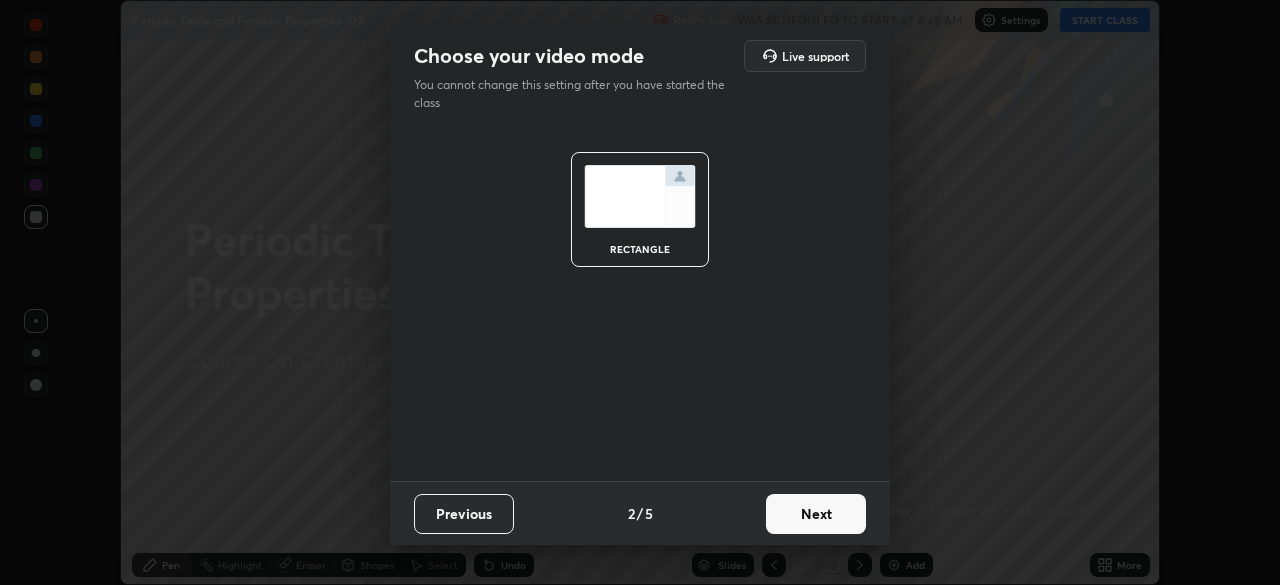 click on "Next" at bounding box center (816, 514) 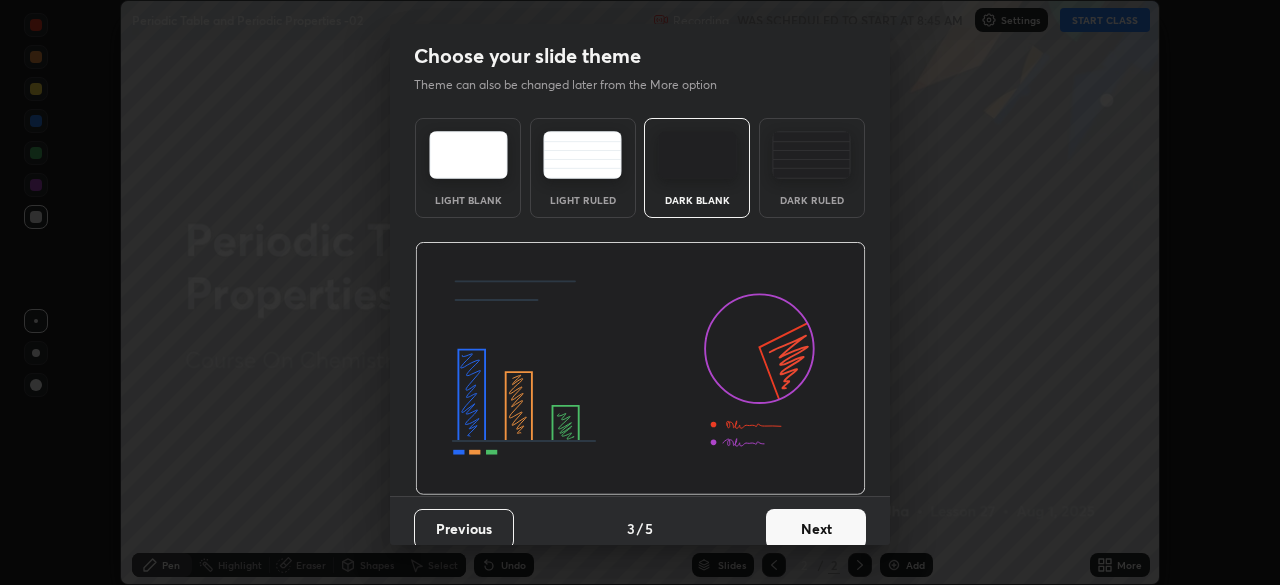 click on "Next" at bounding box center (816, 529) 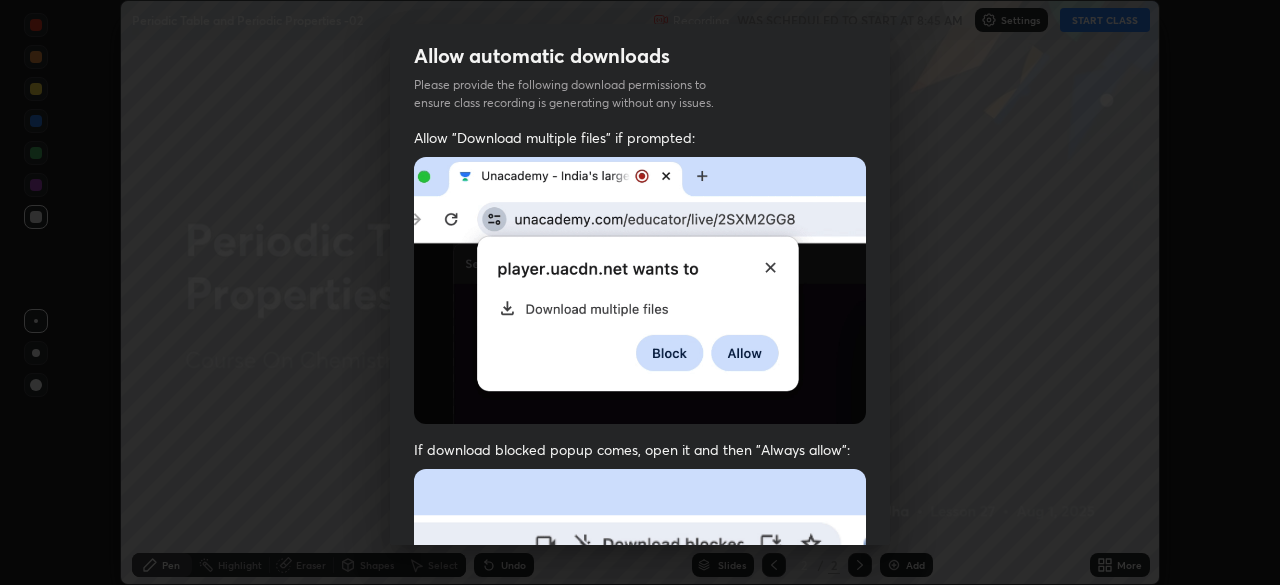 click on "Previous 5 / 5 Done" at bounding box center (640, 1002) 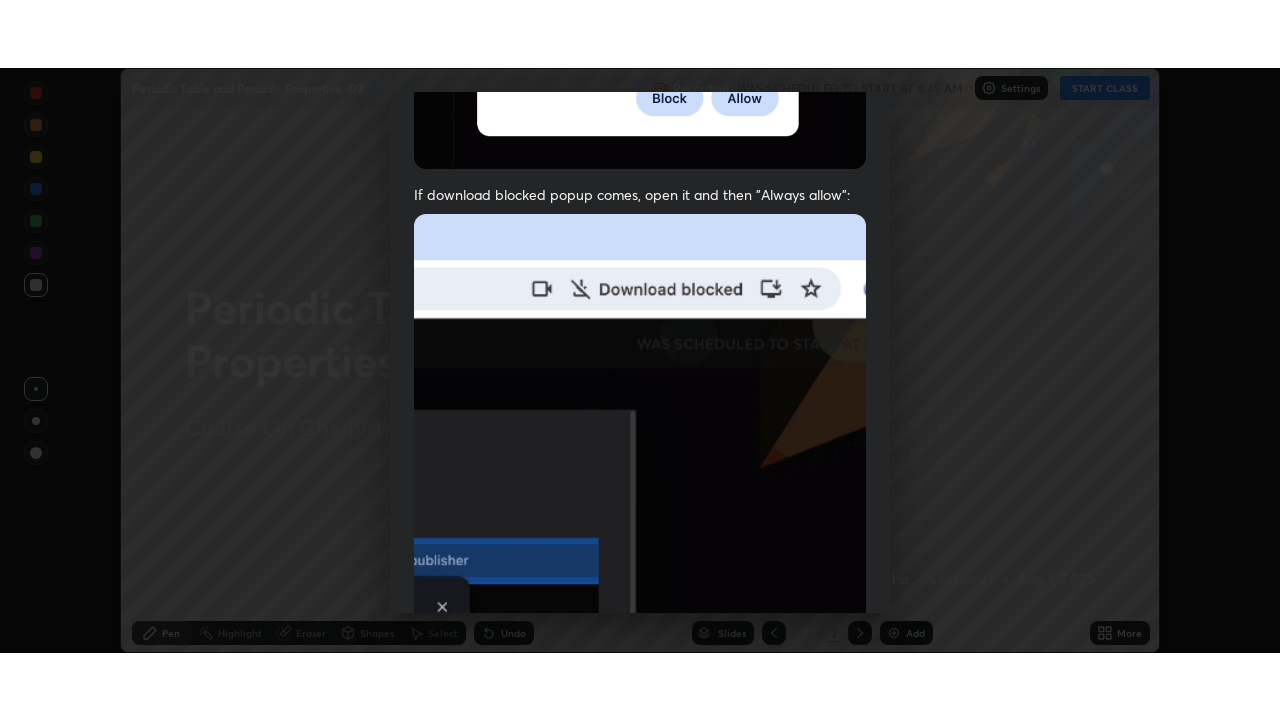 scroll, scrollTop: 479, scrollLeft: 0, axis: vertical 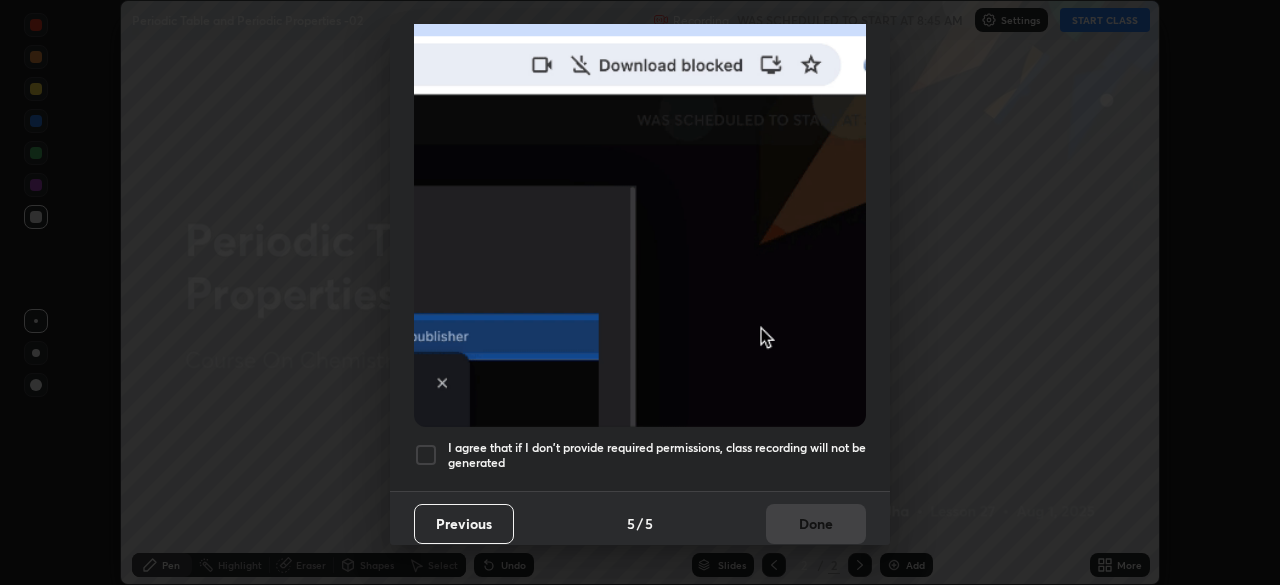 click at bounding box center (426, 455) 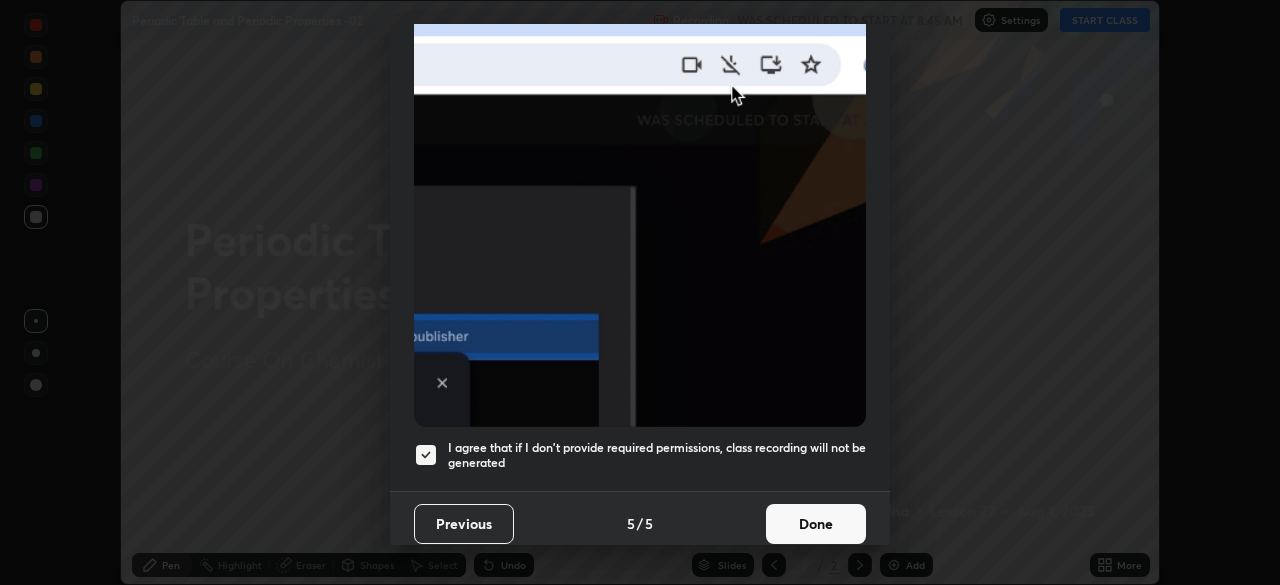 click on "Done" at bounding box center (816, 524) 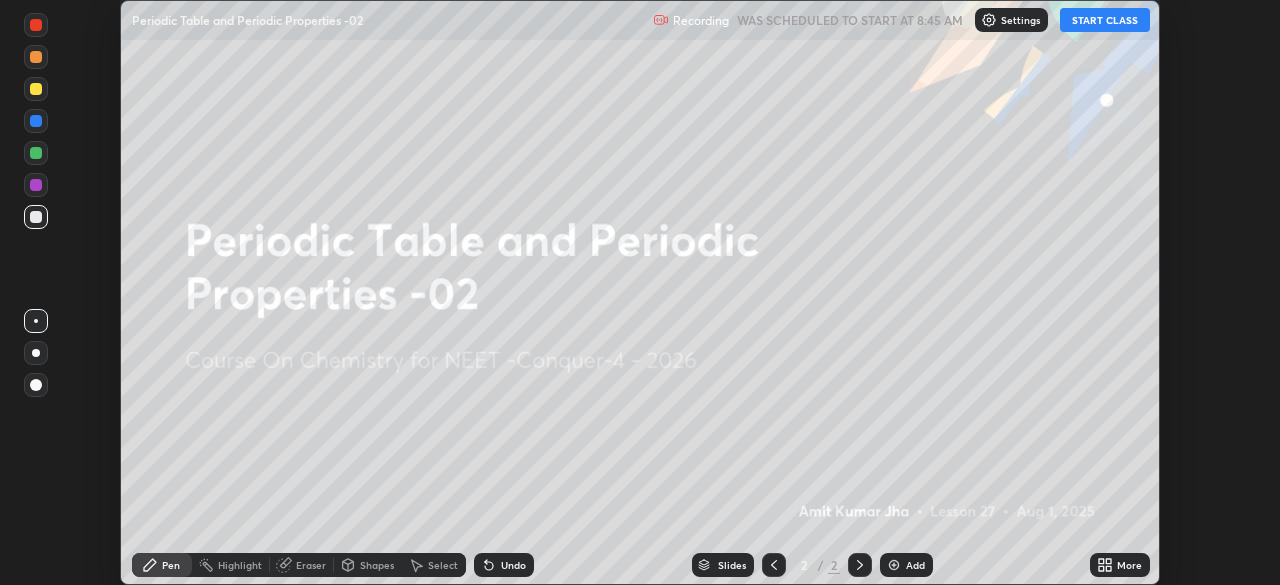 click on "More" at bounding box center [1129, 565] 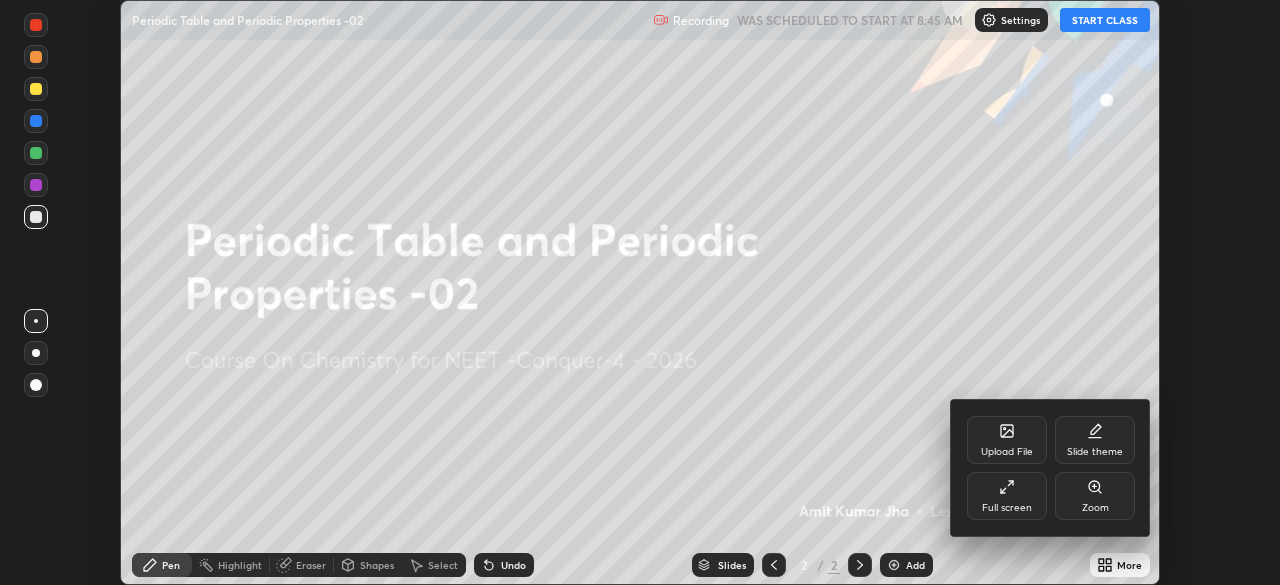 click on "Full screen" at bounding box center (1007, 496) 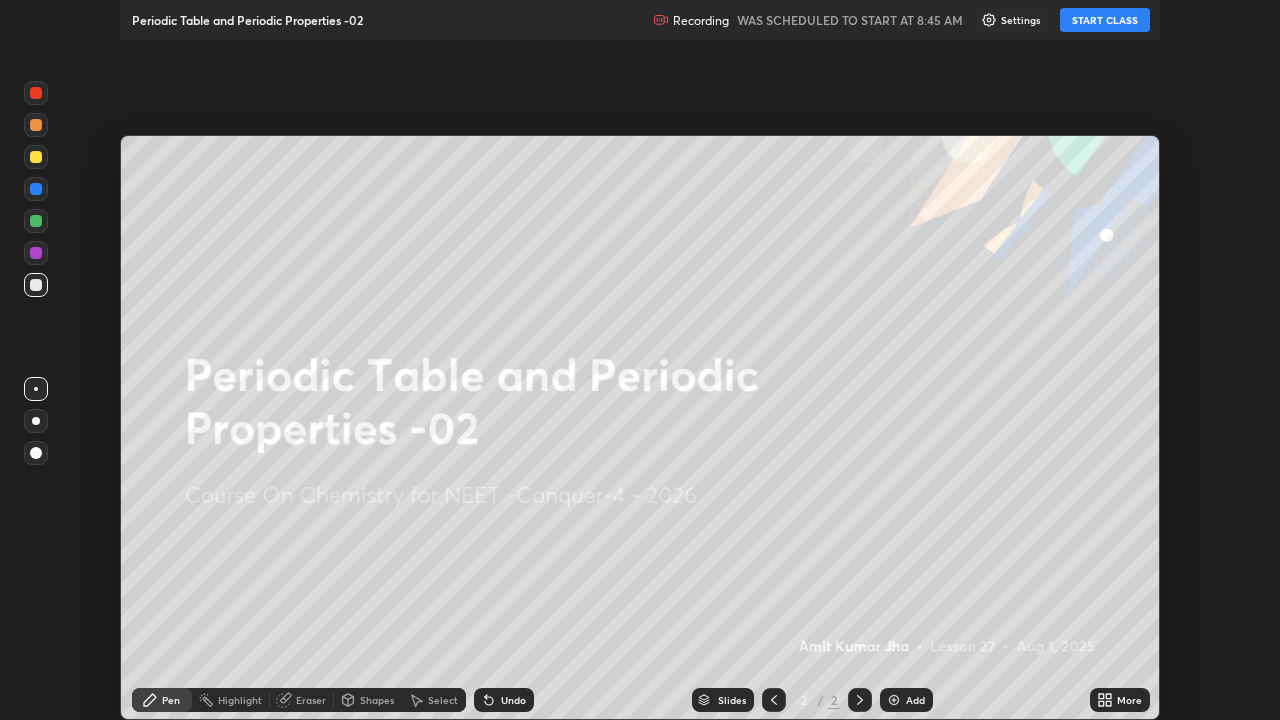 scroll, scrollTop: 99280, scrollLeft: 98720, axis: both 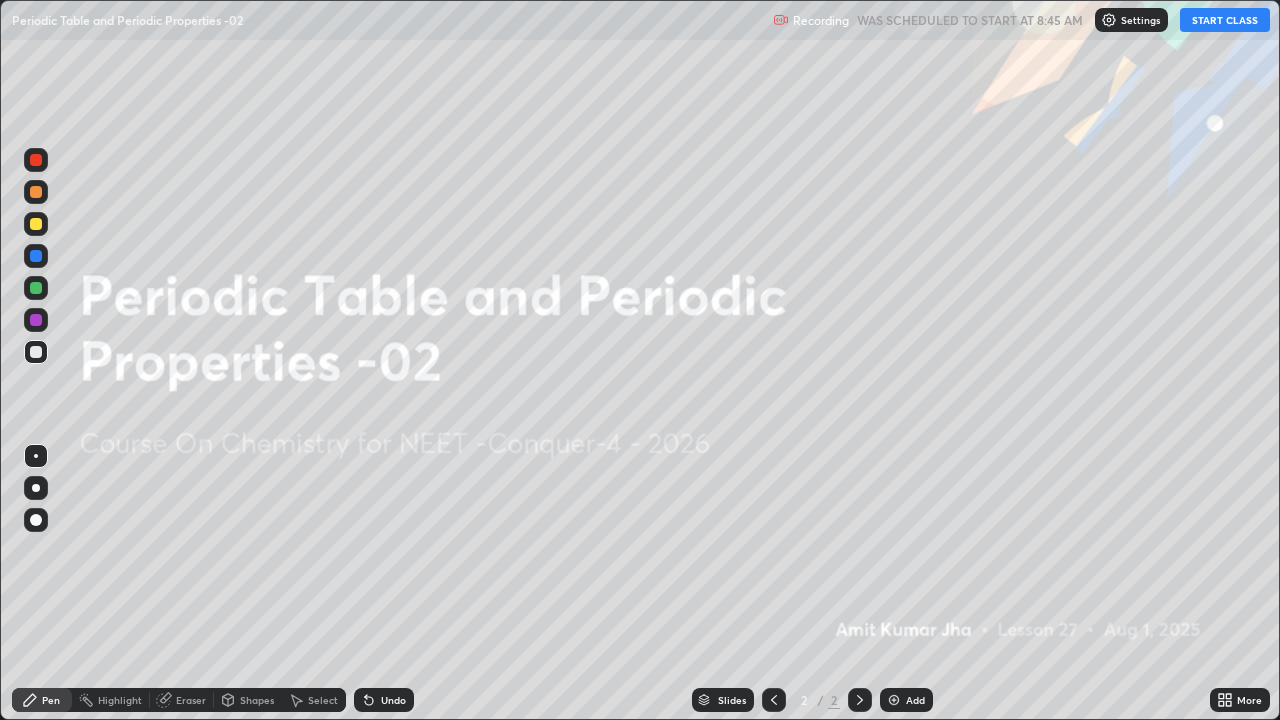 click on "Settings" at bounding box center (1131, 20) 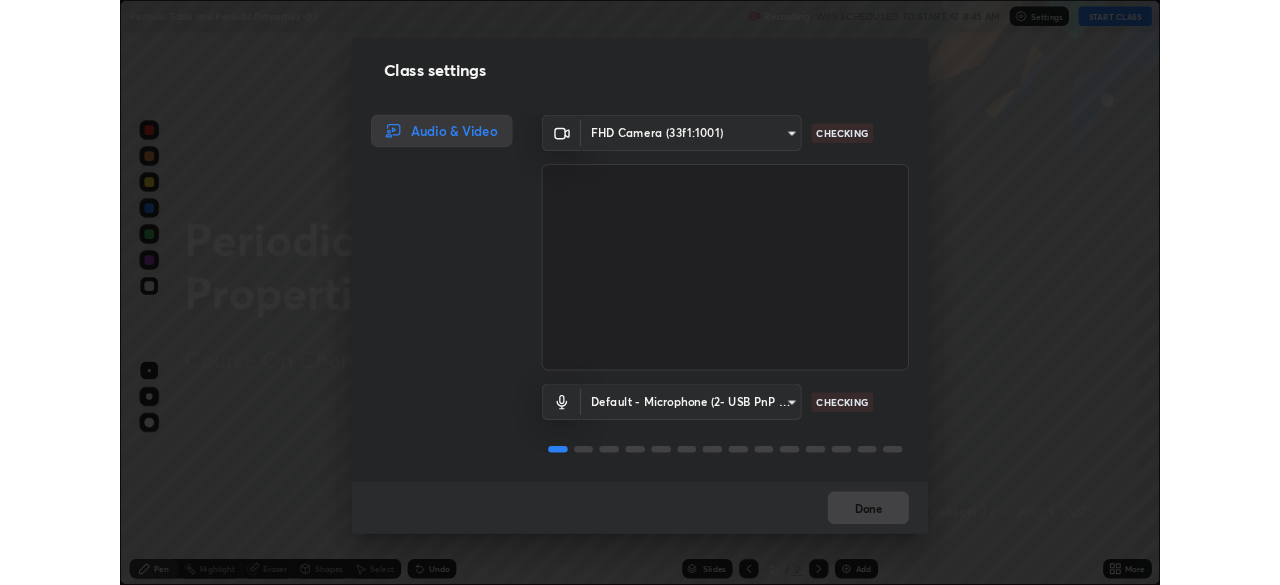 scroll, scrollTop: 2, scrollLeft: 0, axis: vertical 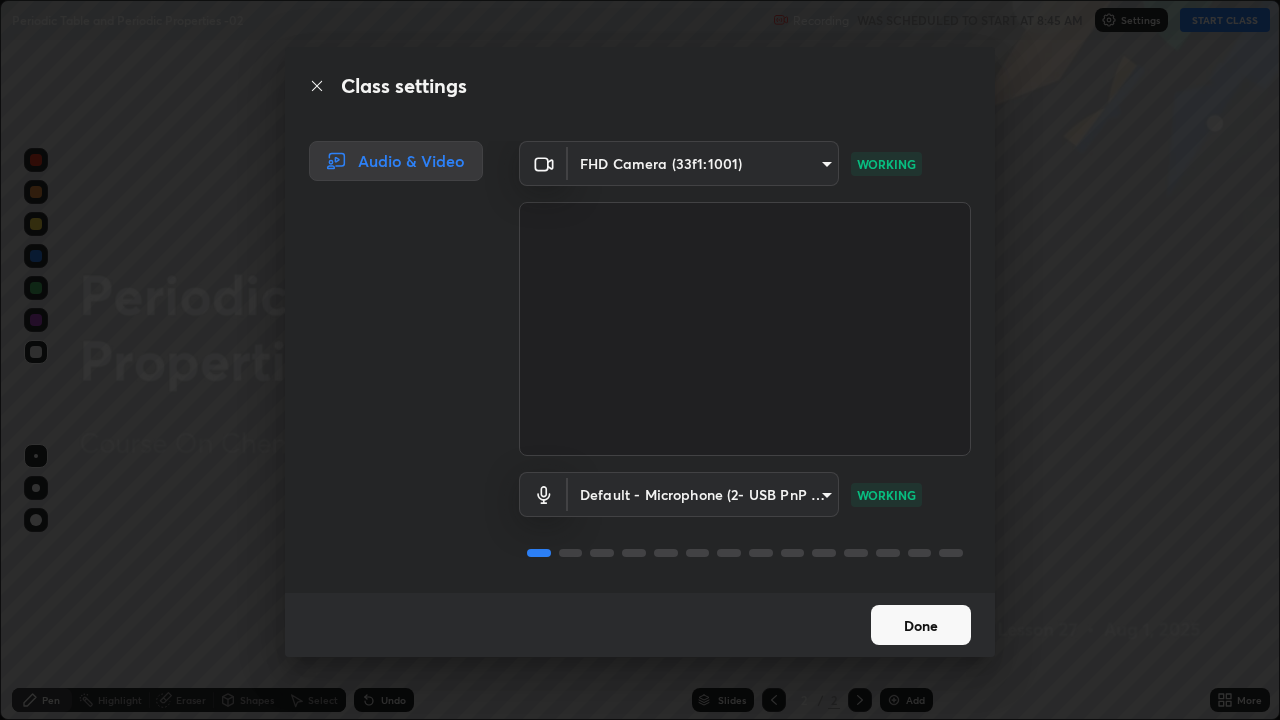 click on "Done" at bounding box center (921, 625) 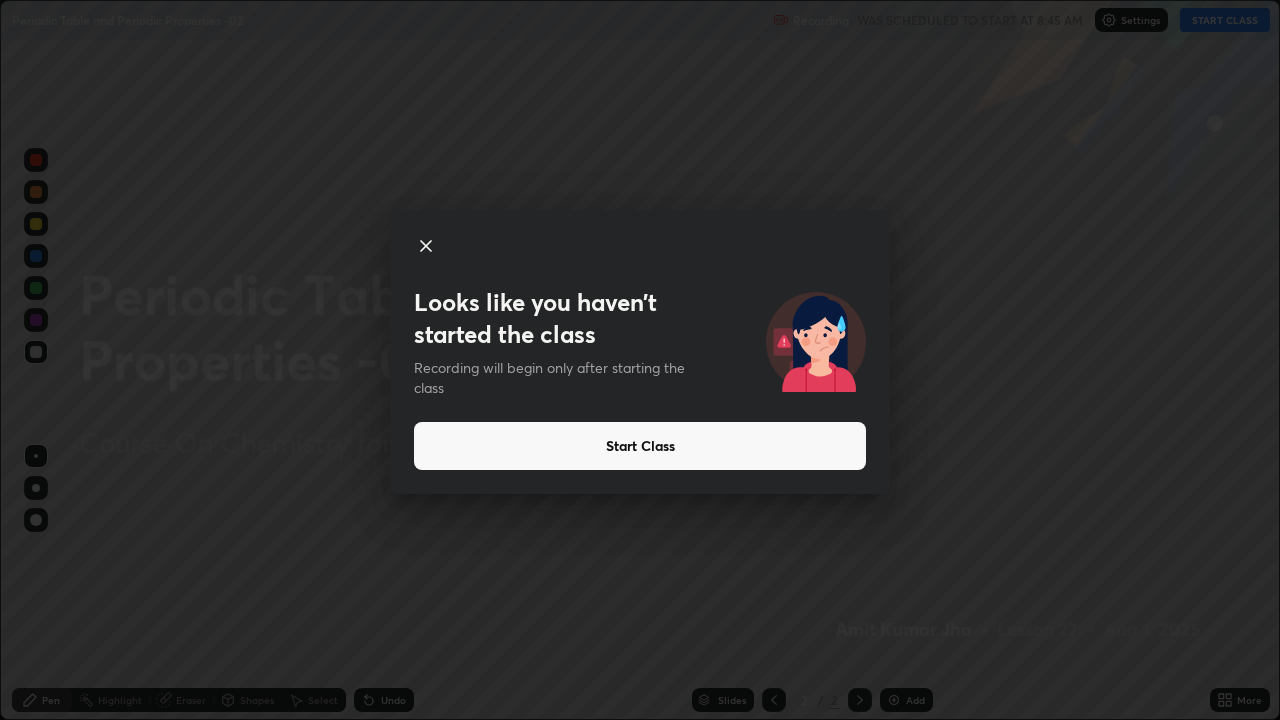 click on "Start Class" at bounding box center (640, 446) 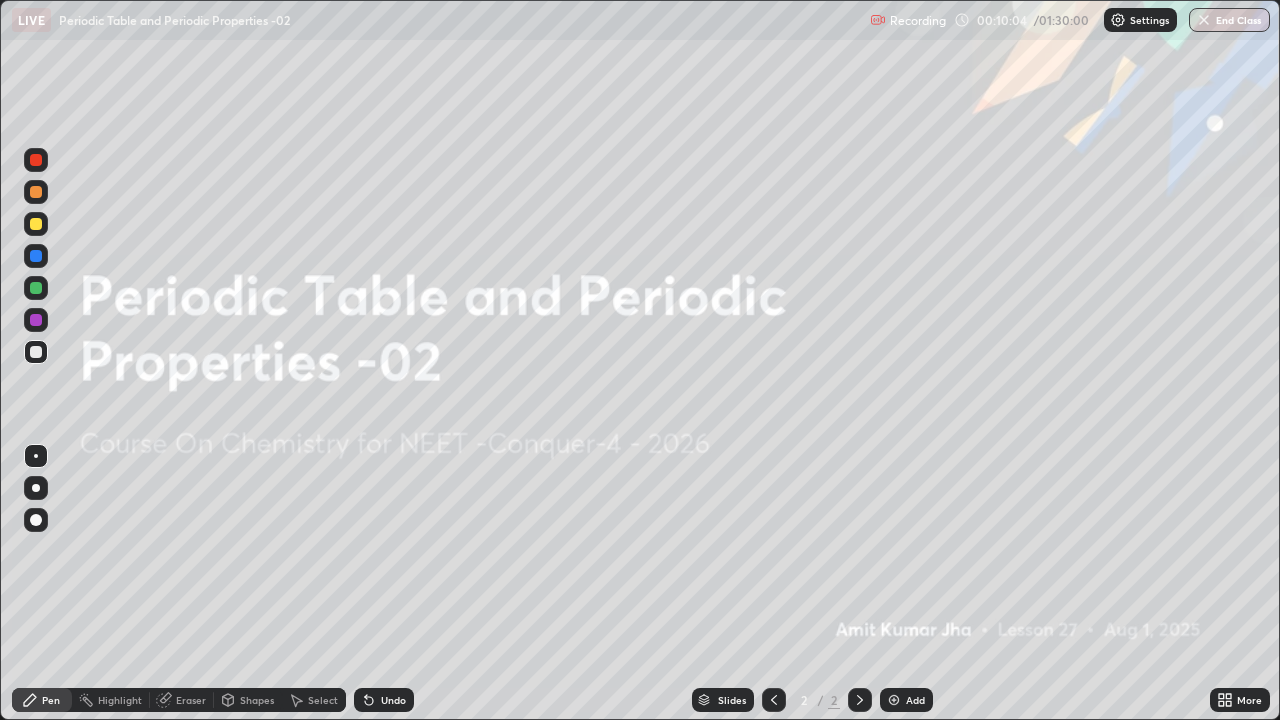 click 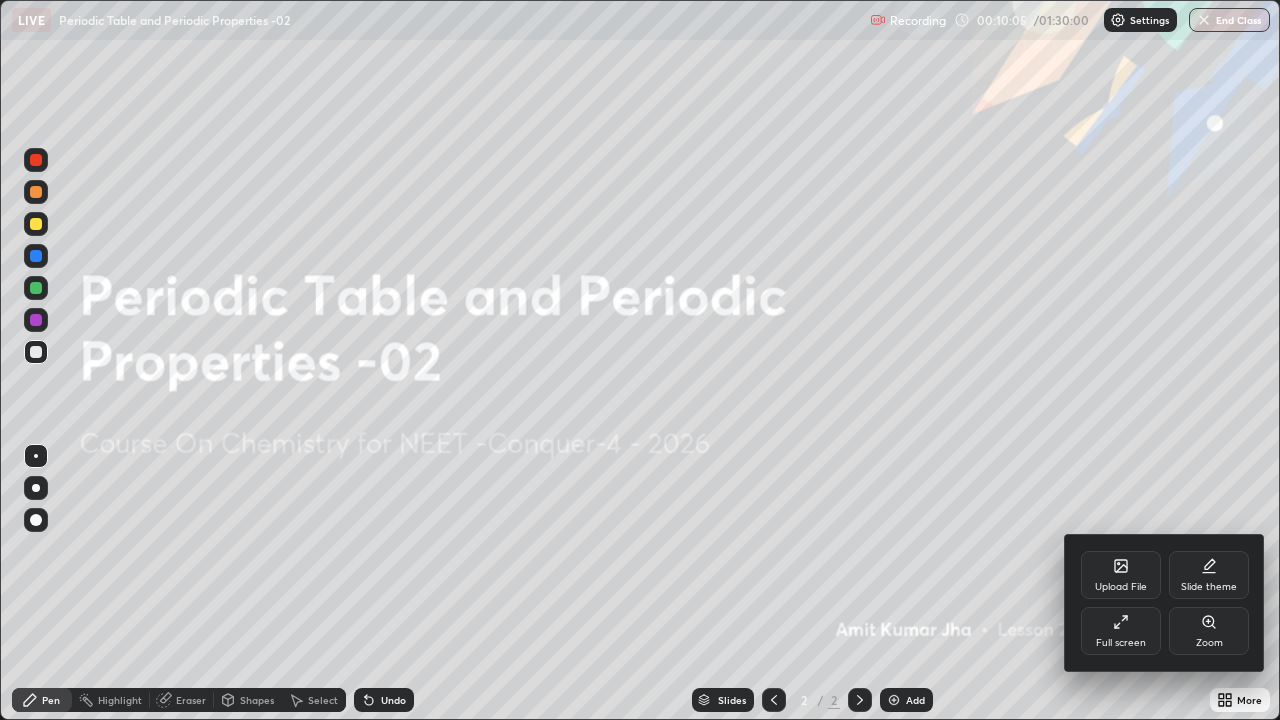 click on "Full screen" at bounding box center (1121, 631) 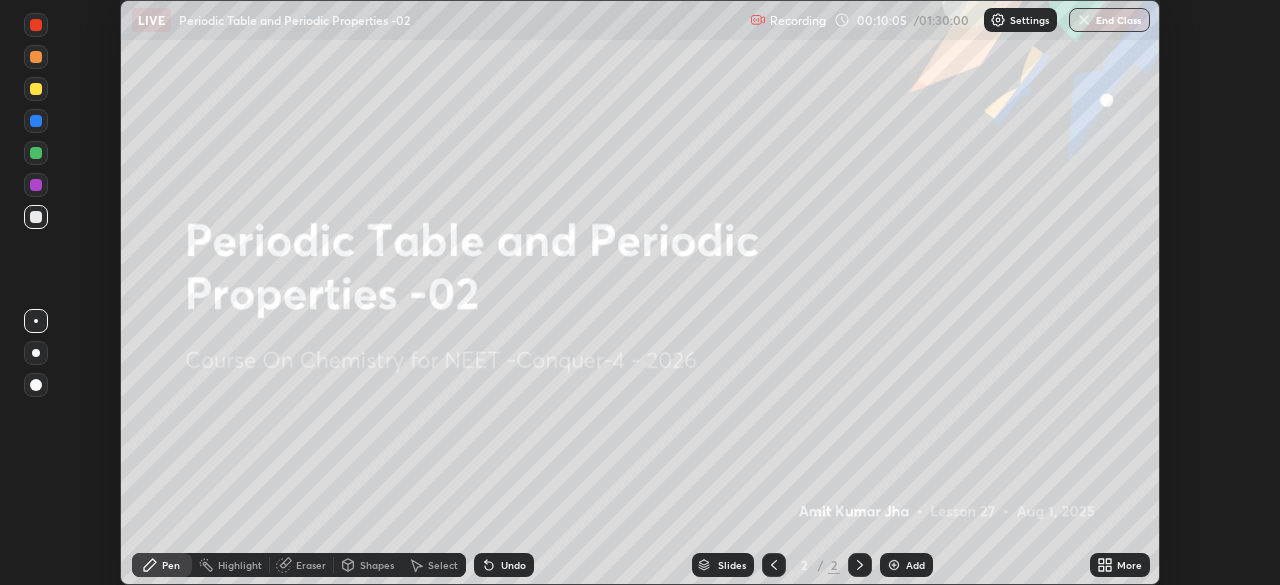 scroll, scrollTop: 585, scrollLeft: 1280, axis: both 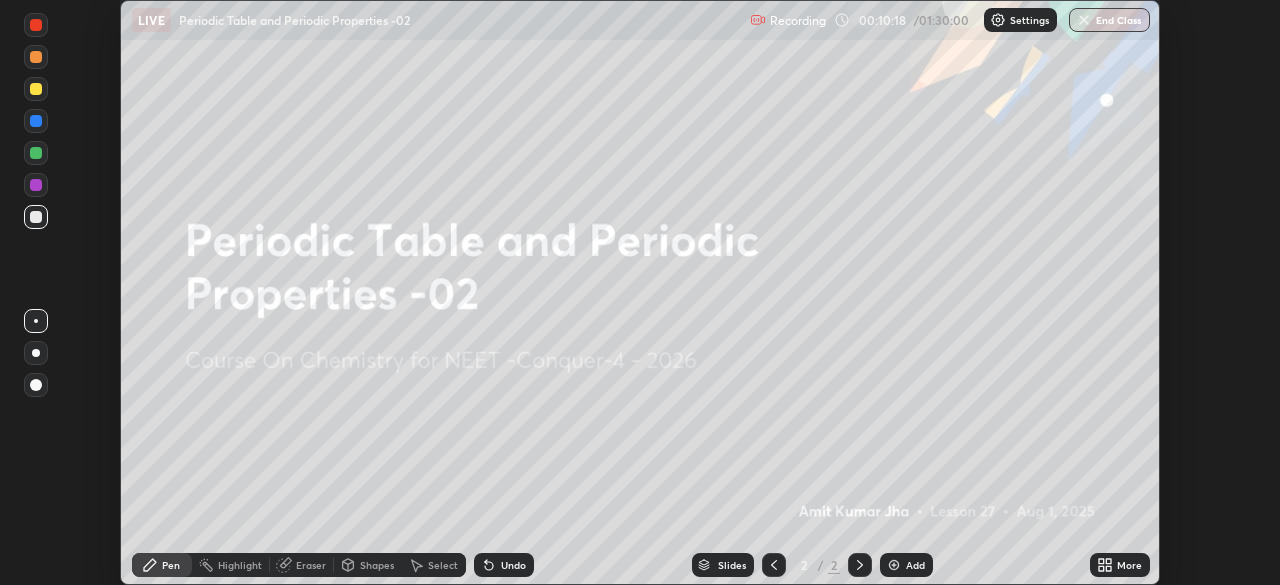 click 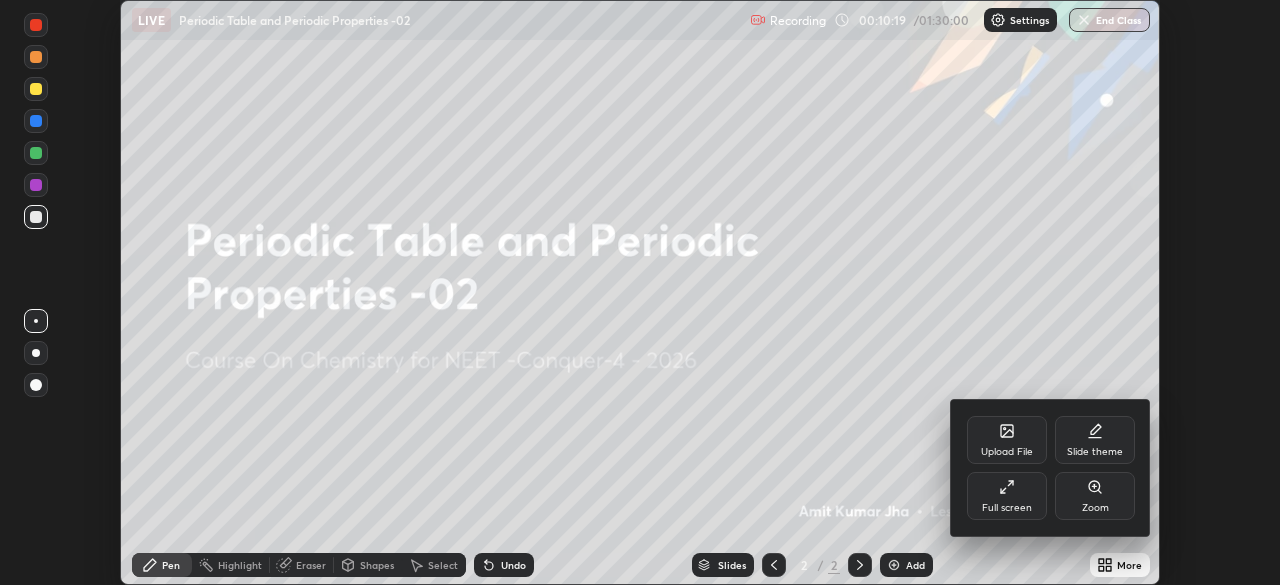 click on "Upload File" at bounding box center [1007, 440] 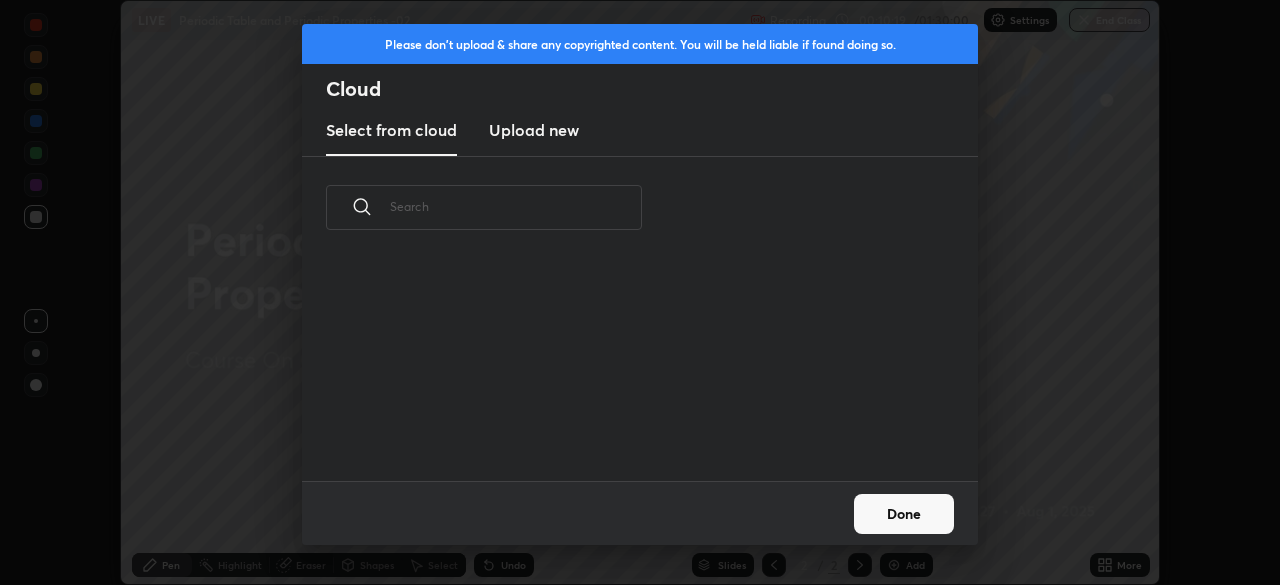 scroll, scrollTop: 7, scrollLeft: 11, axis: both 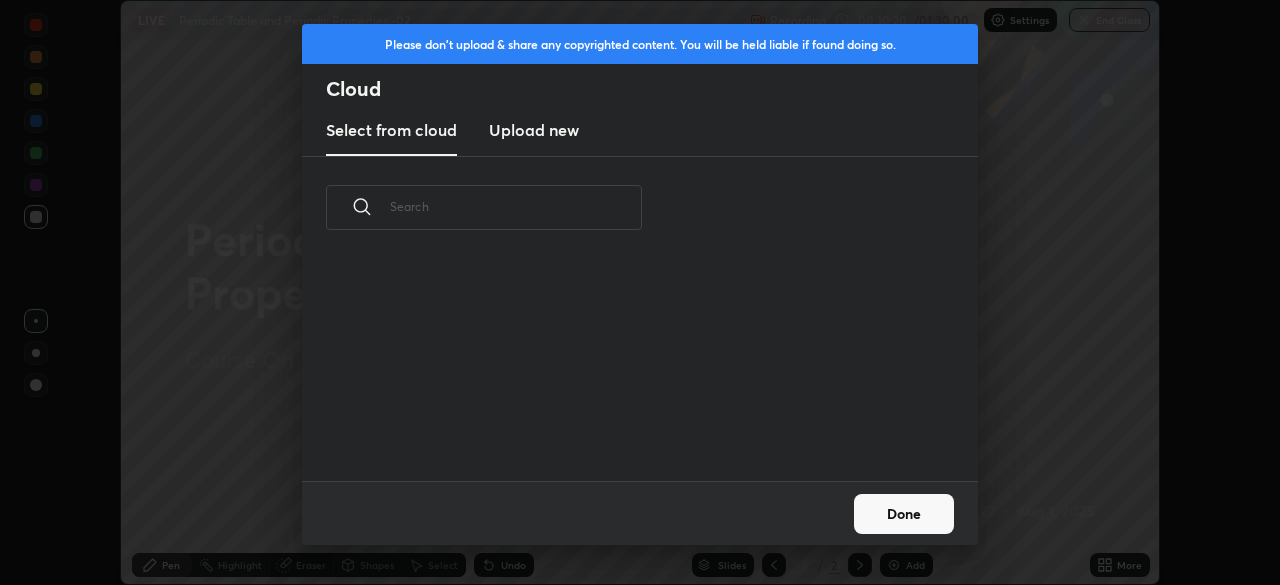 click on "Upload new" at bounding box center [534, 130] 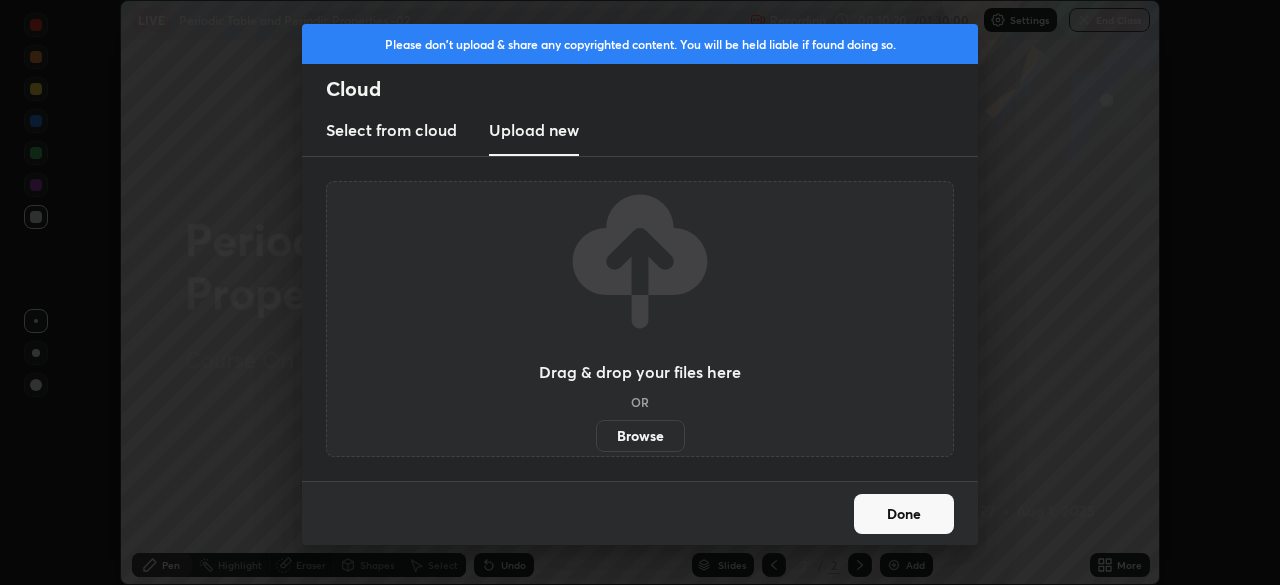 click on "Browse" at bounding box center [640, 436] 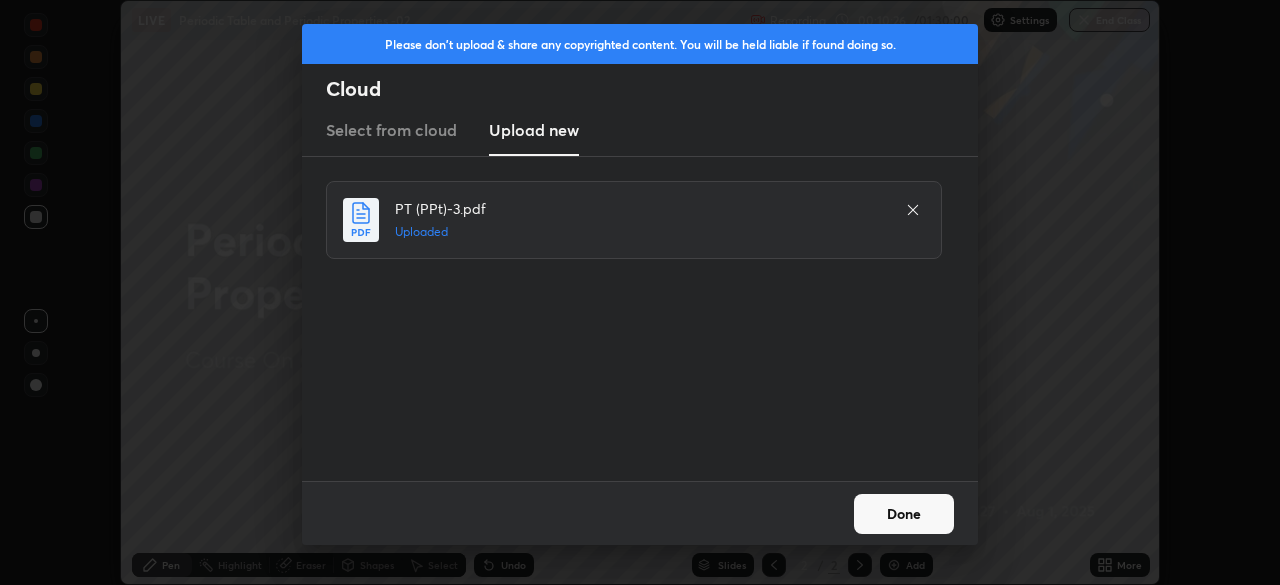 click on "Done" at bounding box center [904, 514] 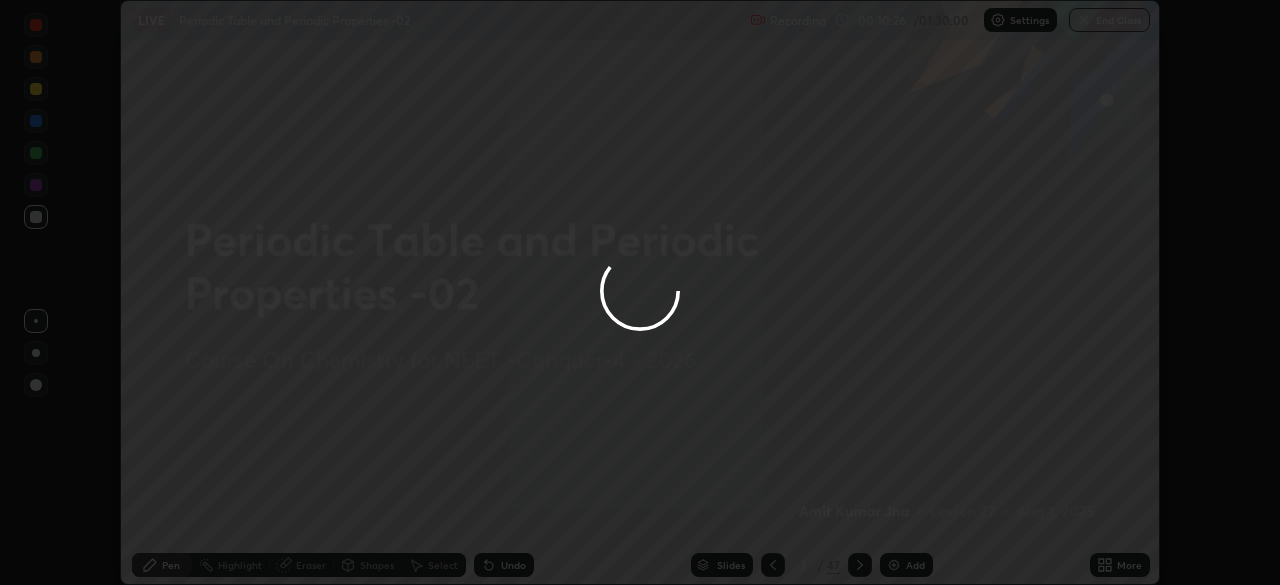 click at bounding box center (640, 292) 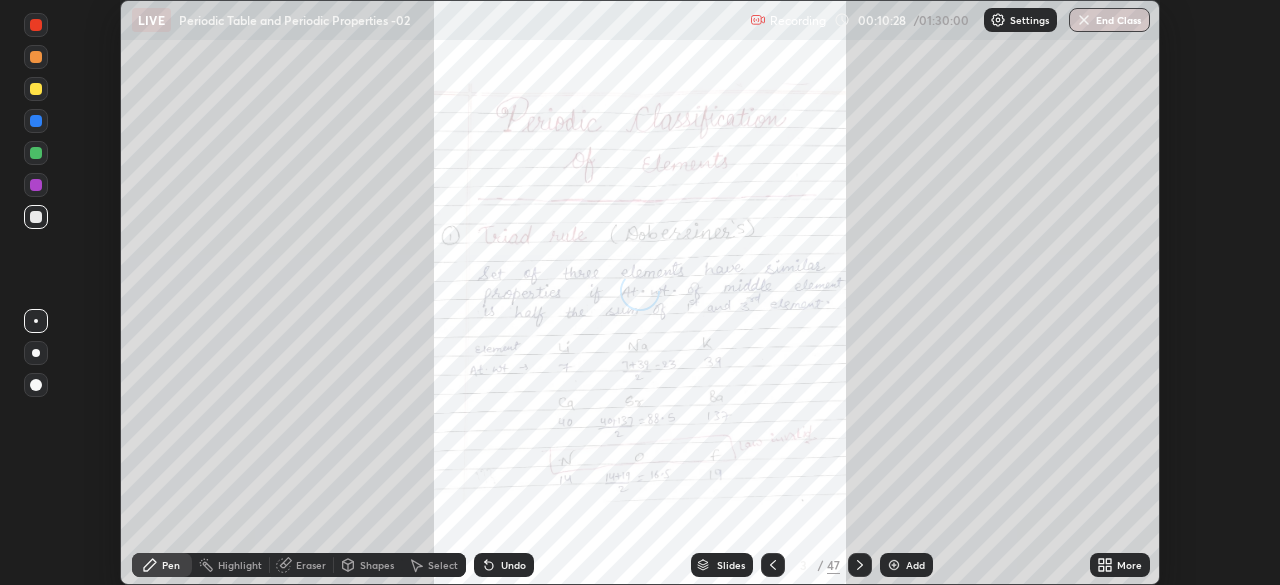 click 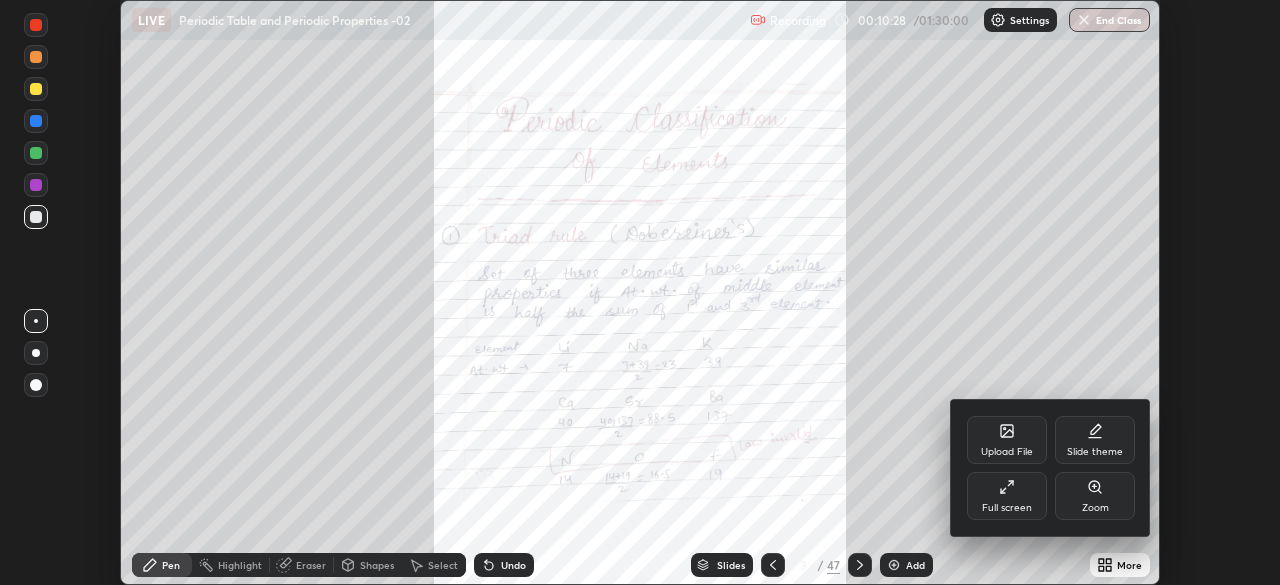 click on "Full screen" at bounding box center (1007, 508) 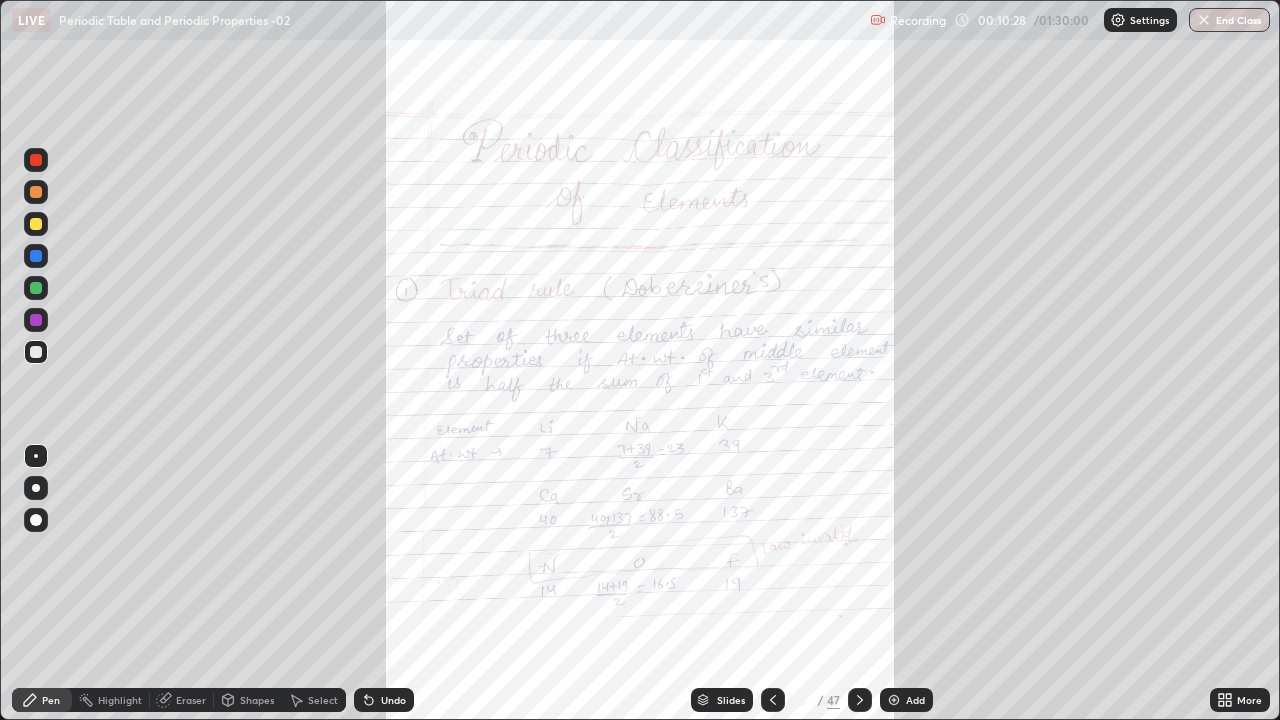 scroll, scrollTop: 99280, scrollLeft: 98720, axis: both 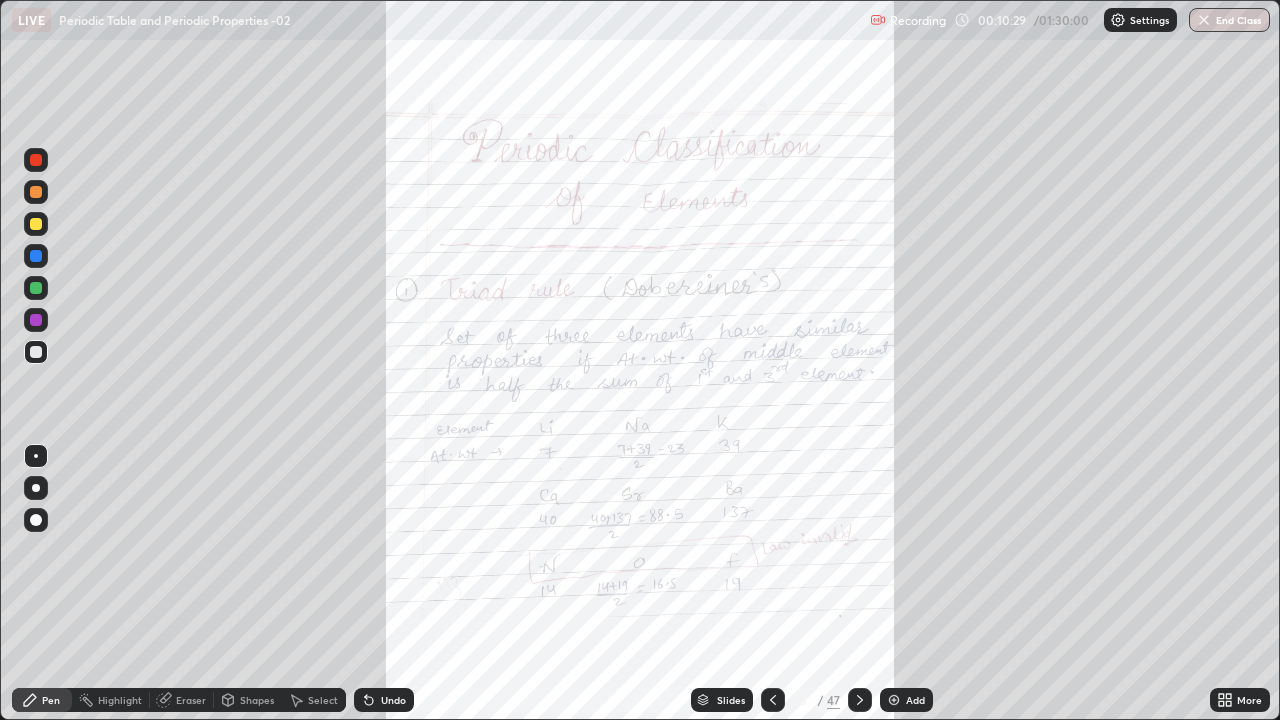 click 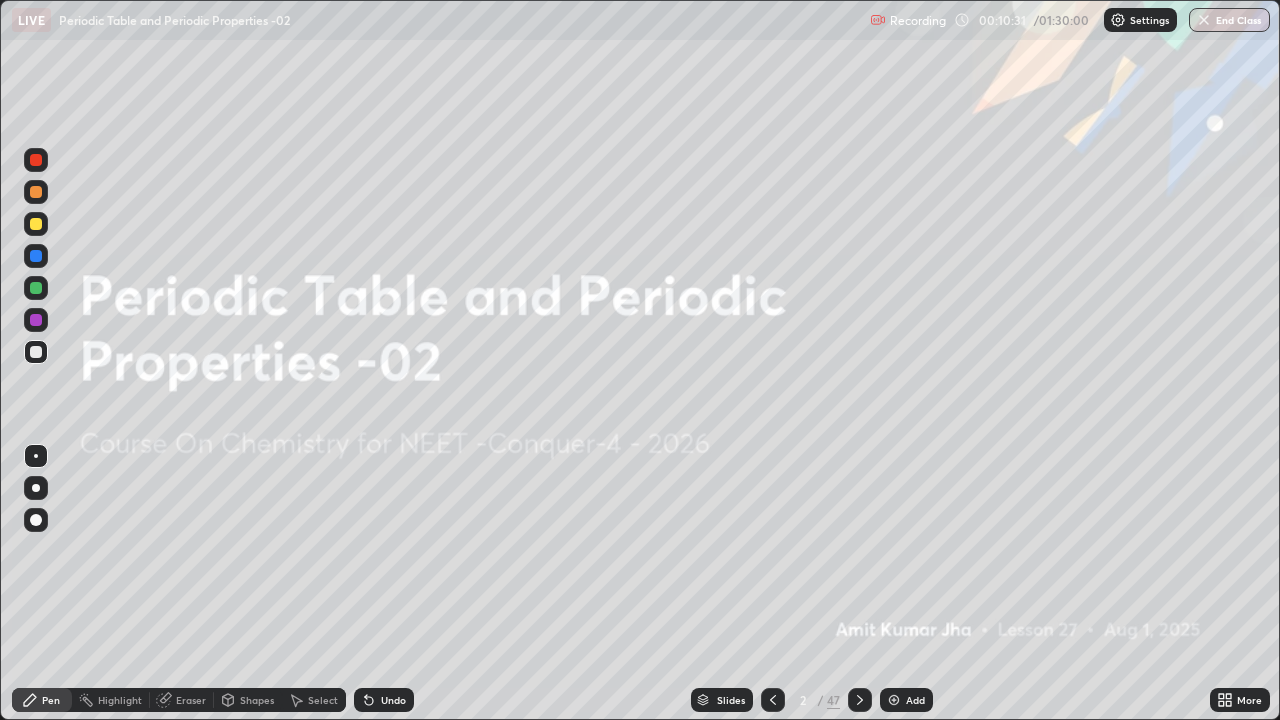 click on "Settings" at bounding box center (1149, 20) 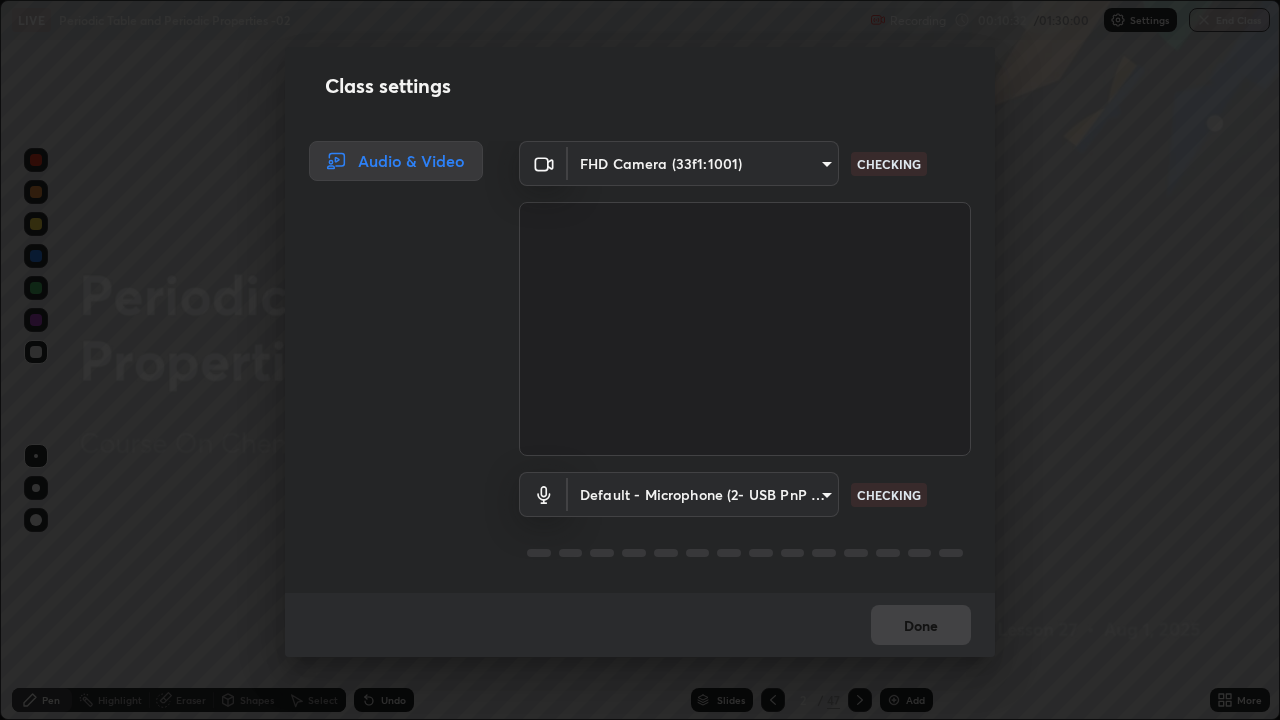 scroll, scrollTop: 2, scrollLeft: 0, axis: vertical 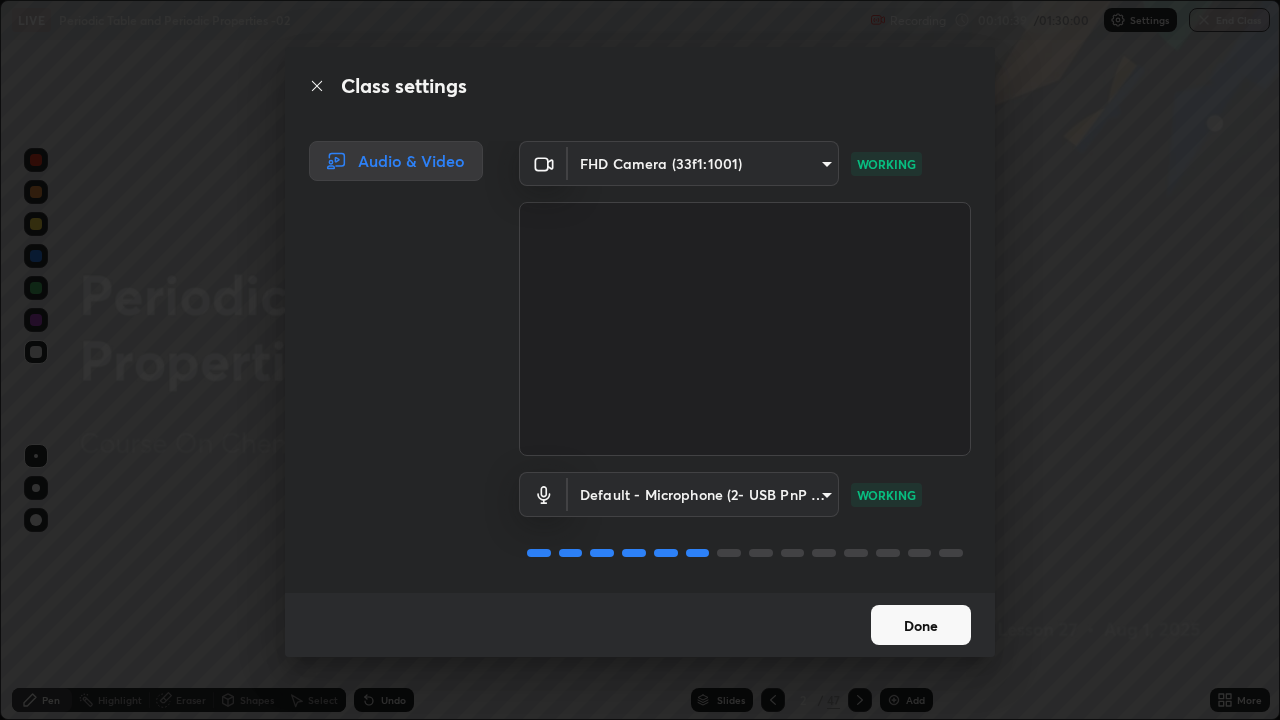 click on "Done" at bounding box center [921, 625] 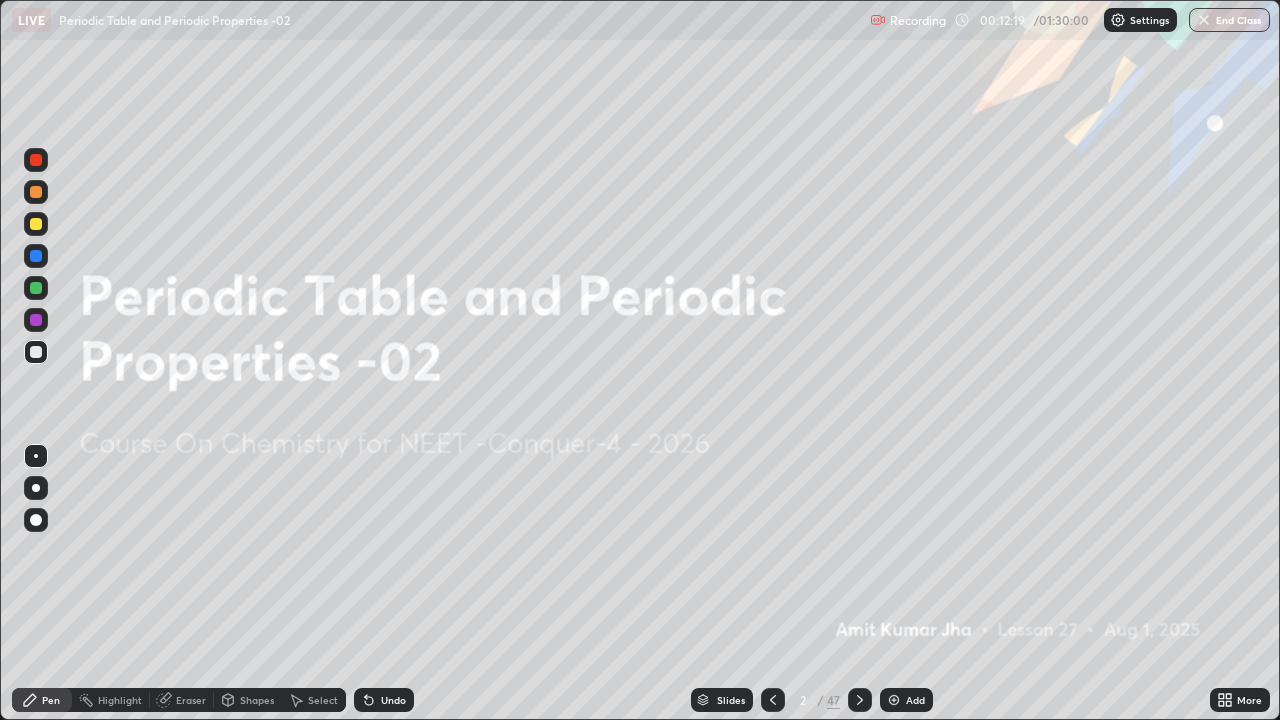 click on "Slides" at bounding box center [731, 700] 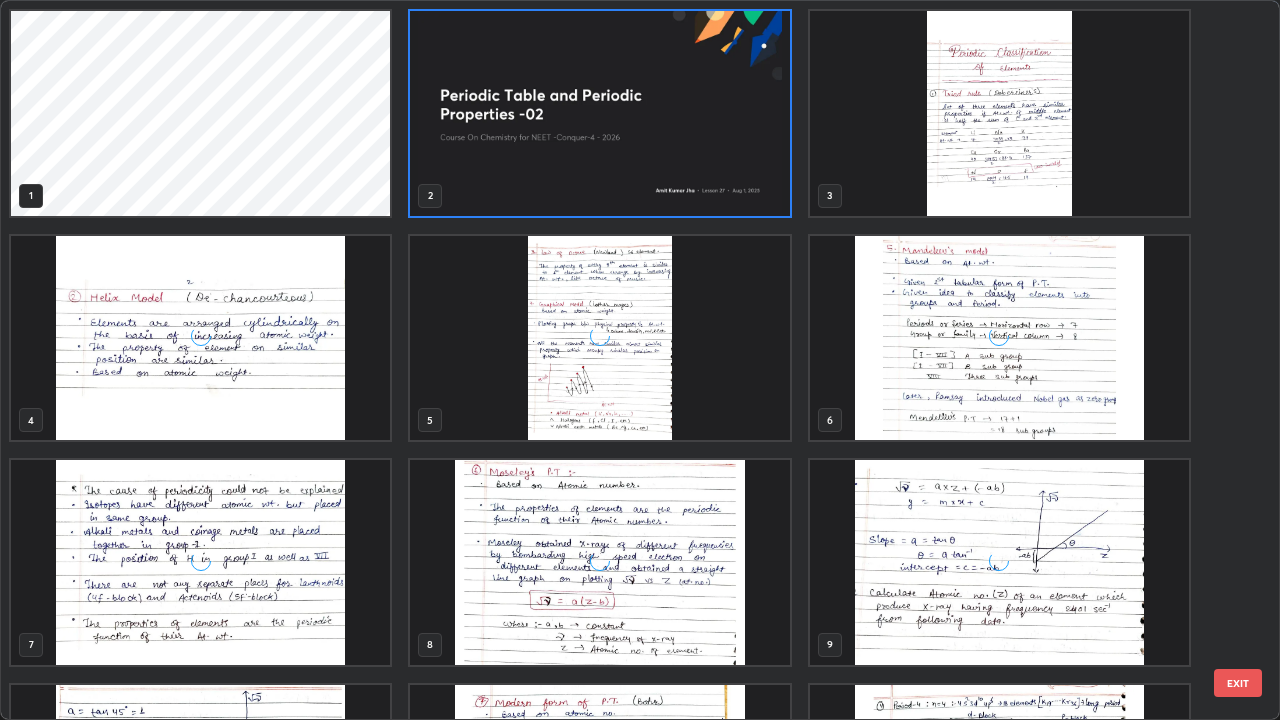 scroll, scrollTop: 7, scrollLeft: 11, axis: both 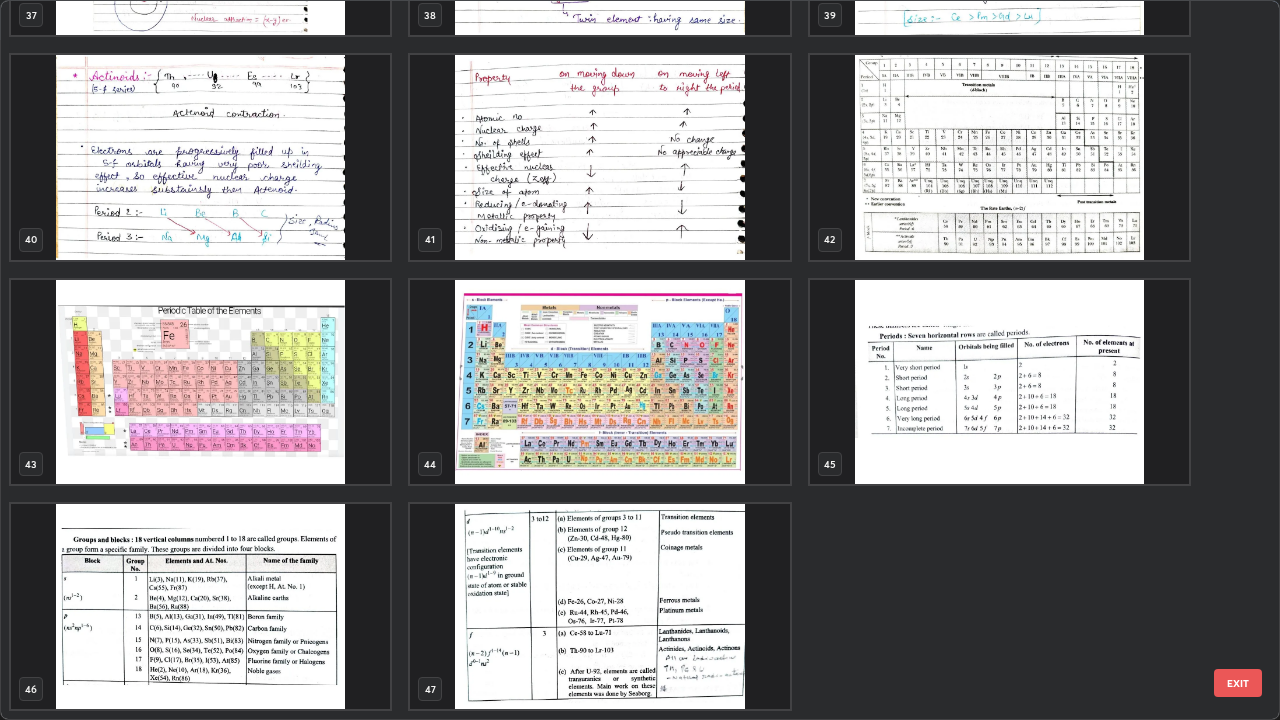 click at bounding box center (200, 382) 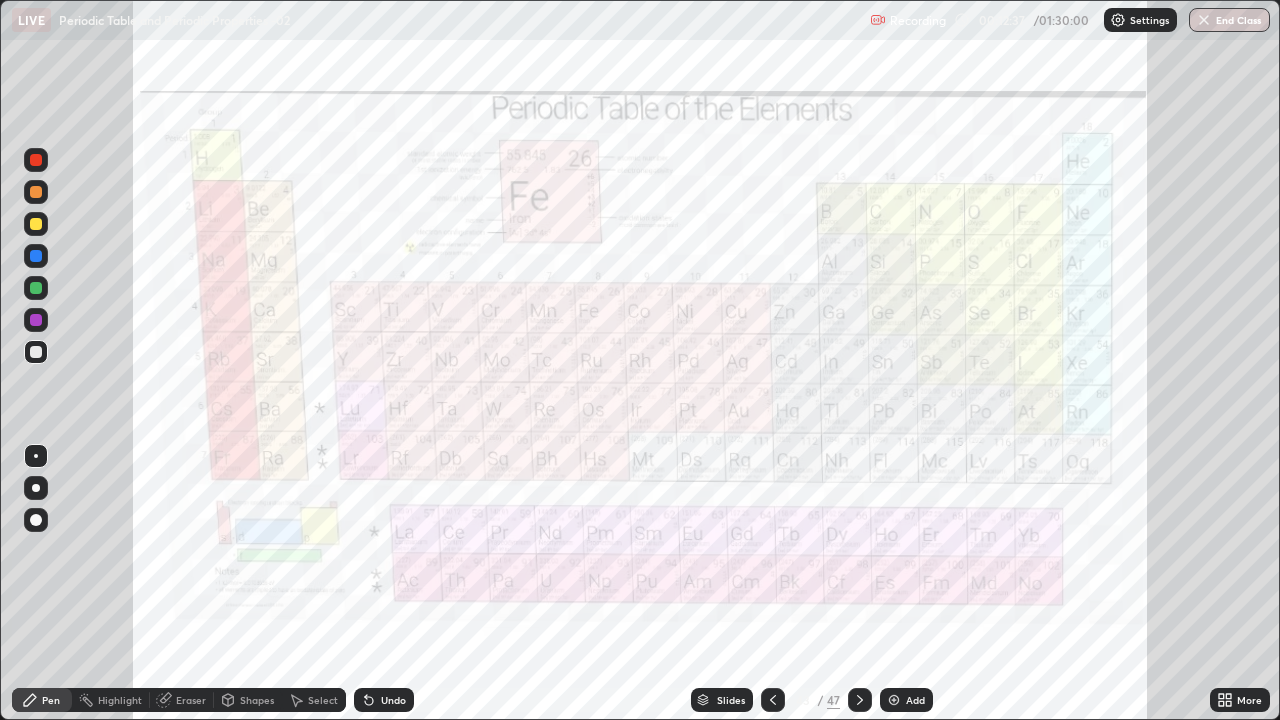 click 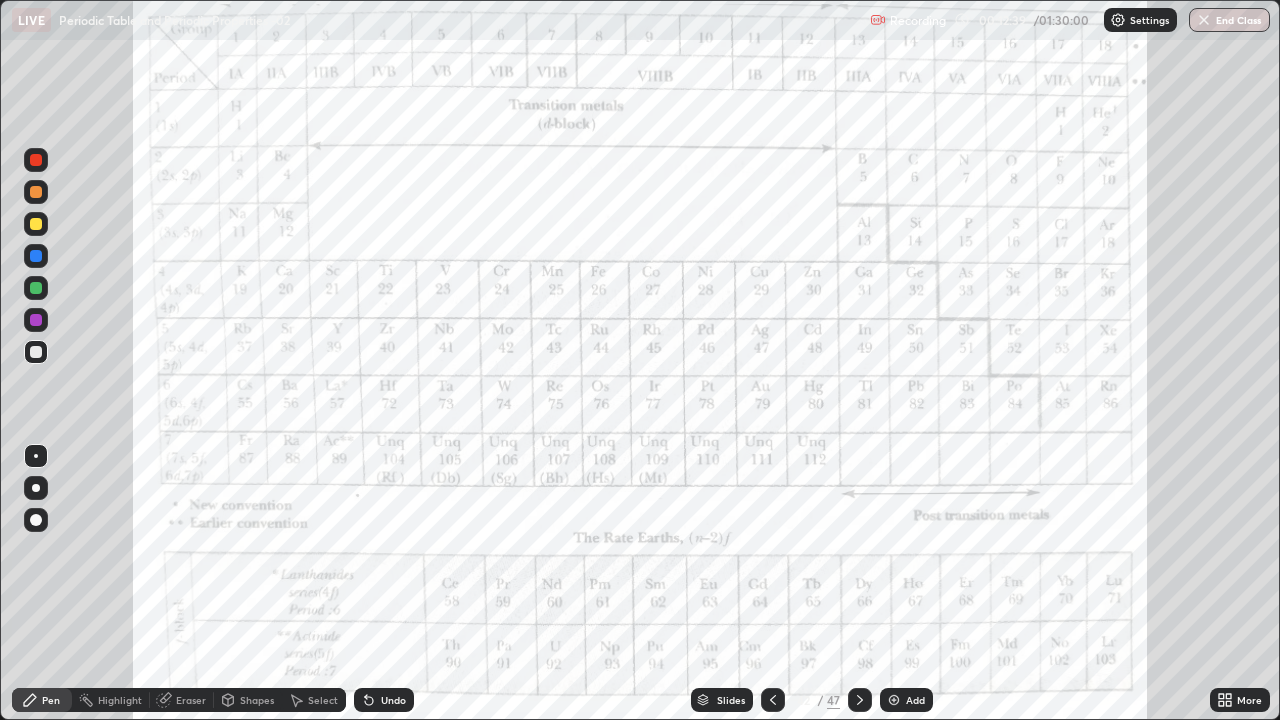 click 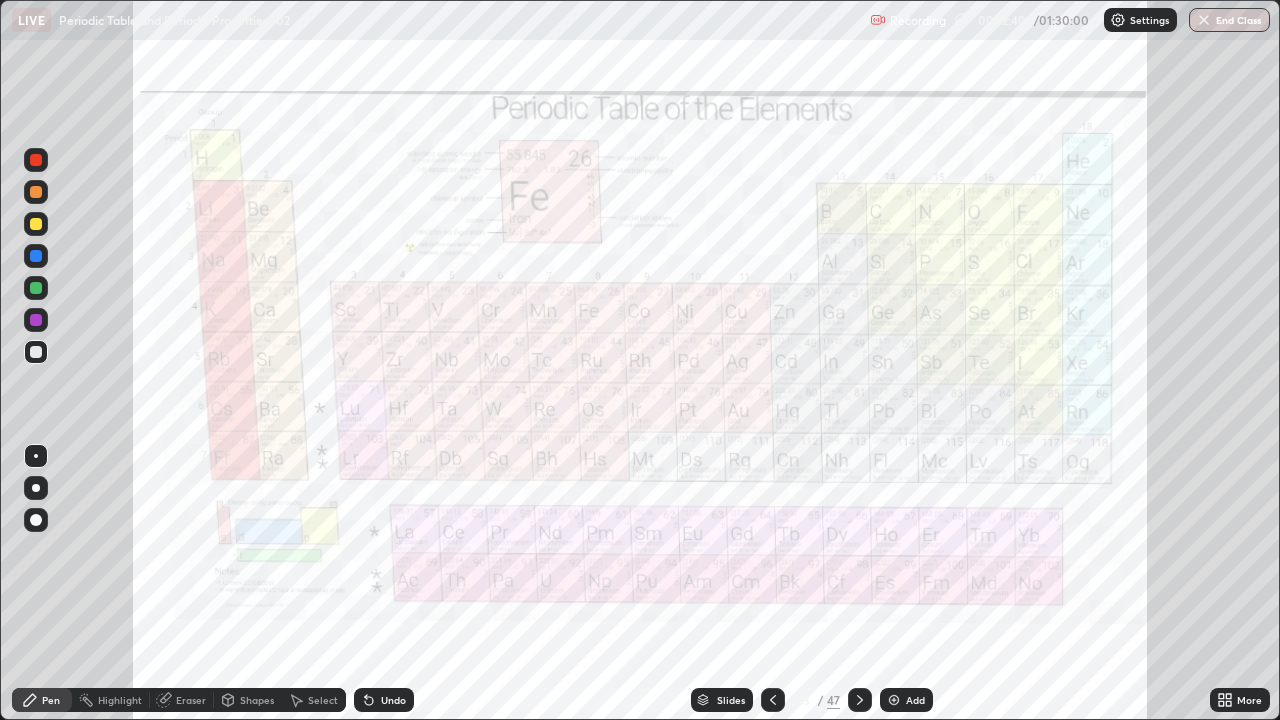 click 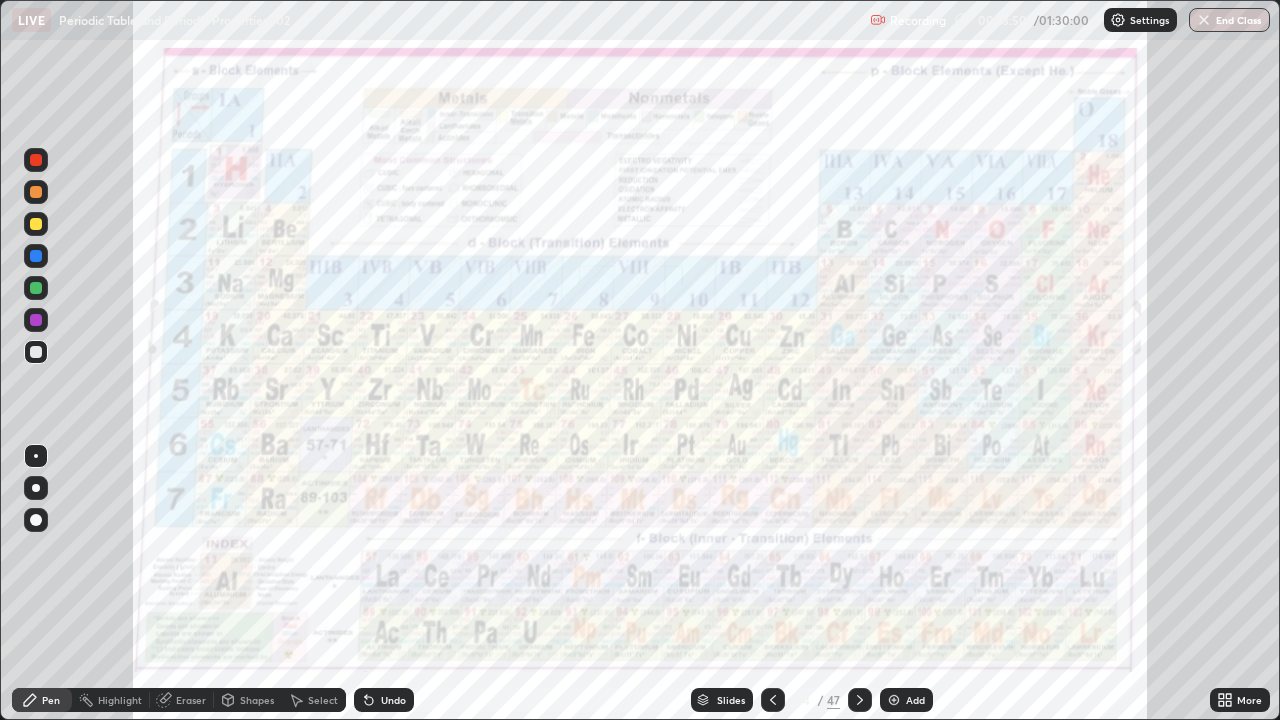 click at bounding box center (36, 160) 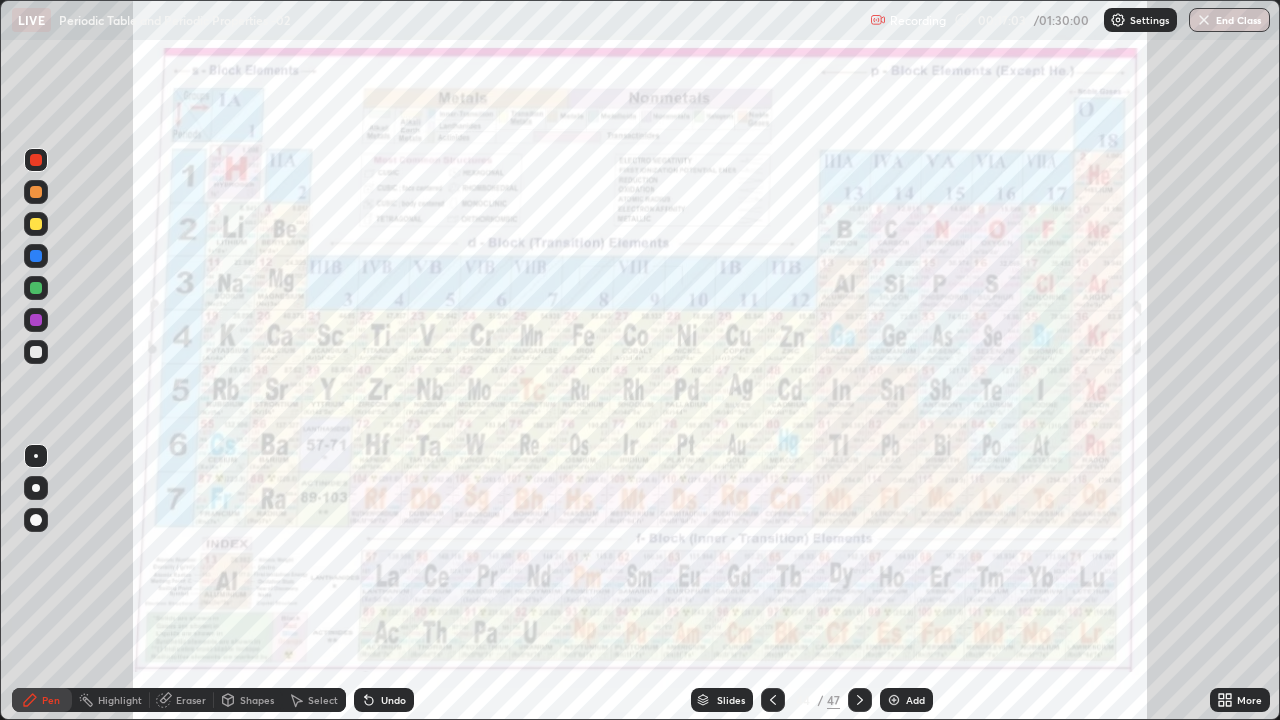 click on "Slides" at bounding box center [722, 700] 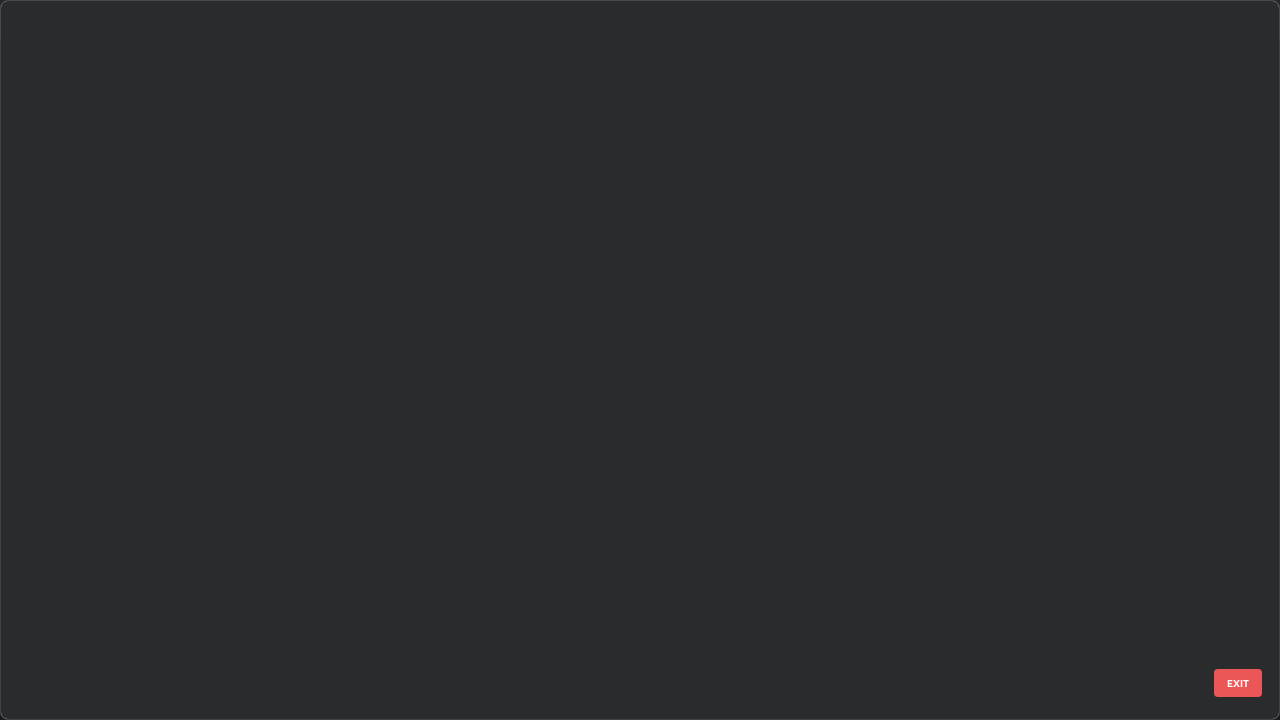 scroll, scrollTop: 2651, scrollLeft: 0, axis: vertical 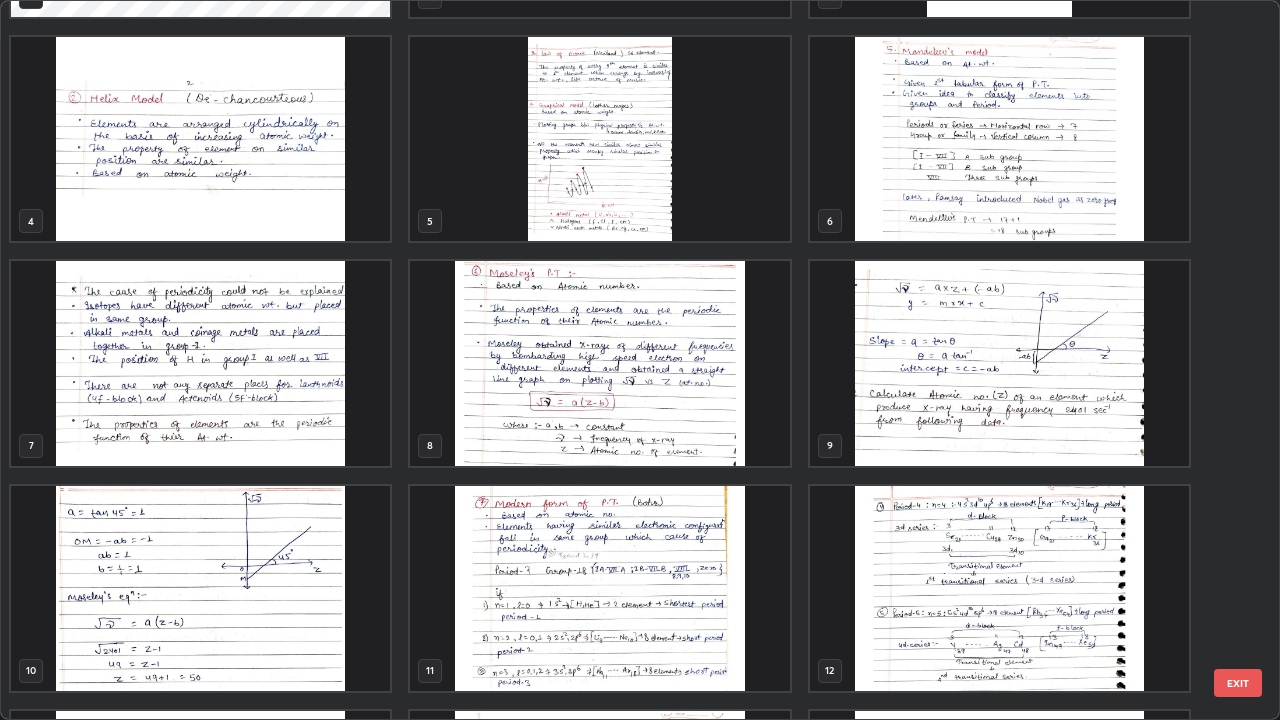 click at bounding box center [599, 588] 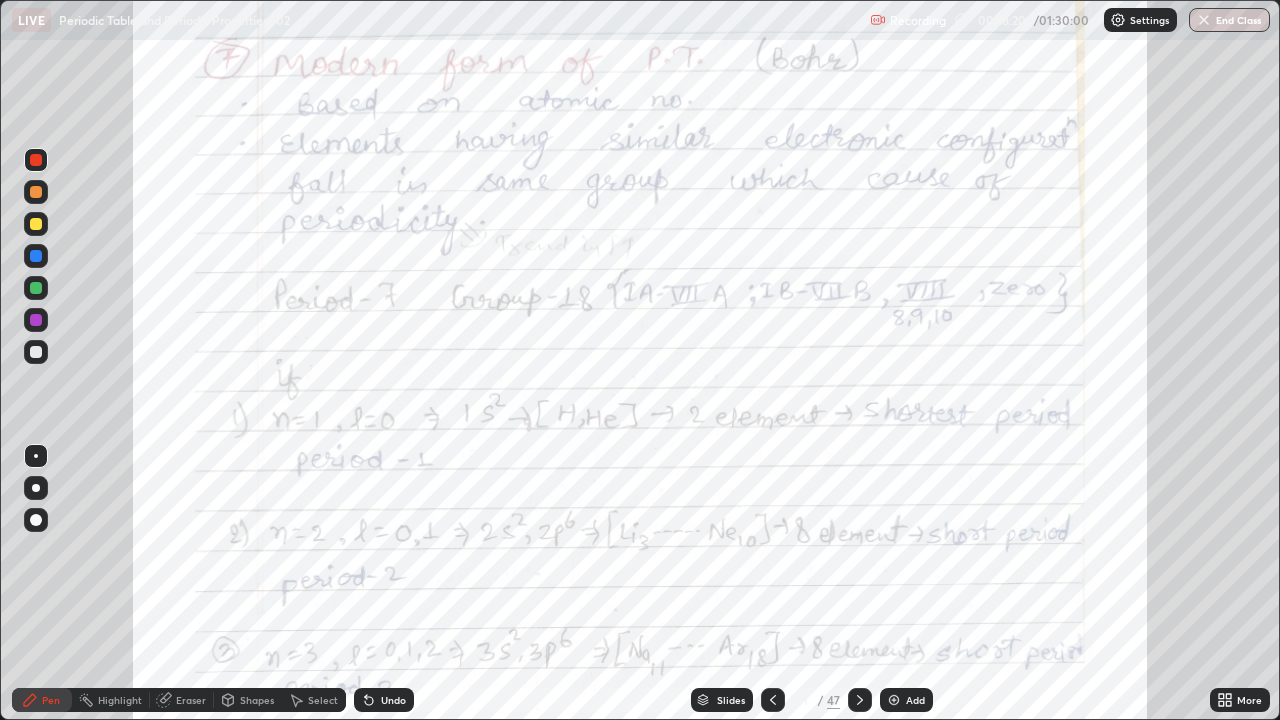click at bounding box center [36, 160] 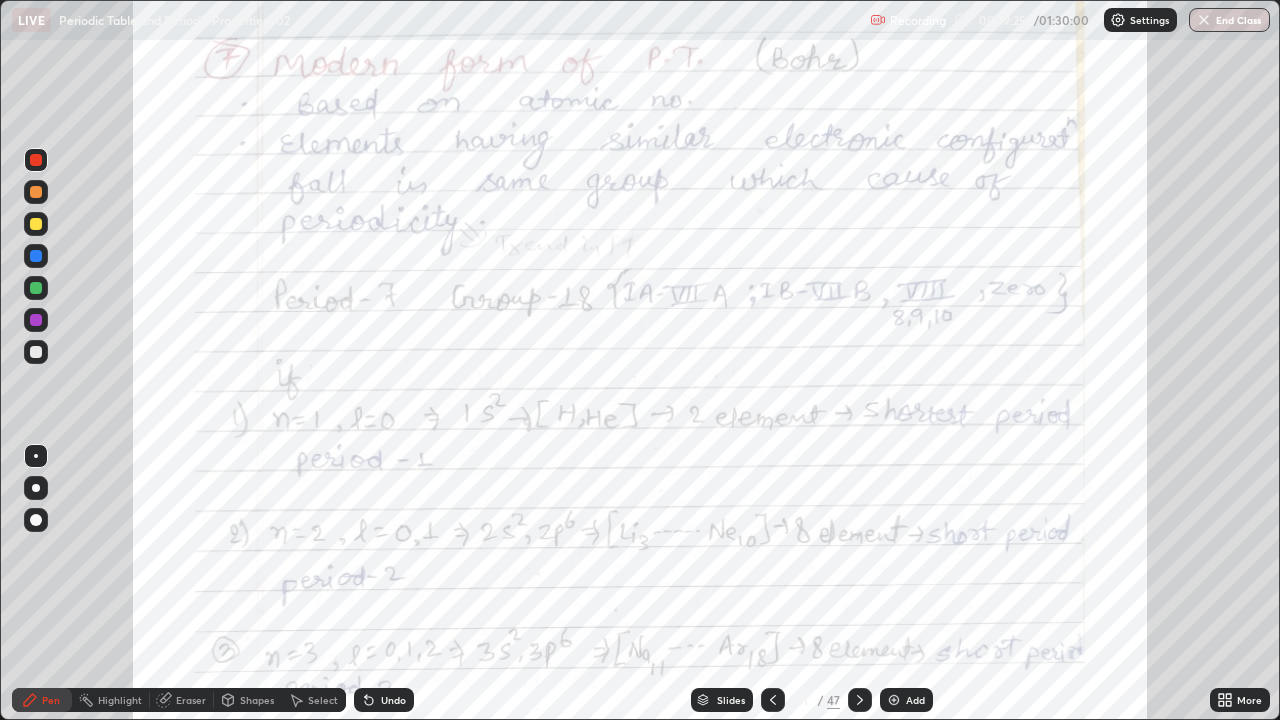 click on "Undo" at bounding box center [393, 700] 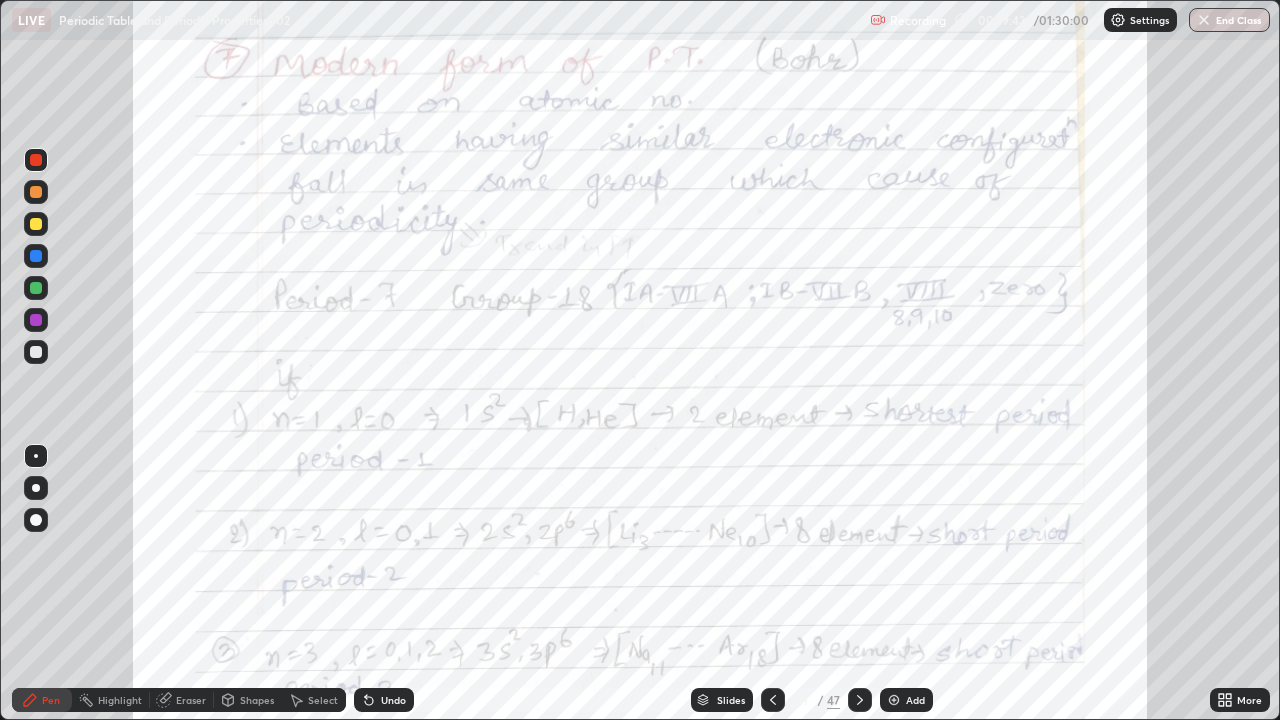 click 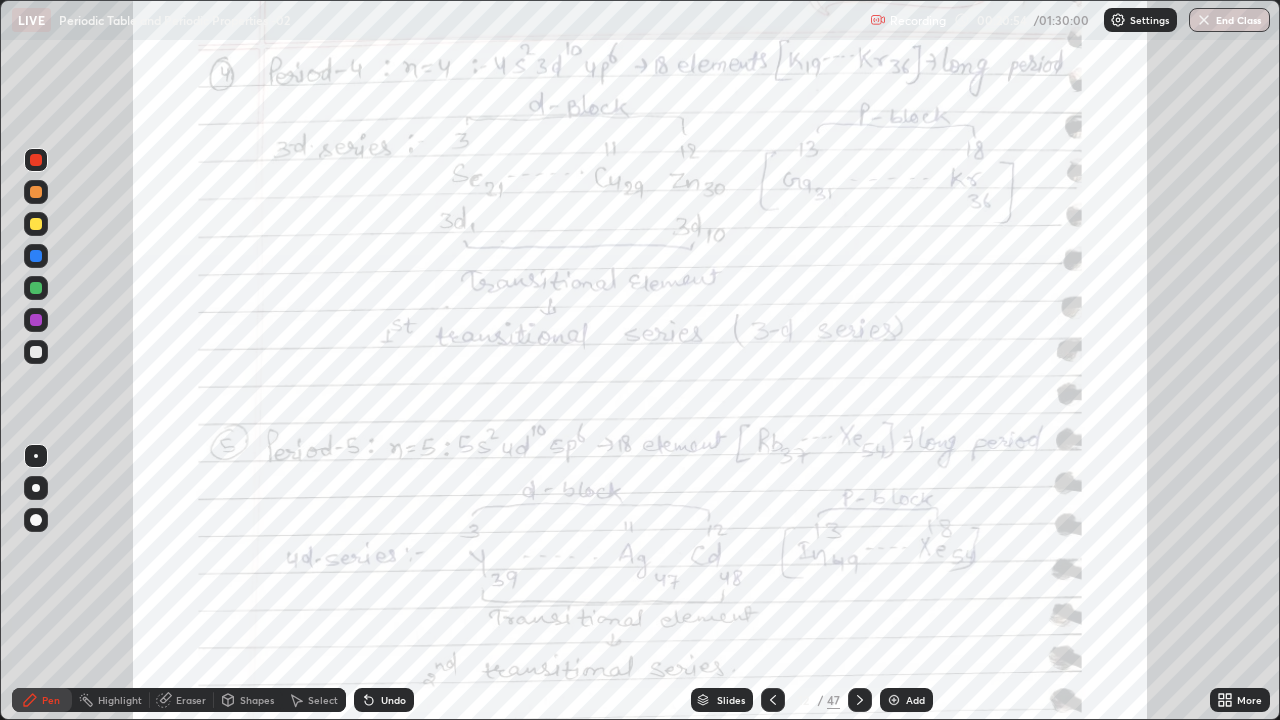 click at bounding box center (36, 224) 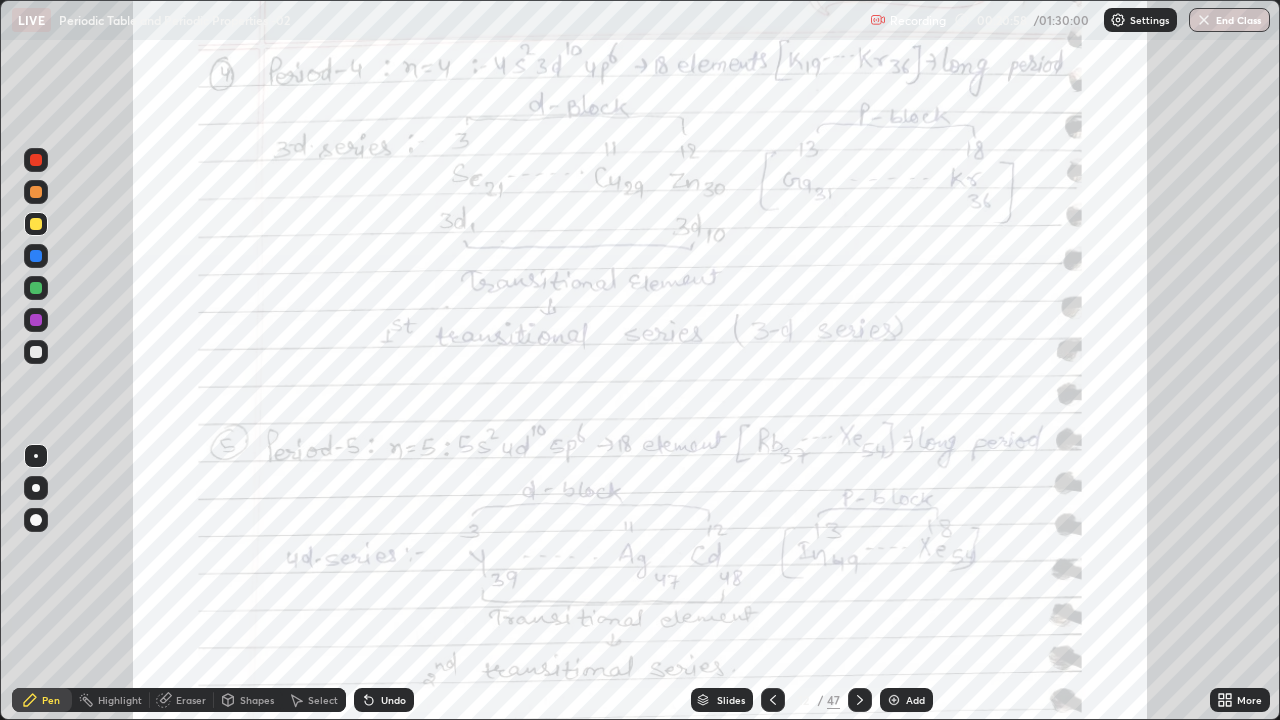 click on "Eraser" at bounding box center (191, 700) 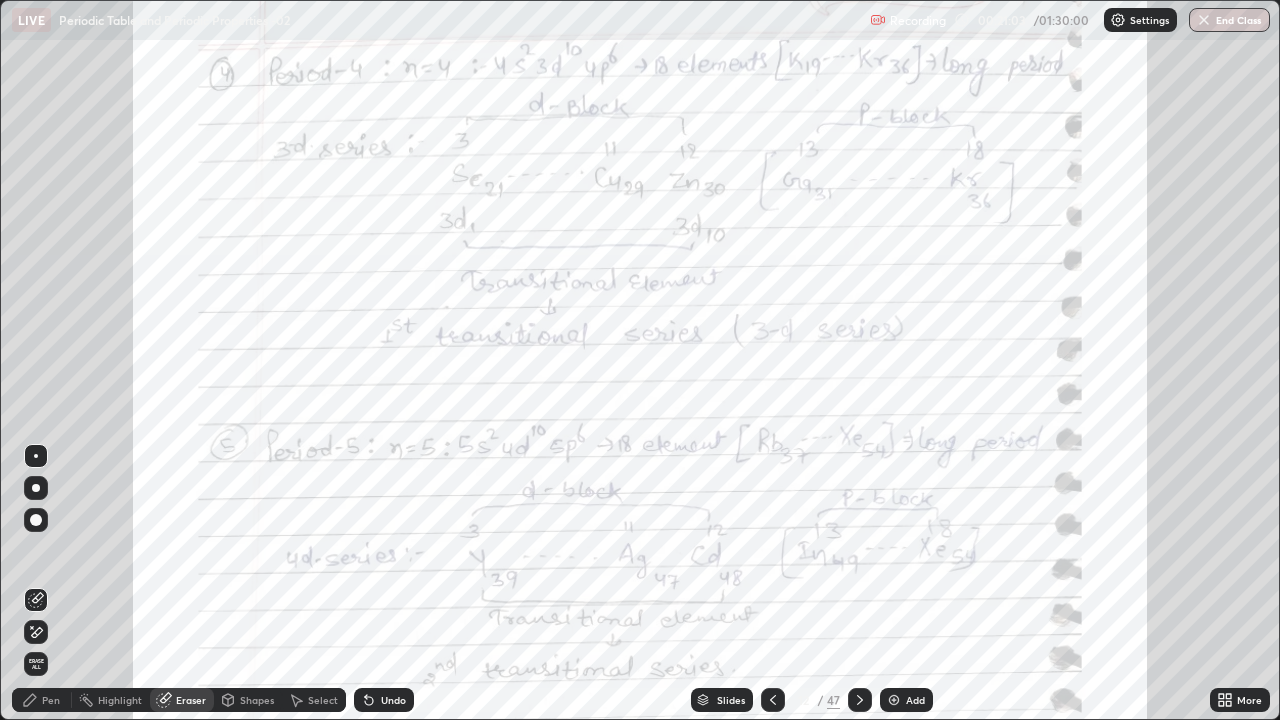 click on "Pen" at bounding box center [51, 700] 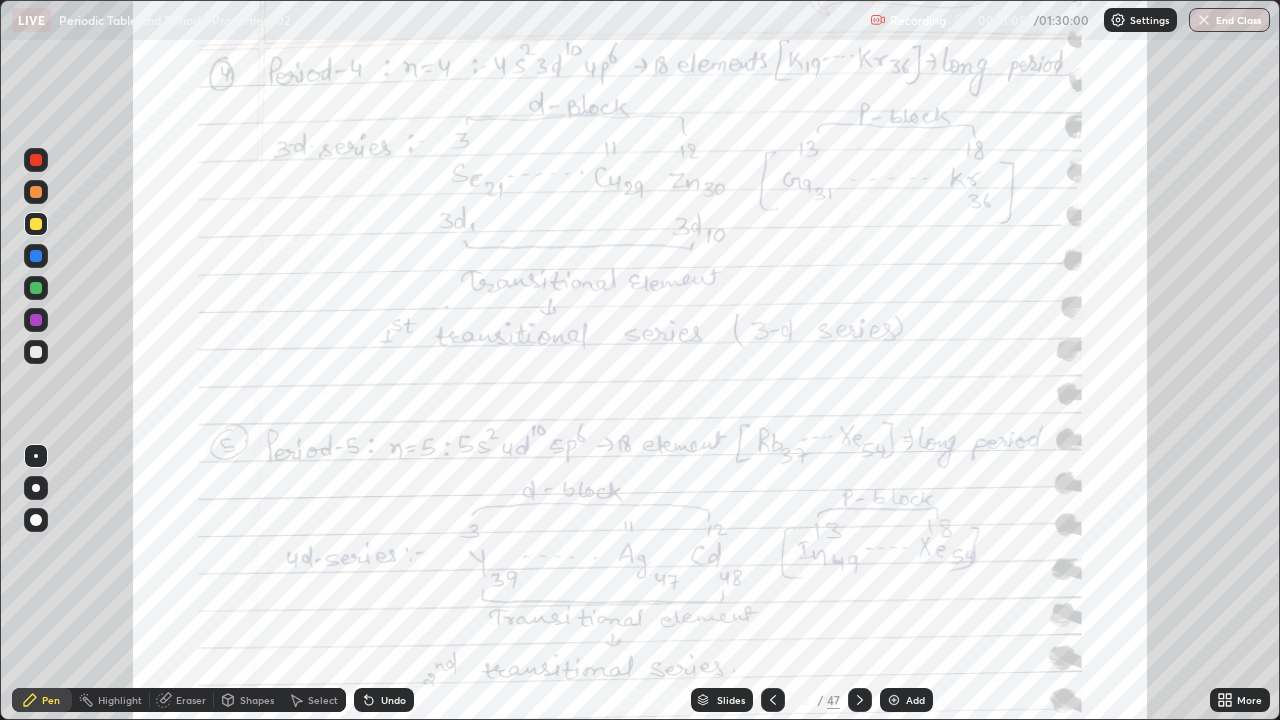 click at bounding box center [36, 352] 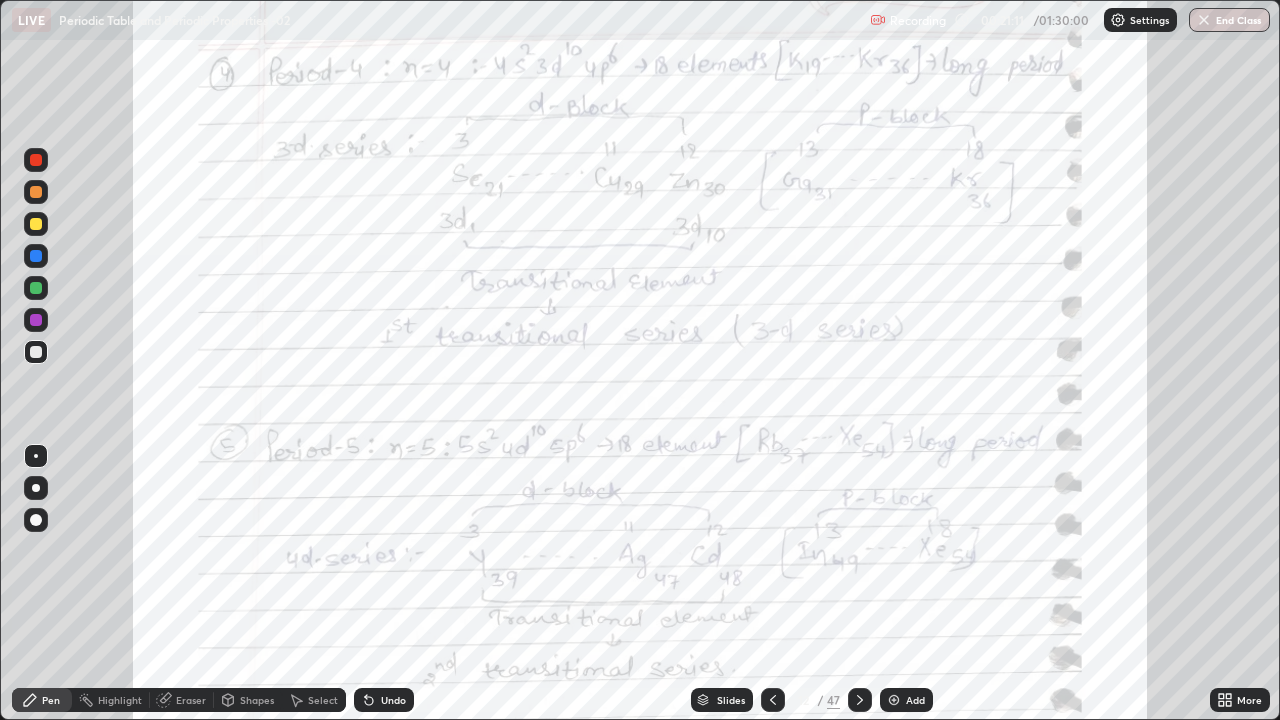 click at bounding box center (36, 192) 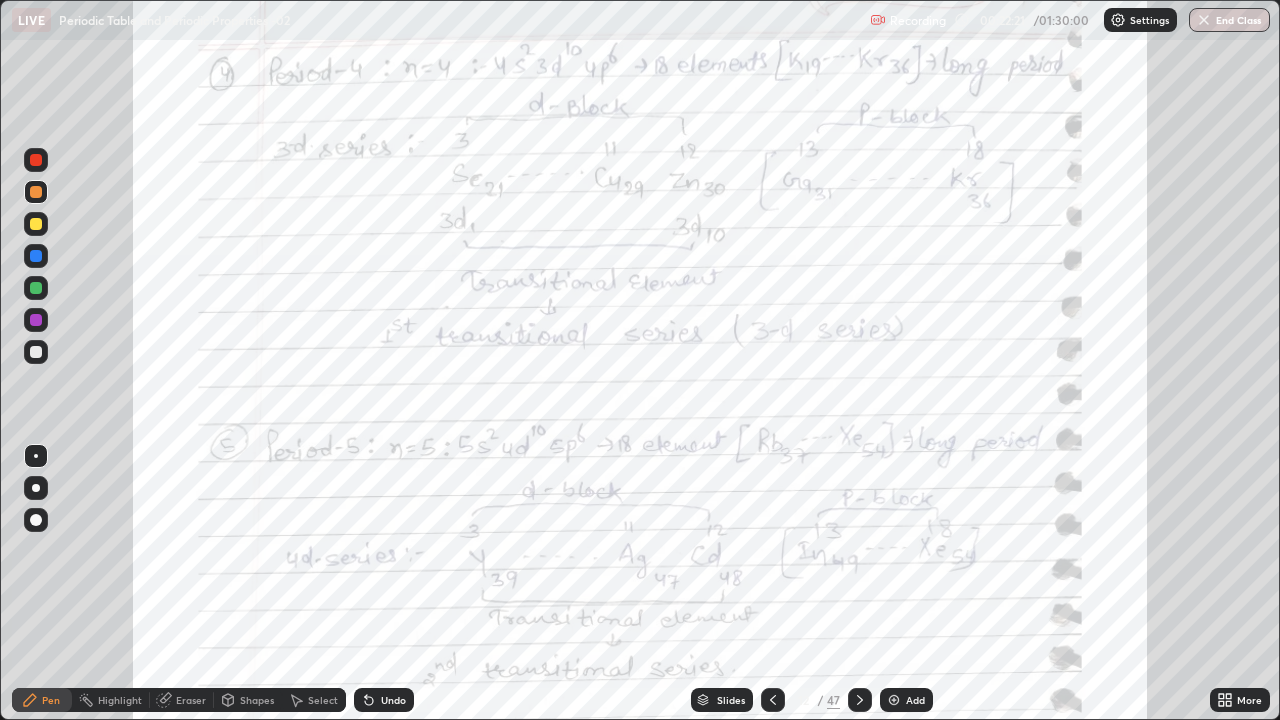 click at bounding box center (36, 352) 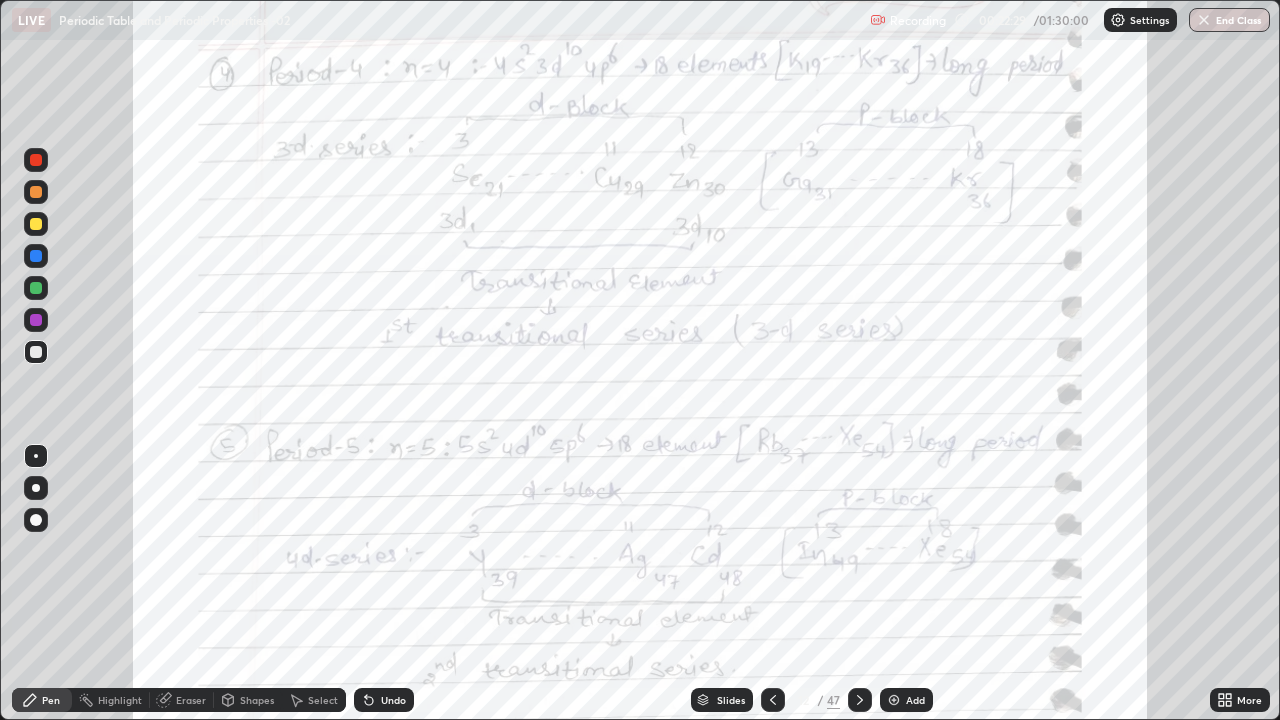 click on "Pen" at bounding box center (51, 700) 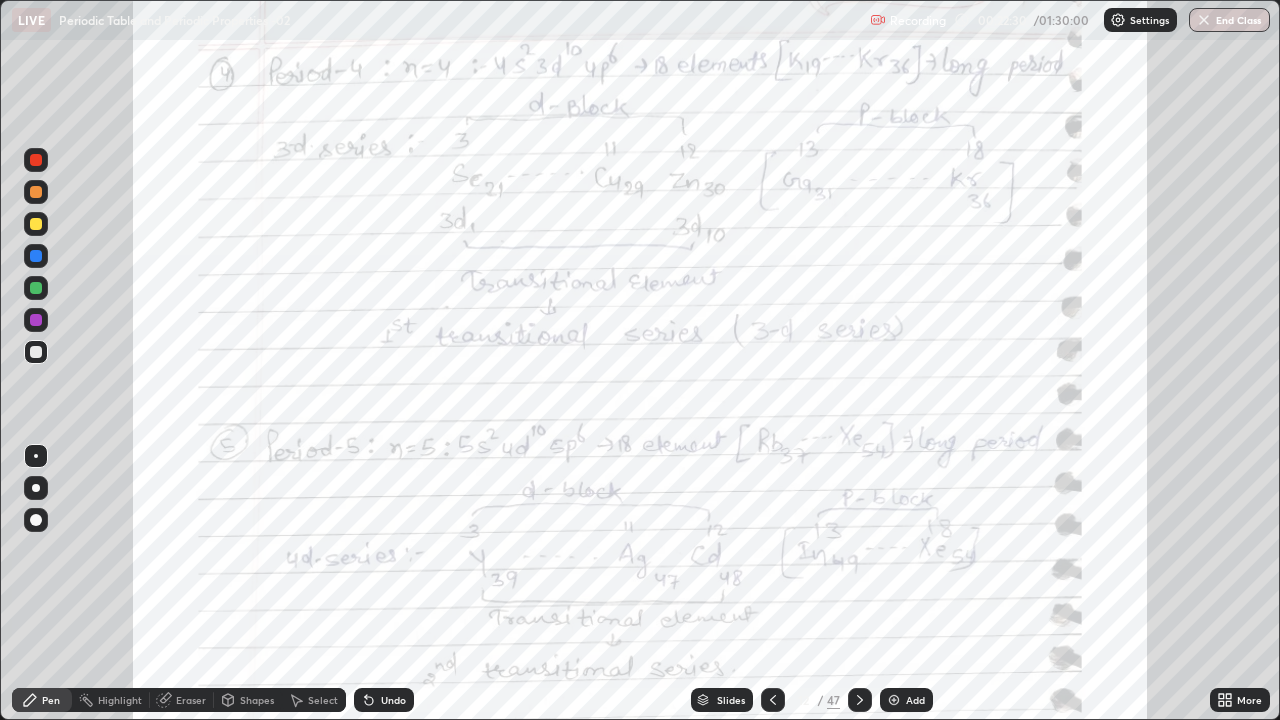 click at bounding box center (36, 224) 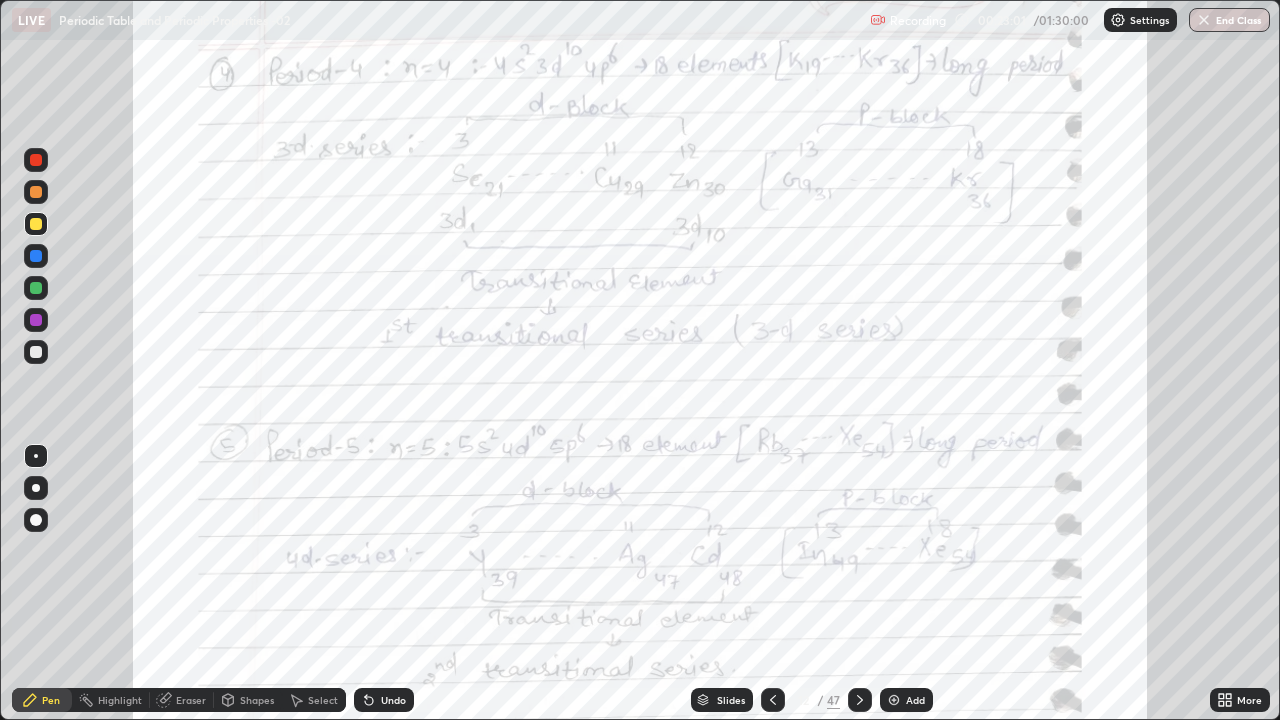 click 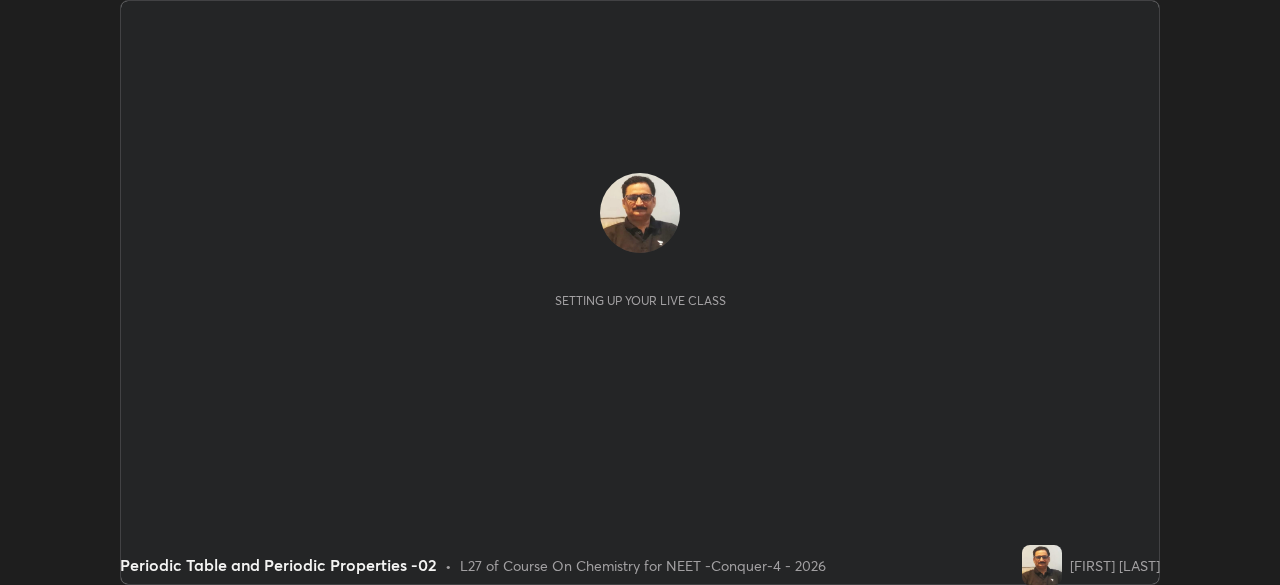 scroll, scrollTop: 0, scrollLeft: 0, axis: both 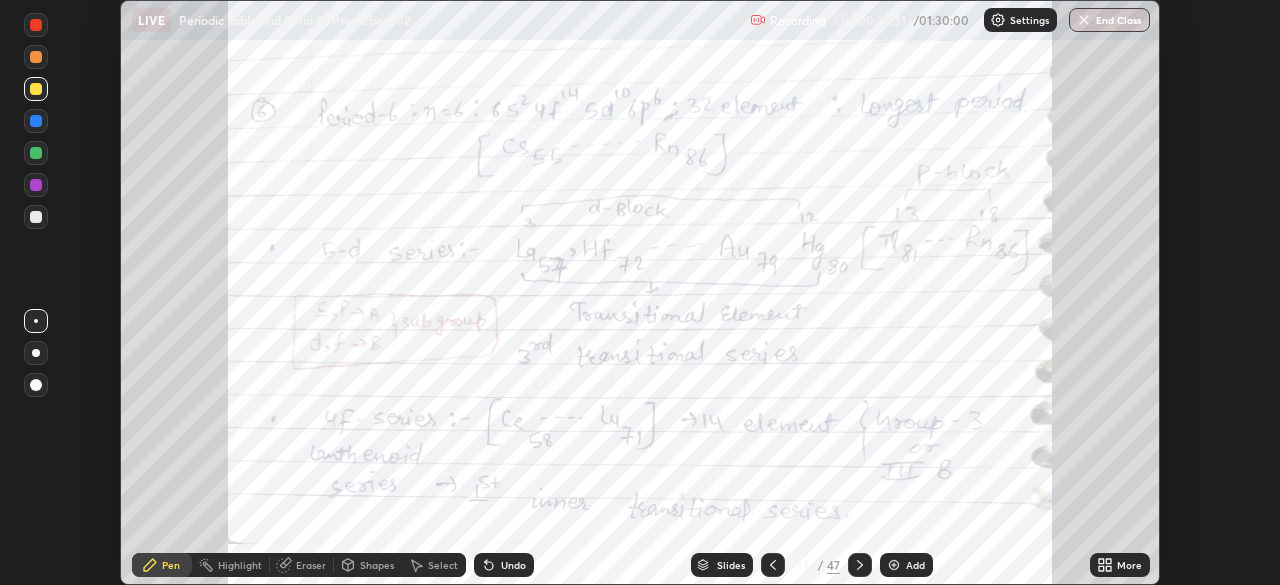 click 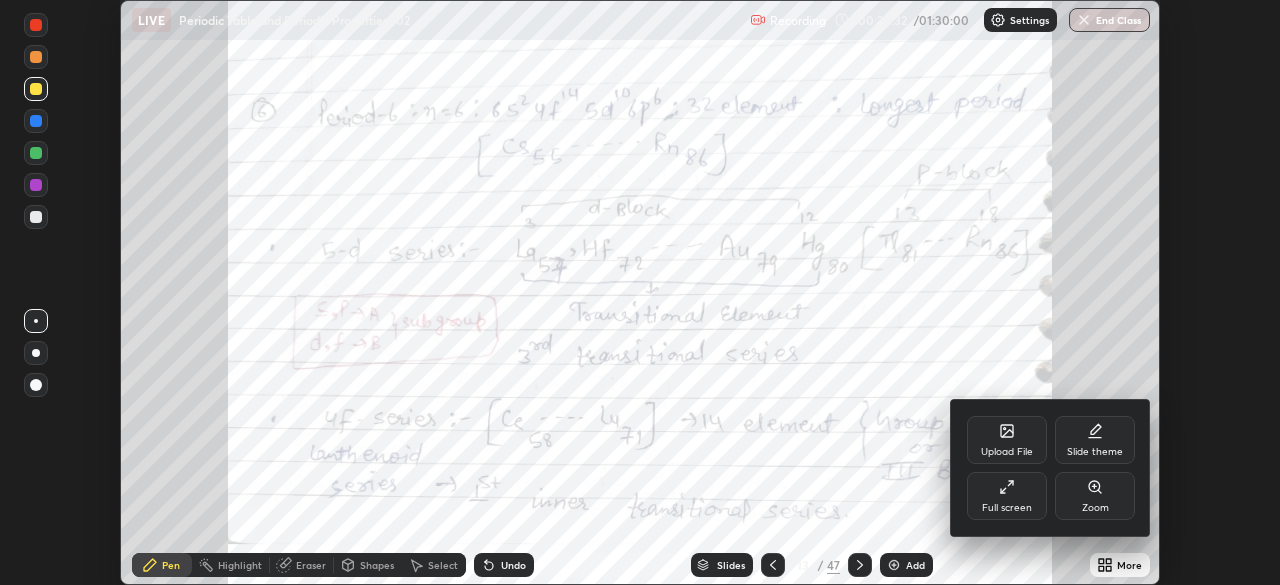 click on "Full screen" at bounding box center [1007, 508] 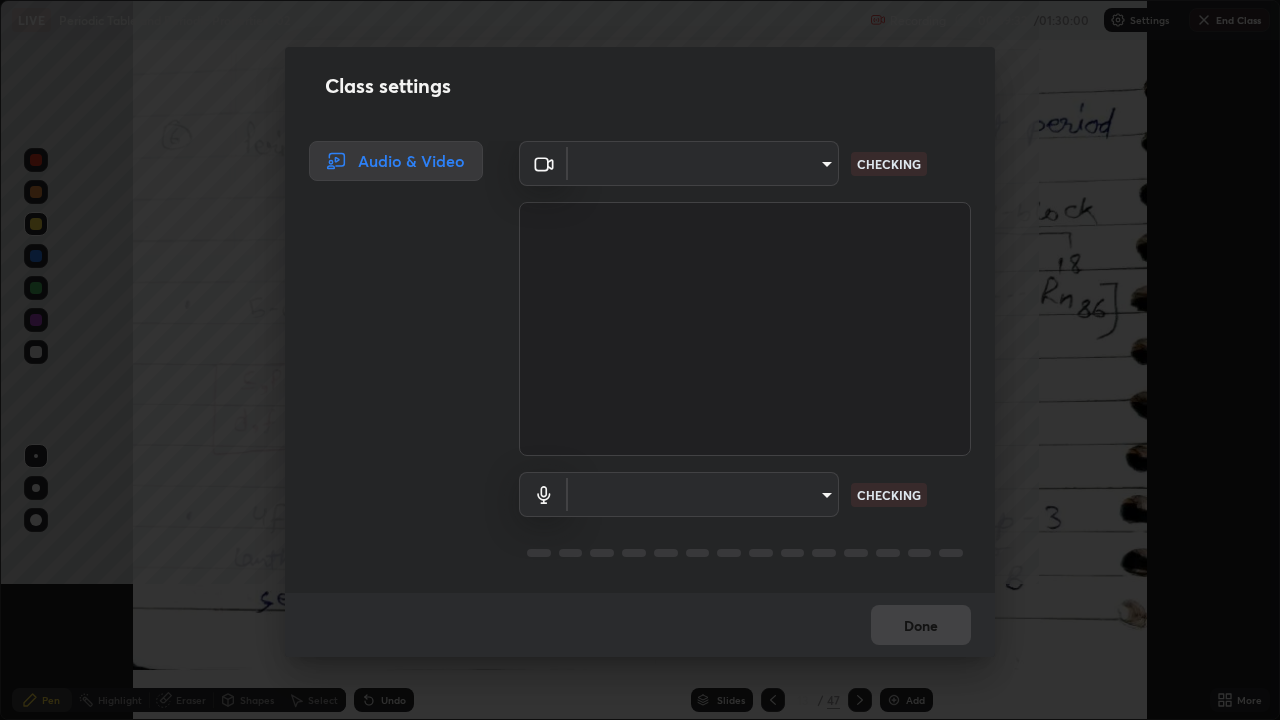 scroll, scrollTop: 99280, scrollLeft: 98720, axis: both 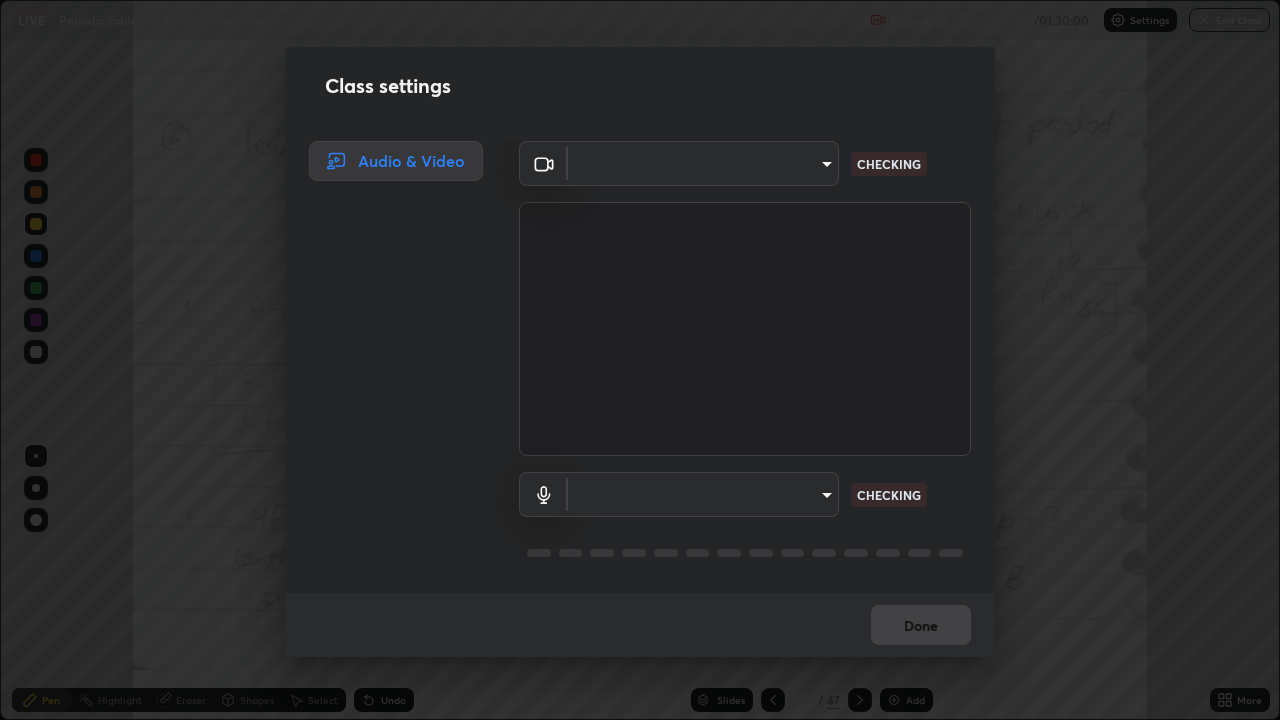 type on "[SERIAL]" 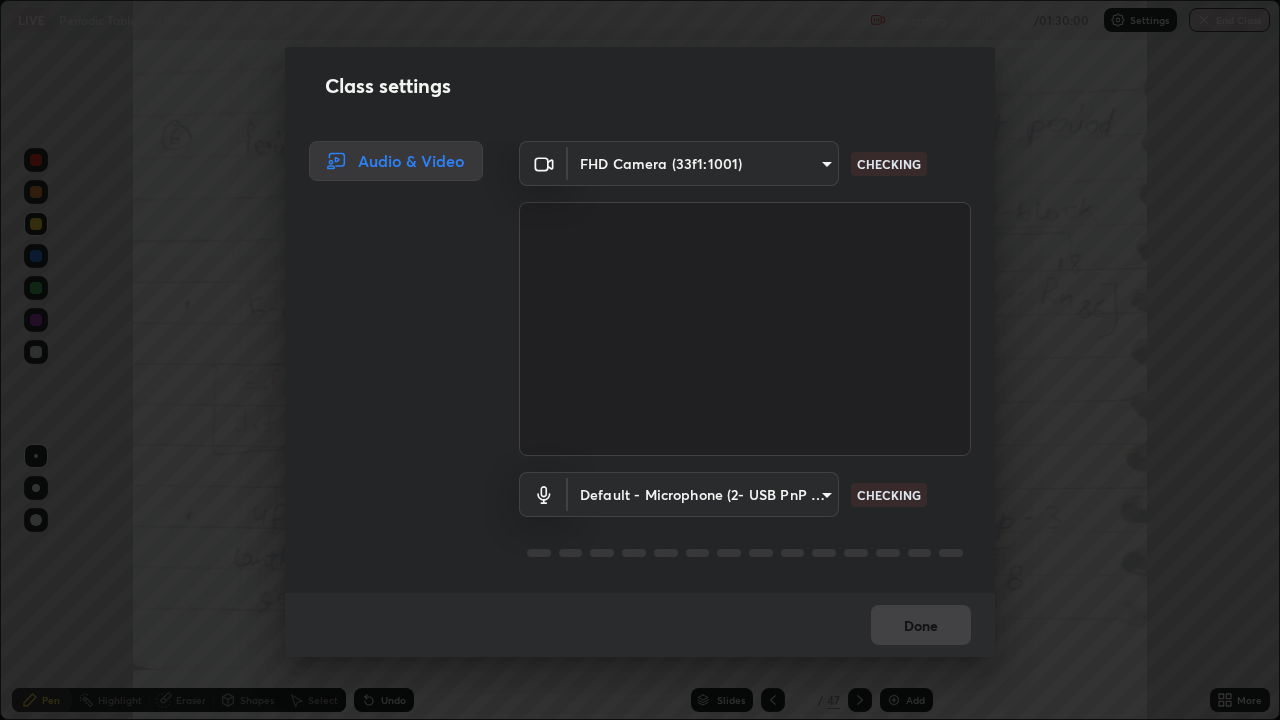 click on "Erase all LIVE Periodic Table and Periodic Properties -02 Recording 00:39:34 /  01:30:00 Settings End Class Setting up your live class Periodic Table and Periodic Properties -02 • L27 of Course On Chemistry for NEET -Conquer-4 - 2026 Amit Kumar Jha Pen Highlight Eraser Shapes Select Undo Slides 13 / 47 Add More No doubts shared Encourage your learners to ask a doubt for better clarity Report an issue Reason for reporting Buffering Chat not working Audio - Video sync issue Educator video quality low ​ Attach an image Report Class settings Audio & Video FHD Camera (33f1:1001) 0e50365916b658242f783ed4648cb329f585d10cba28352488c27cd343db3185 CHECKING Default - Microphone (2- USB PnP Sound Device) default CHECKING Done" at bounding box center [640, 360] 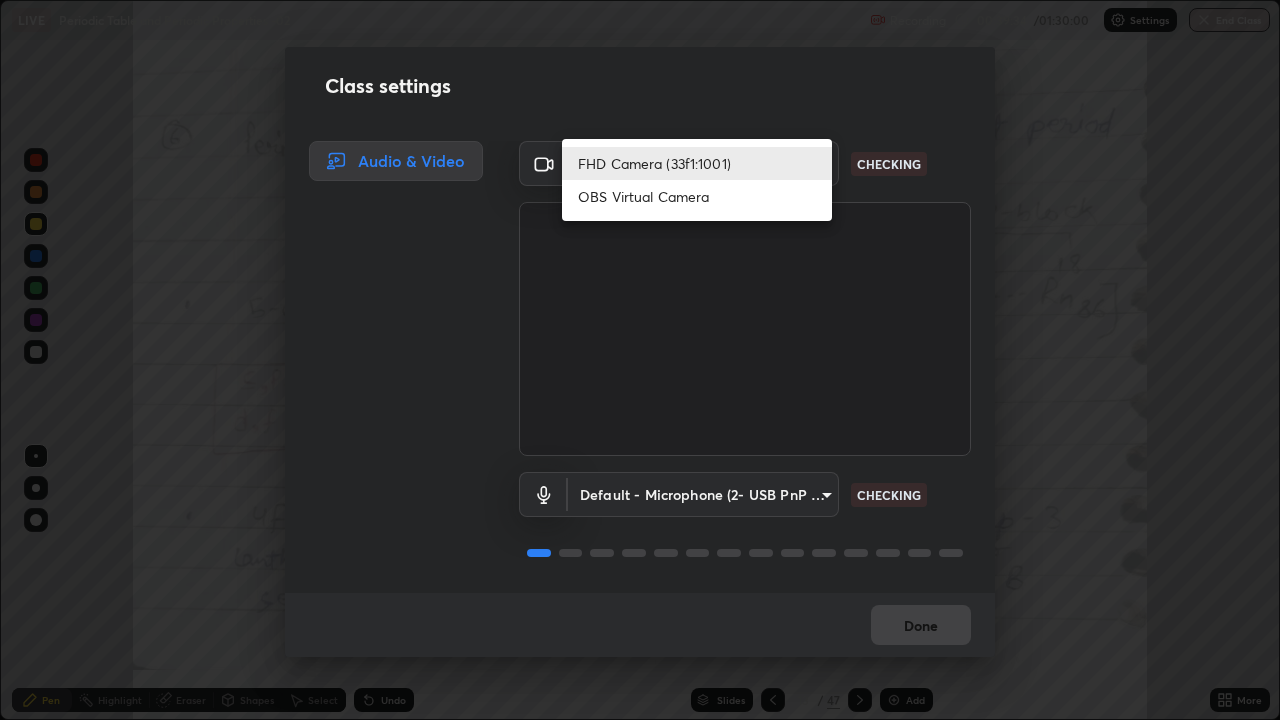 click on "FHD Camera (33f1:1001)" at bounding box center [697, 163] 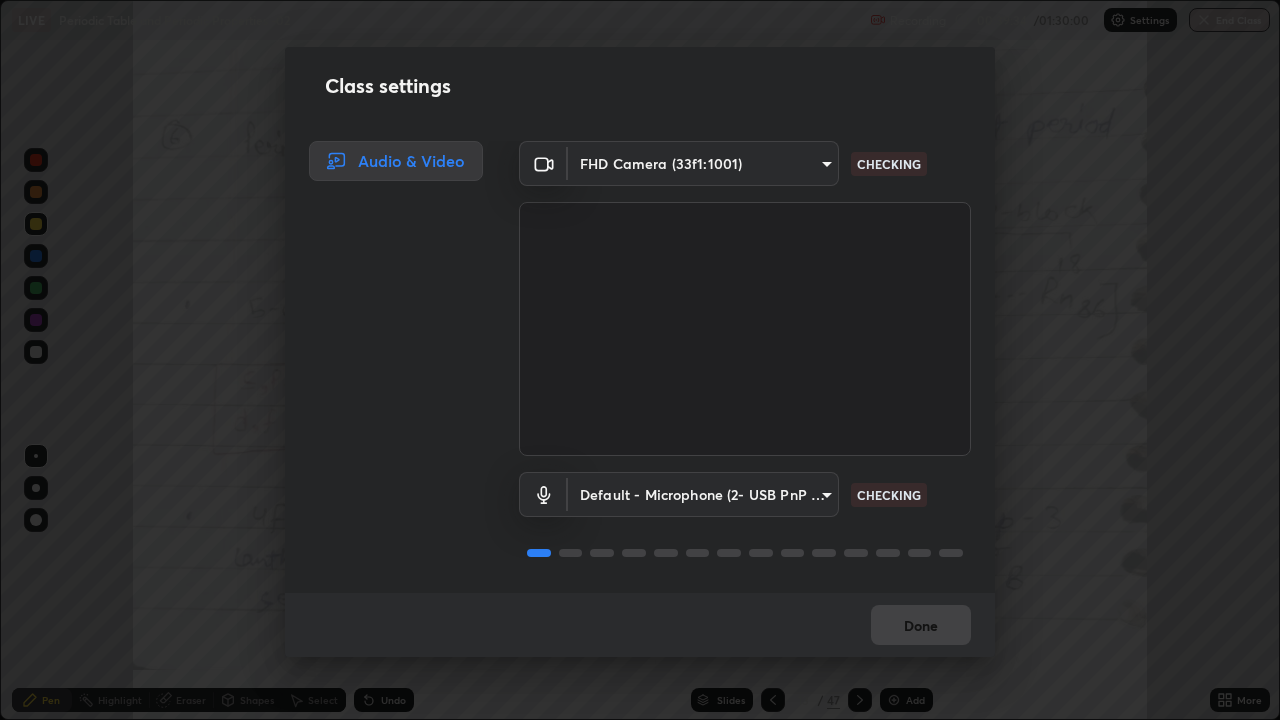 scroll, scrollTop: 2, scrollLeft: 0, axis: vertical 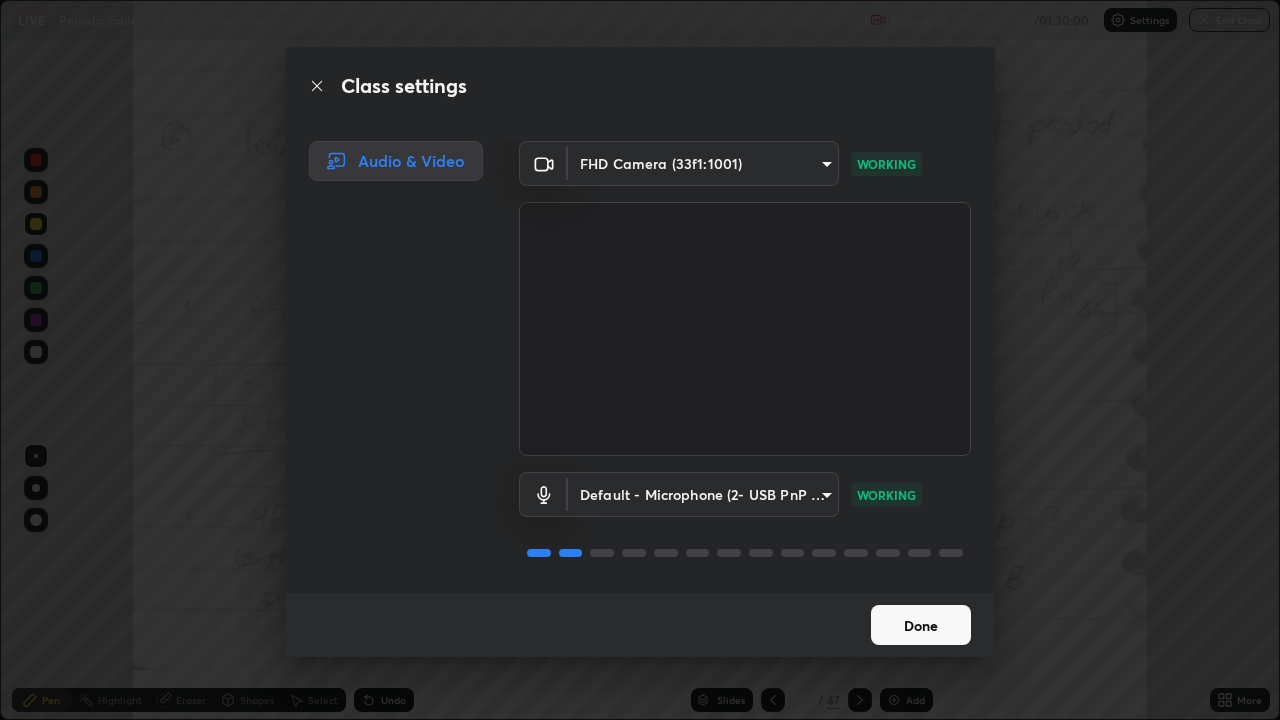 click on "Done" at bounding box center (921, 625) 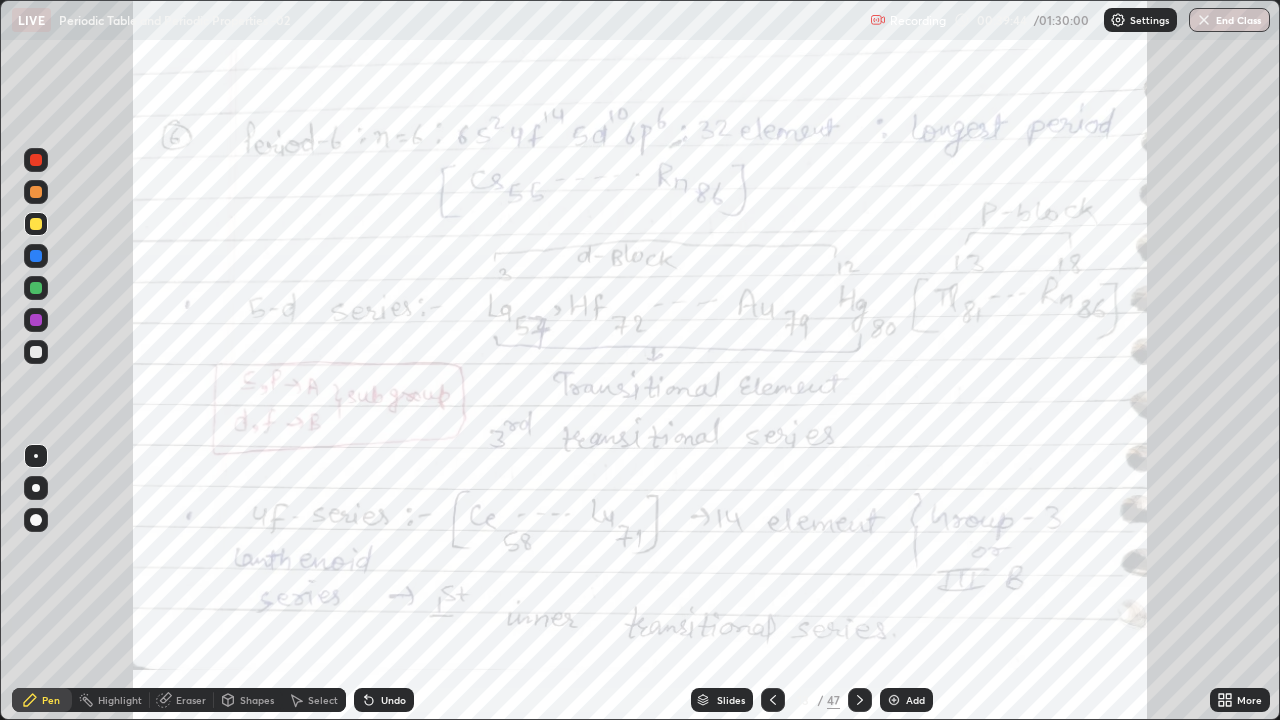 click at bounding box center [1118, 20] 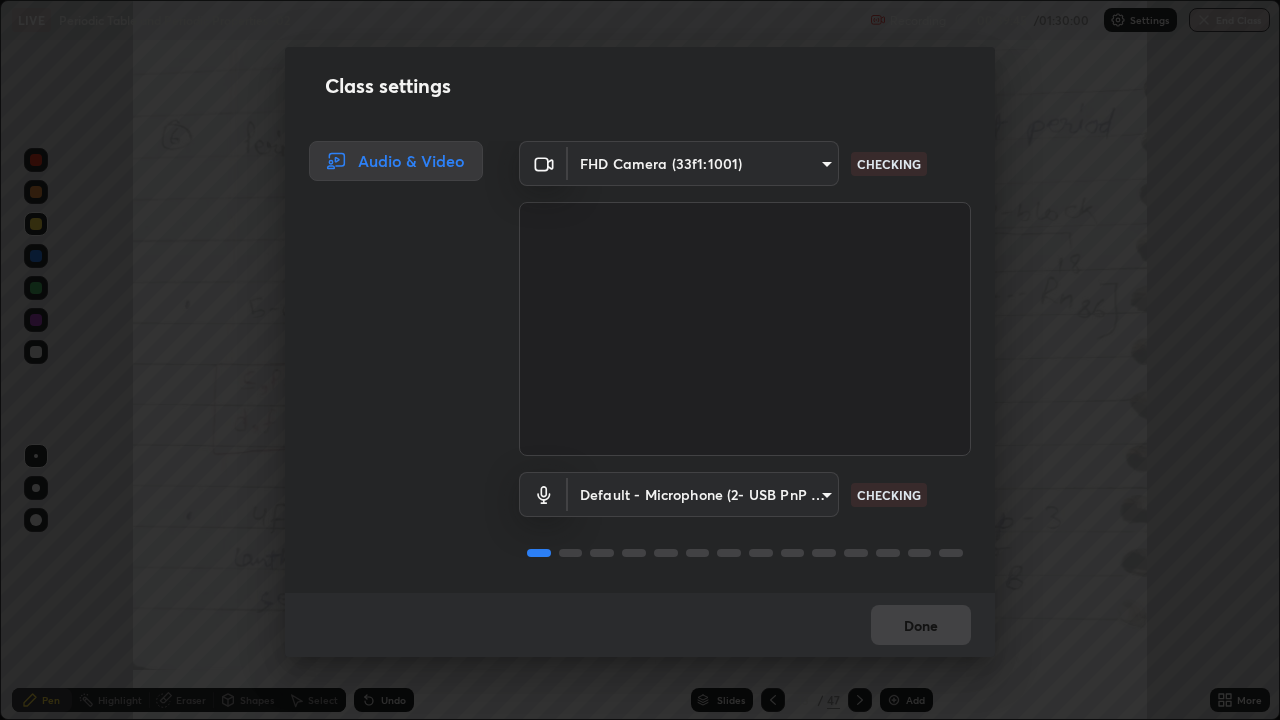scroll, scrollTop: 2, scrollLeft: 0, axis: vertical 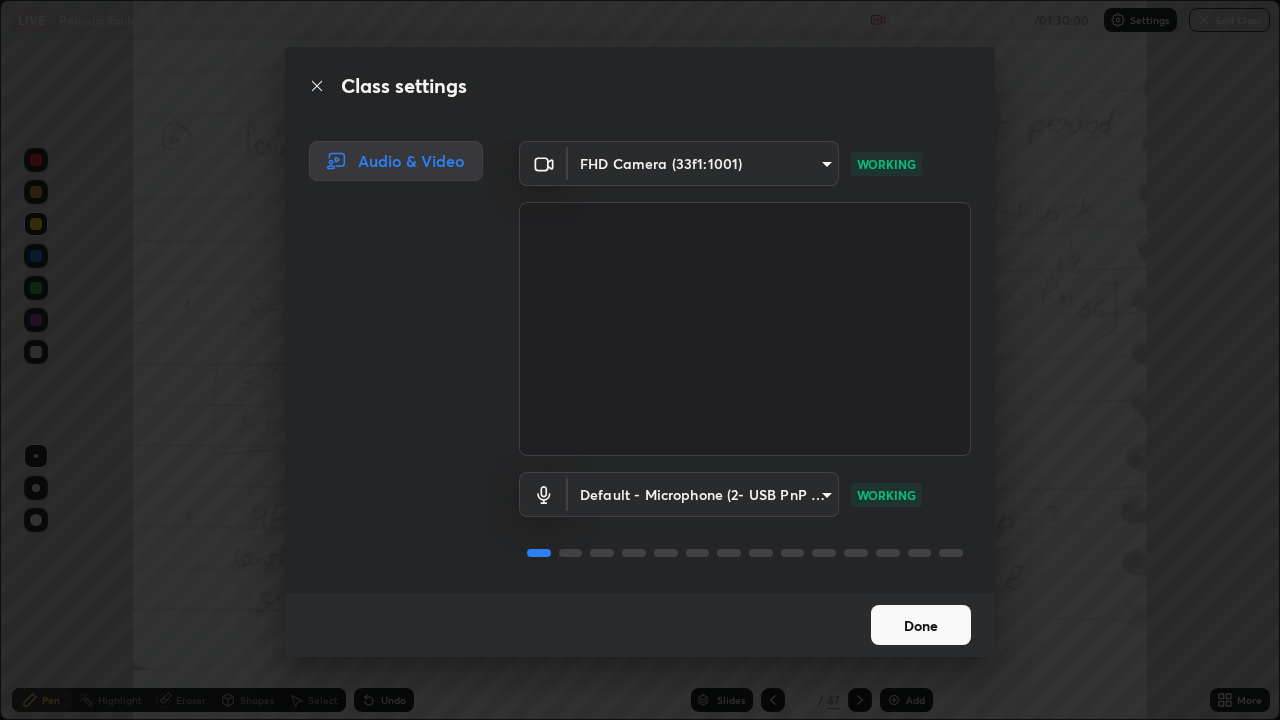 click on "Done" at bounding box center [921, 625] 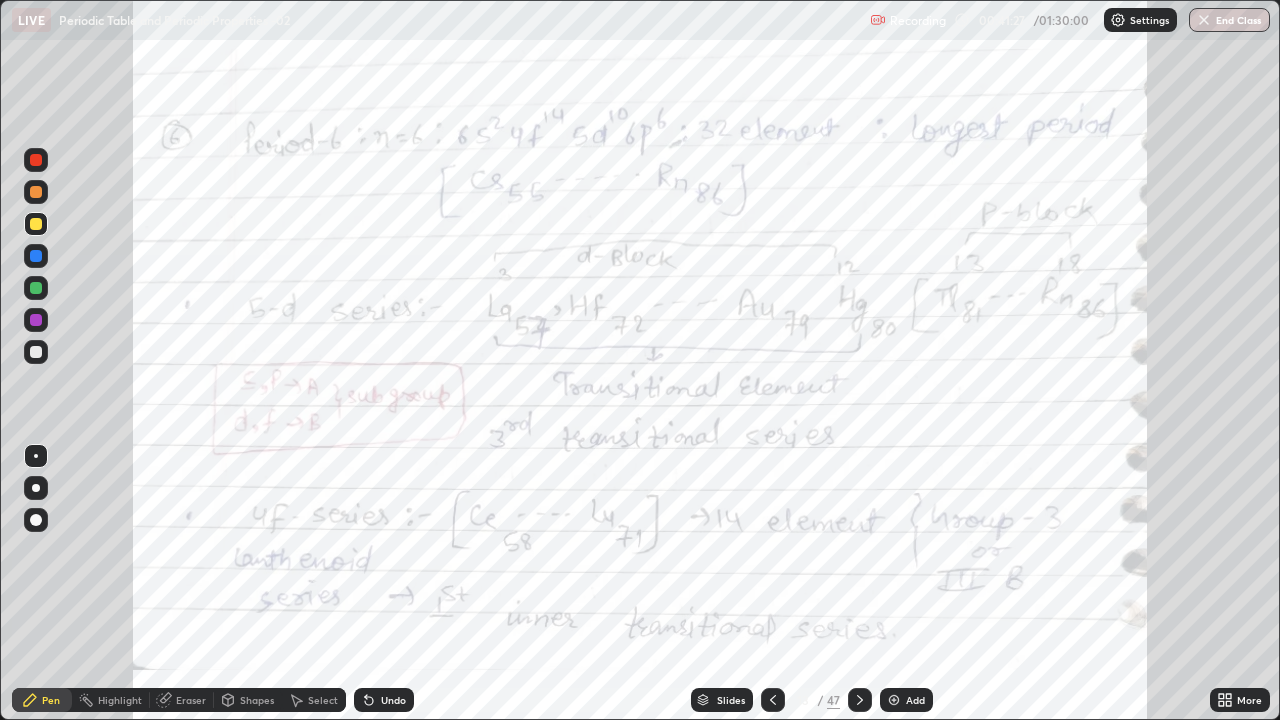click at bounding box center (860, 700) 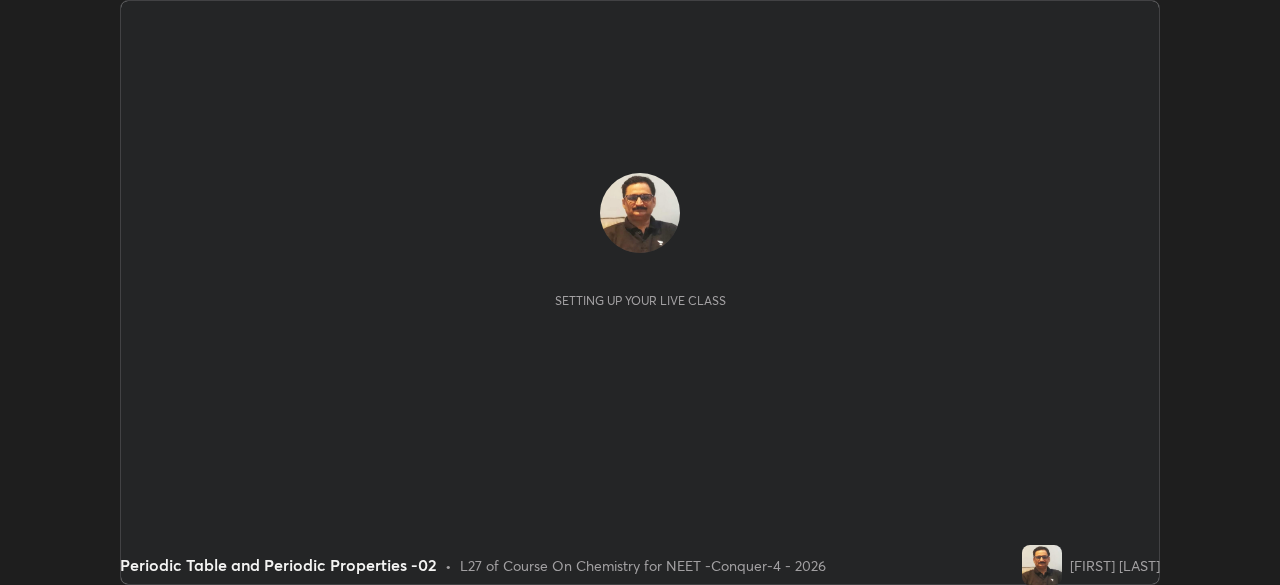 scroll, scrollTop: 0, scrollLeft: 0, axis: both 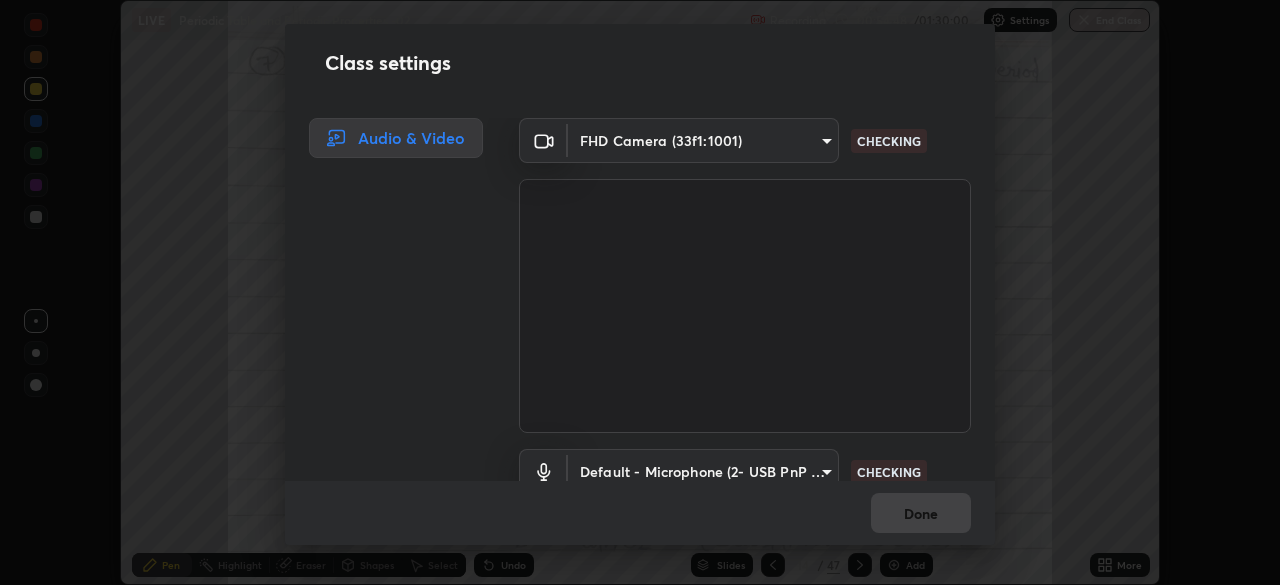 click on "Done" at bounding box center (640, 513) 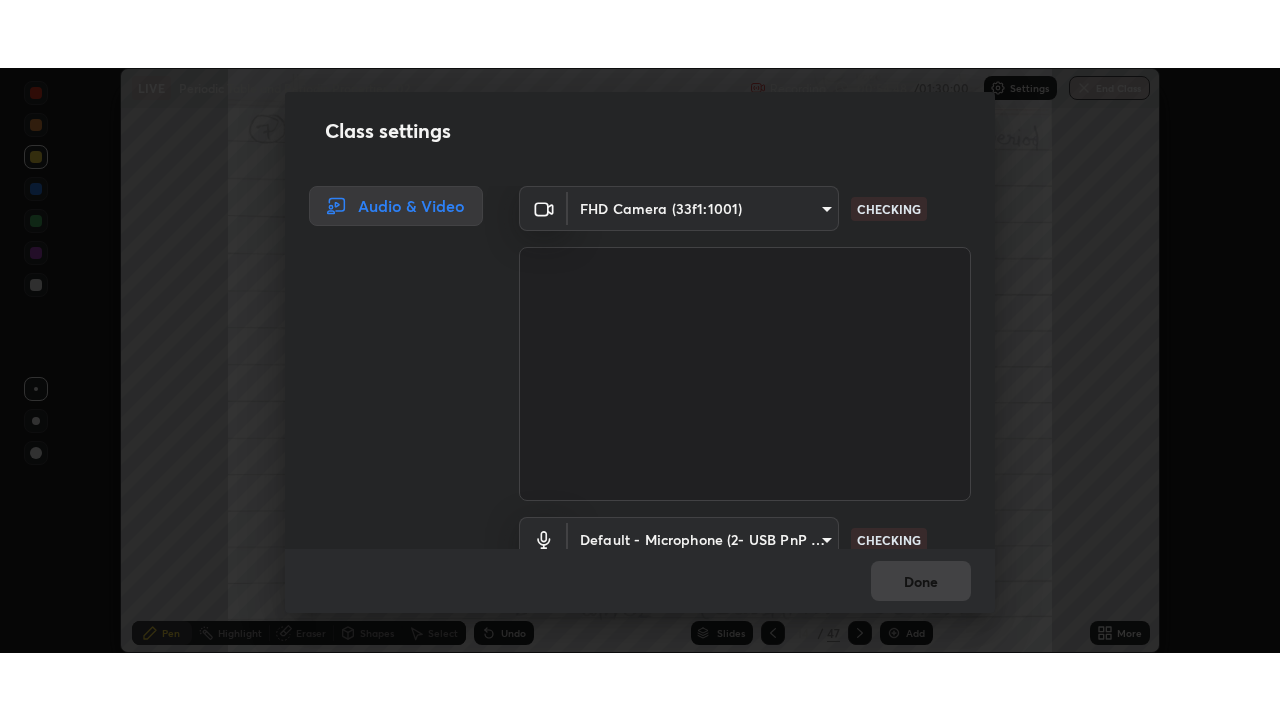 scroll, scrollTop: 91, scrollLeft: 0, axis: vertical 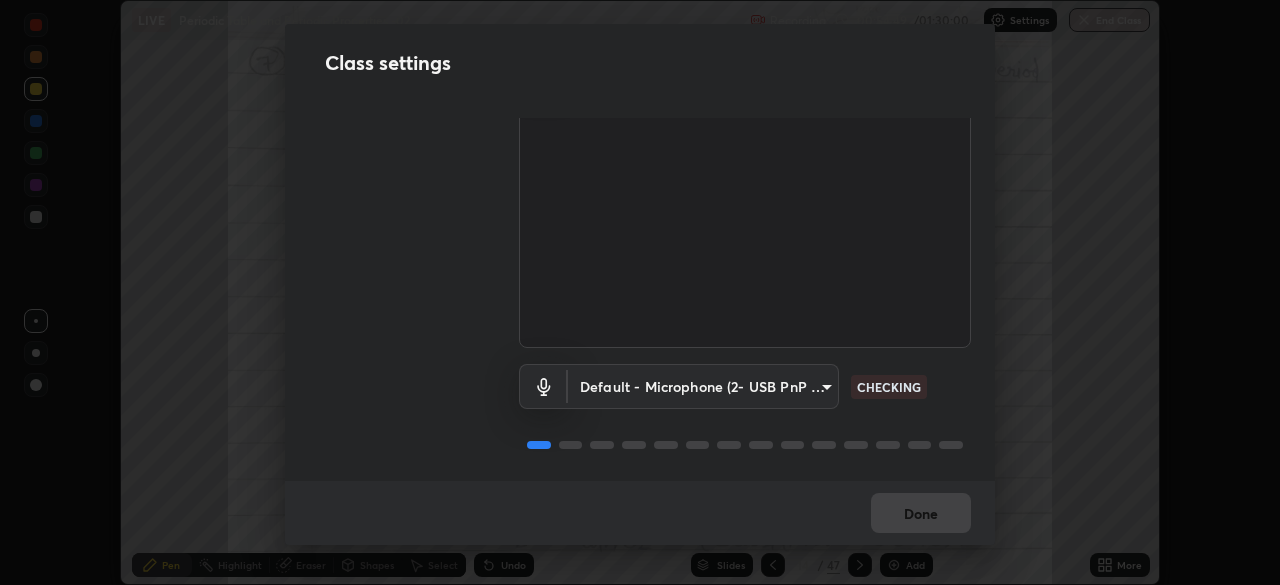 click on "Done" at bounding box center [640, 513] 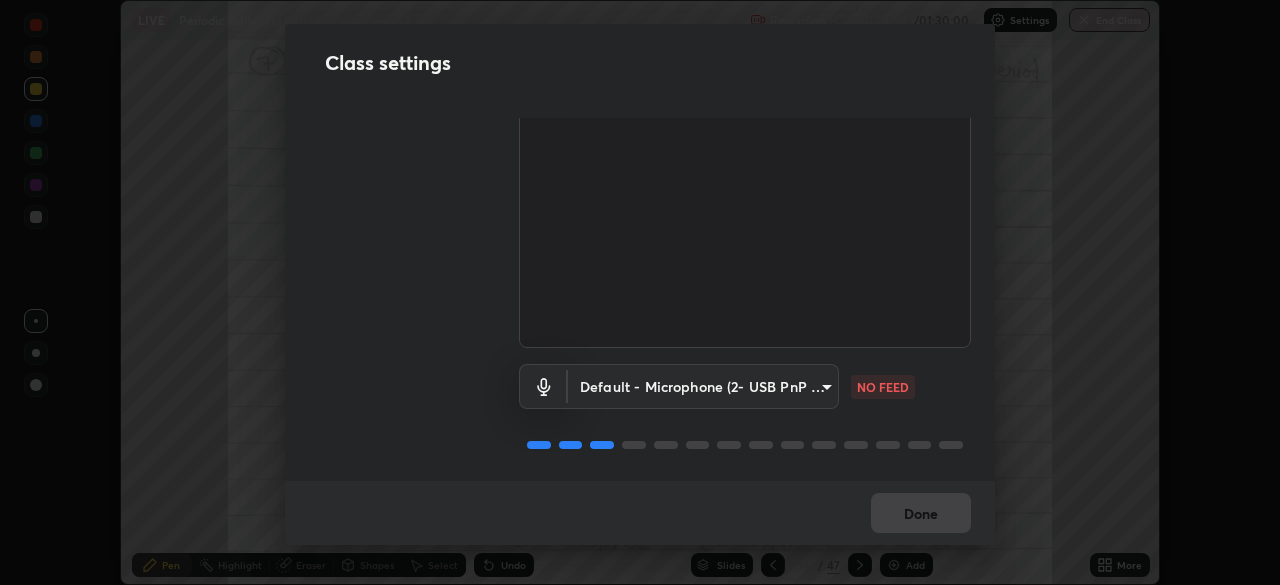 click on "Done" at bounding box center (640, 513) 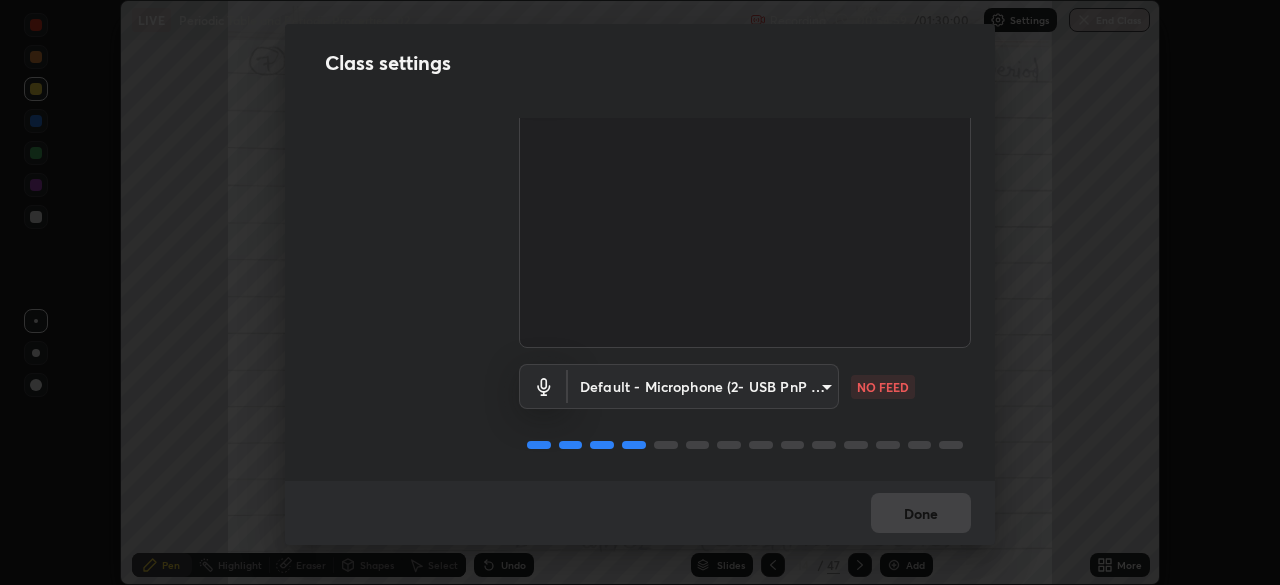 click on "Done" at bounding box center (640, 513) 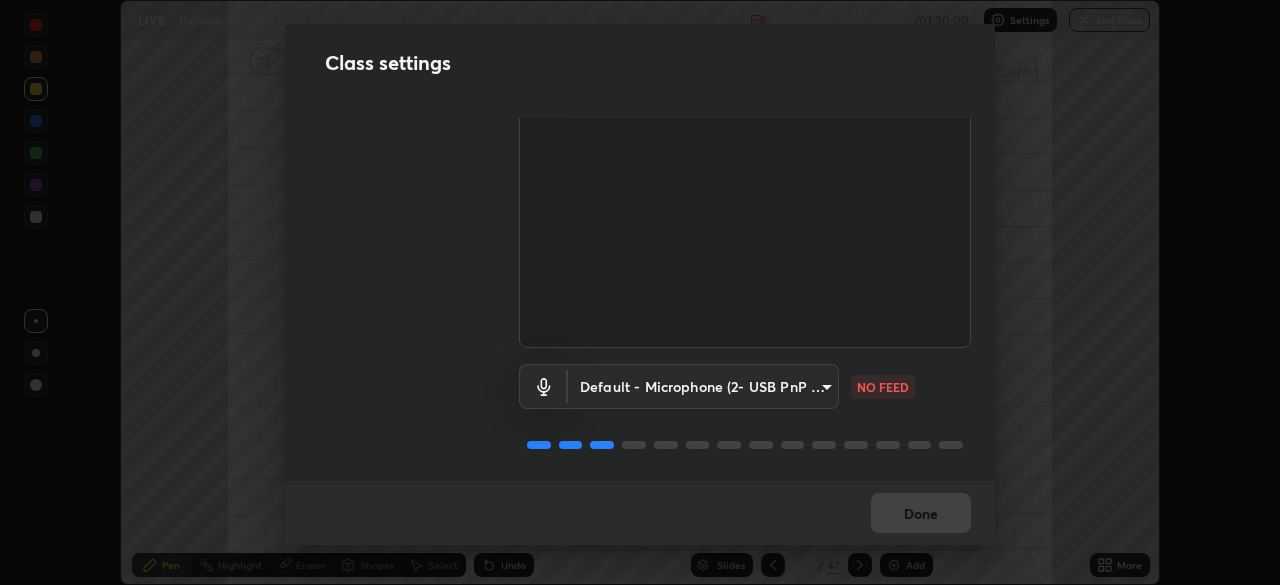 click on "Done" at bounding box center (640, 513) 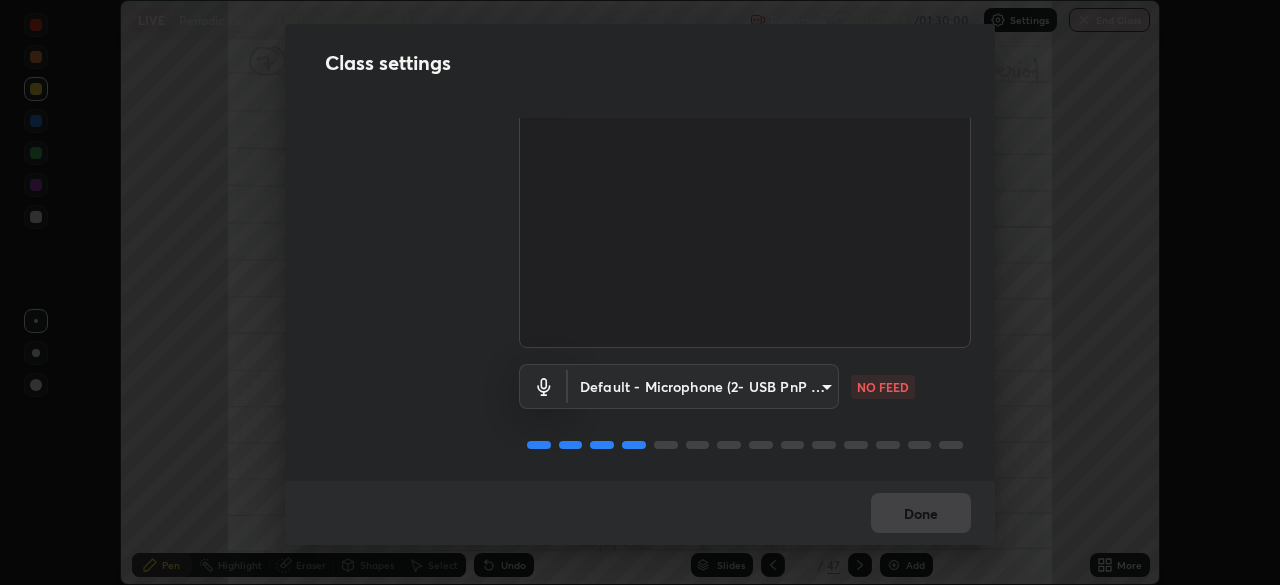 click on "Done" at bounding box center (640, 513) 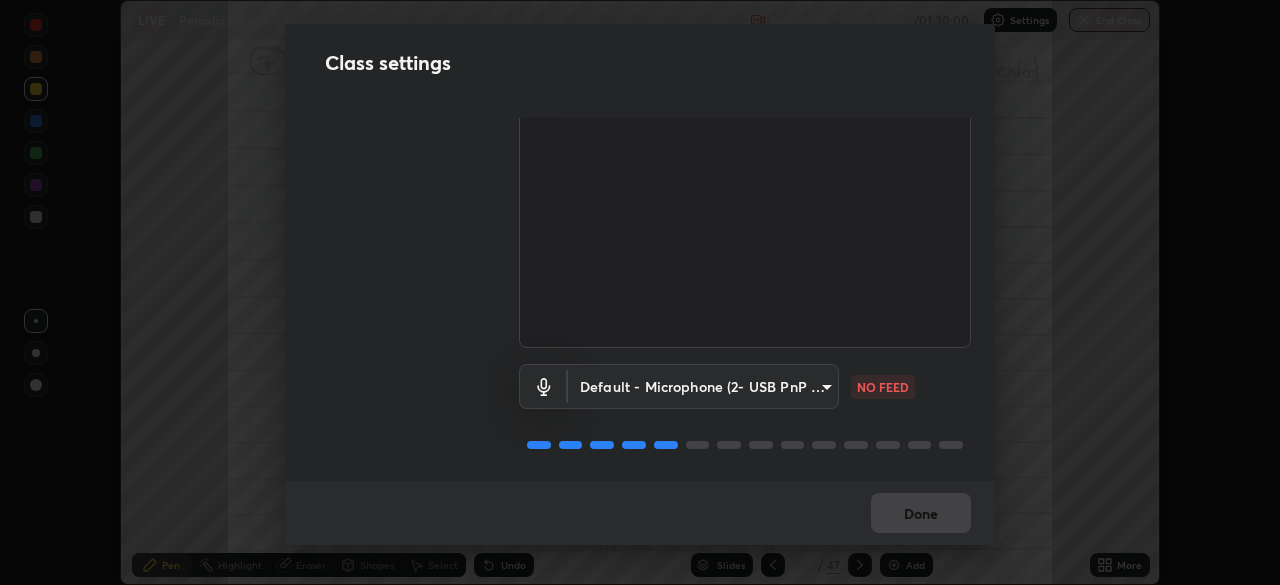 click on "Done" at bounding box center (640, 513) 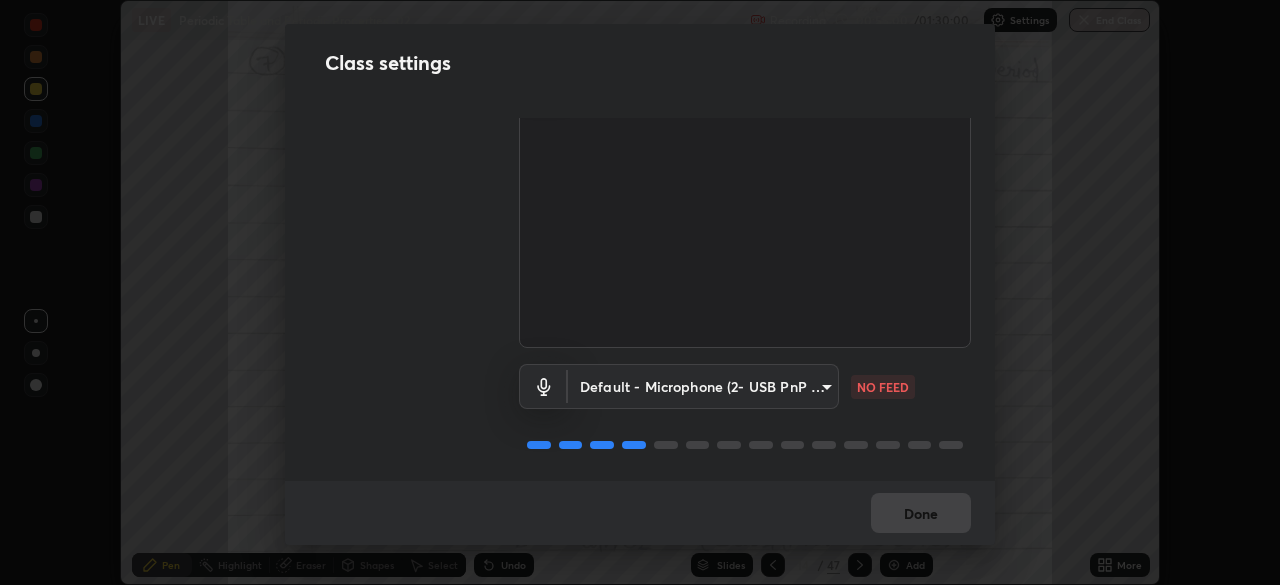 click on "Erase all LIVE Periodic Table and Periodic Properties -02 Recording 00:55:00 /  01:30:00 Settings End Class Setting up your live class Periodic Table and Periodic Properties -02 • L27 of Course On Chemistry for NEET -Conquer-4 - 2026 [FIRST] [LAST] Pen Highlight Eraser Shapes Select Undo Slides 14 / 47 Add More No doubts shared Encourage your learners to ask a doubt for better clarity Report an issue Reason for reporting Buffering Chat not working Audio - Video sync issue Educator video quality low ​ Attach an image Report Class settings Audio & Video FHD Camera (33f1:1001) [SERIAL] WORKING Default - Microphone (2- USB PnP Sound Device) default NO FEED Done" at bounding box center [640, 292] 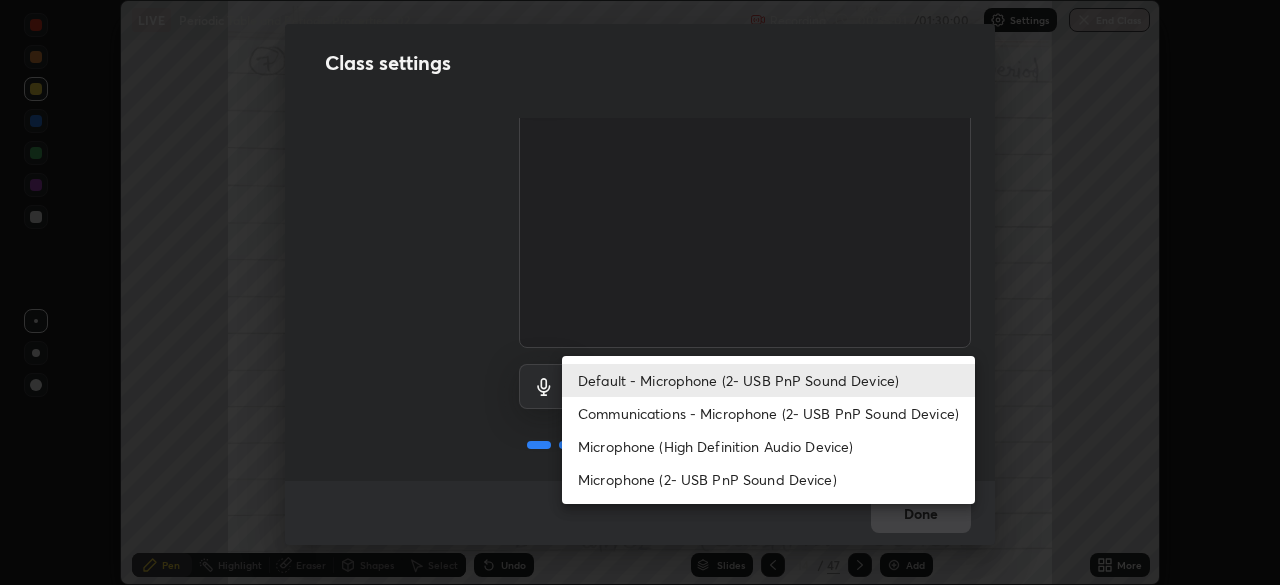 click on "Communications - Microphone (2- USB PnP Sound Device)" at bounding box center [768, 413] 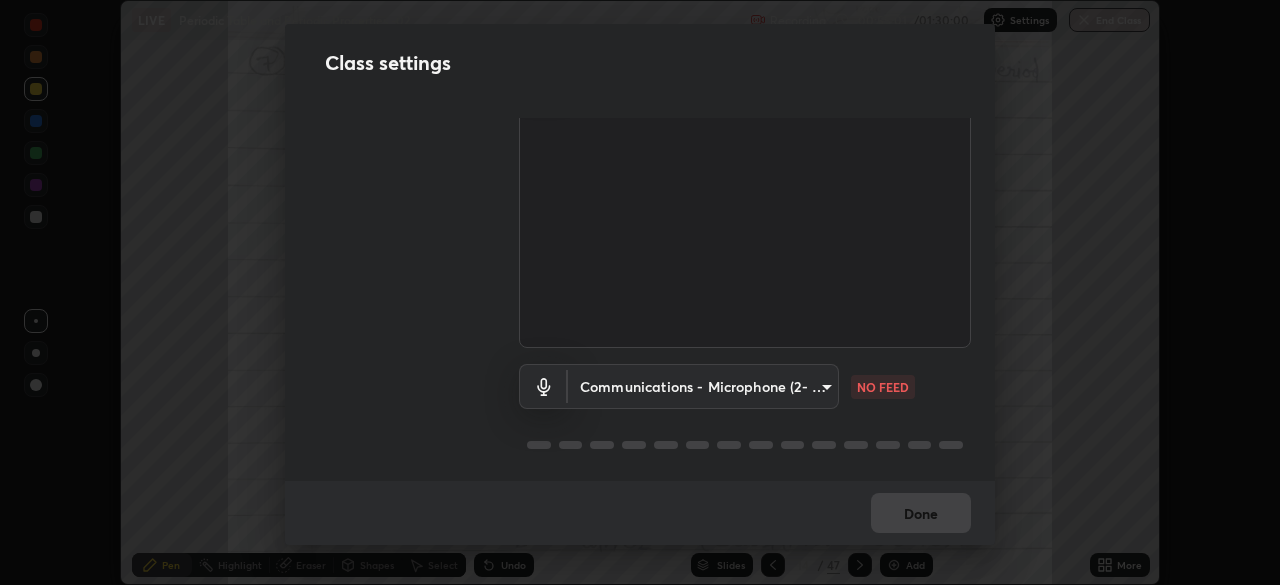 click on "Erase all LIVE Periodic Table and Periodic Properties -02 Recording 00:55:01 /  01:30:00 Settings End Class Setting up your live class Periodic Table and Periodic Properties -02 • L27 of Course On Chemistry for NEET -Conquer-4 - 2026 [FIRST] [LAST] Pen Highlight Eraser Shapes Select Undo Slides 14 / 47 Add More No doubts shared Encourage your learners to ask a doubt for better clarity Report an issue Reason for reporting Buffering Chat not working Audio - Video sync issue Educator video quality low ​ Attach an image Report Class settings Audio & Video FHD Camera (33f1:1001) [SERIAL] WORKING Communications - Microphone (2- USB PnP Sound Device) communications NO FEED Done Default - Microphone (2- USB PnP Sound Device) Communications - Microphone (2- USB PnP Sound Device) Microphone (High Definition Audio Device) Microphone (2- USB PnP Sound Device)" at bounding box center (640, 292) 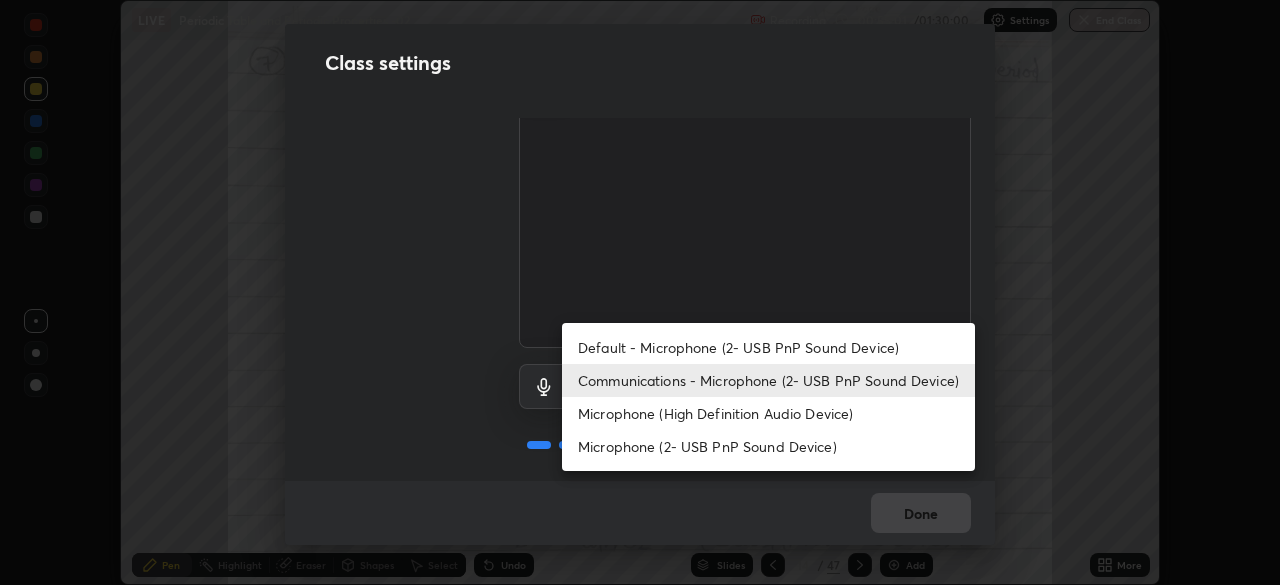 click on "Default - Microphone (2- USB PnP Sound Device)" at bounding box center (768, 347) 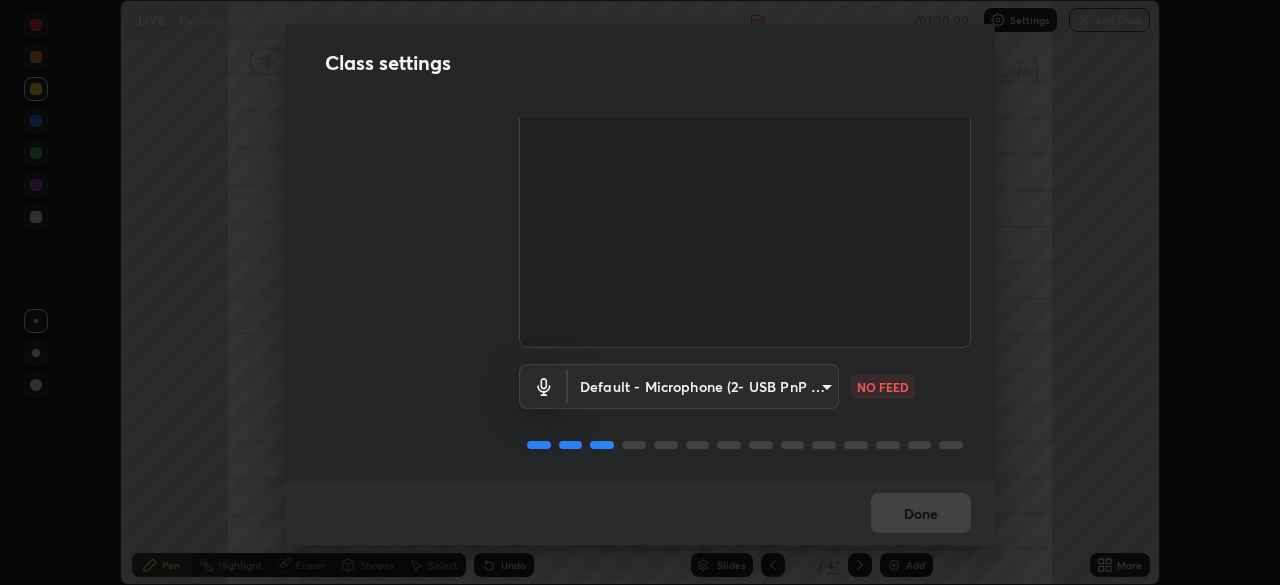 type on "default" 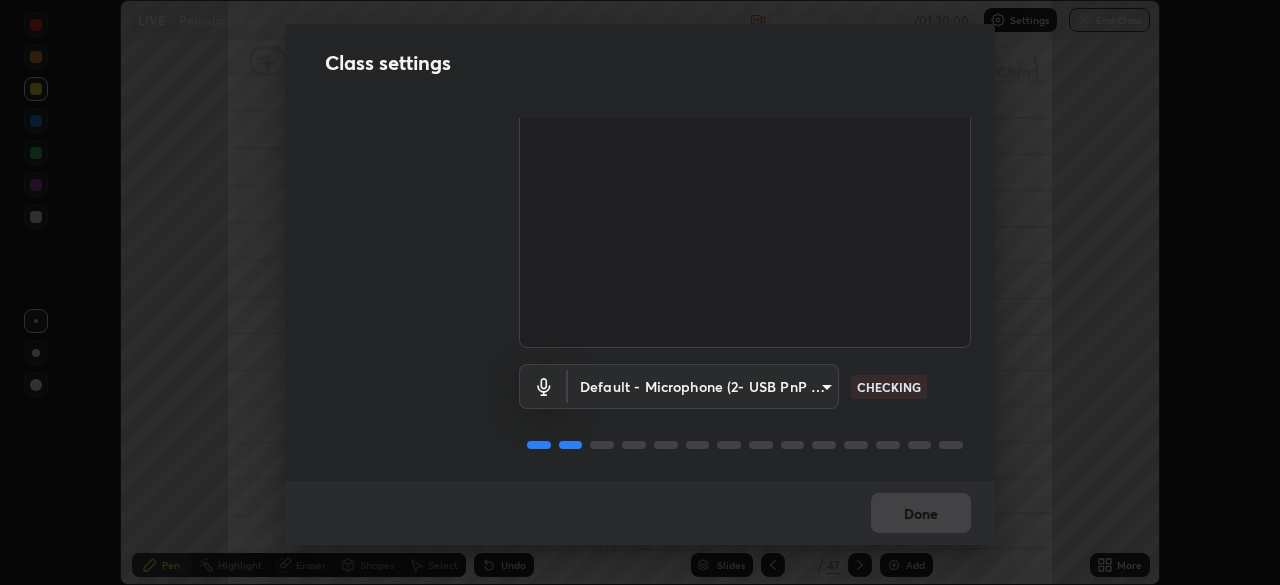 click on "Done" at bounding box center (640, 513) 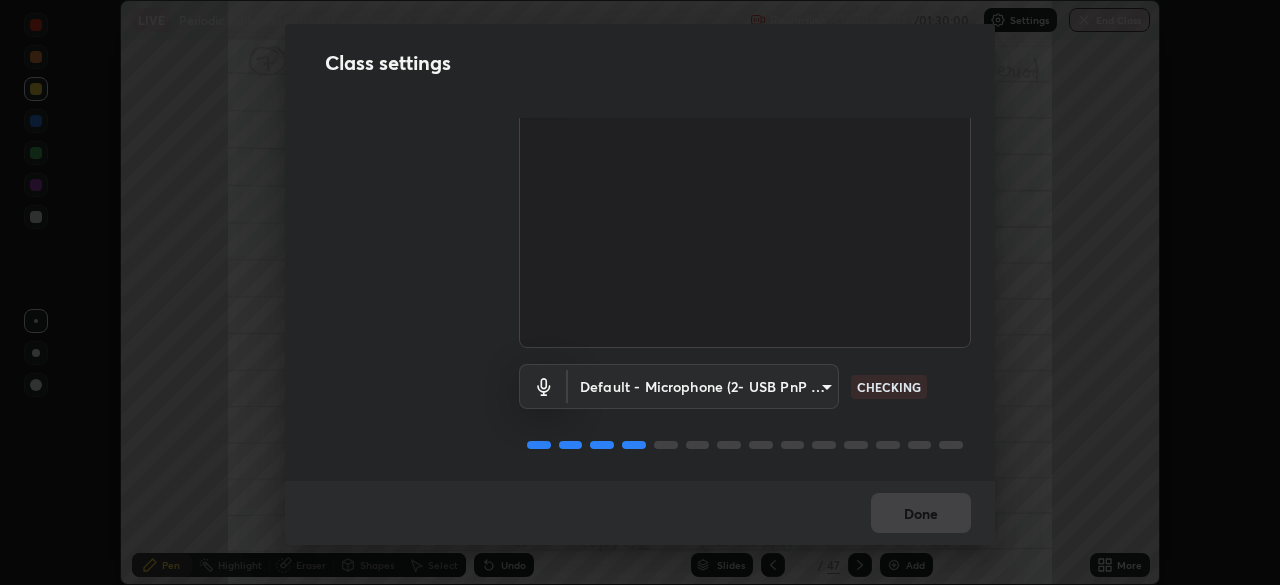 click on "Done" at bounding box center [640, 513] 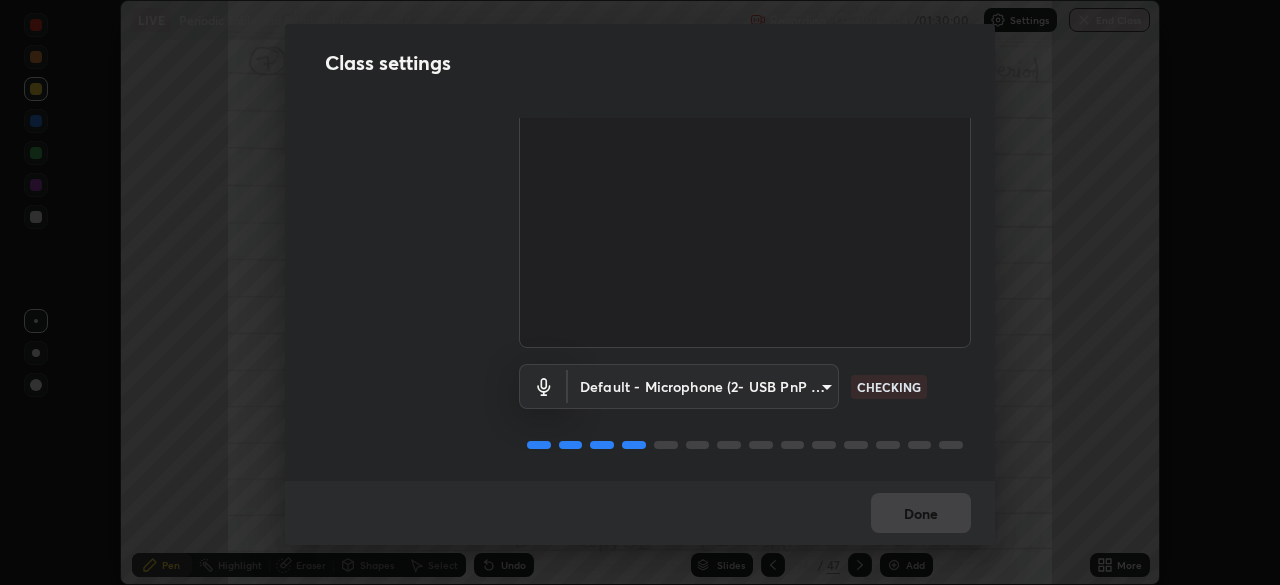 click on "Done" at bounding box center (640, 513) 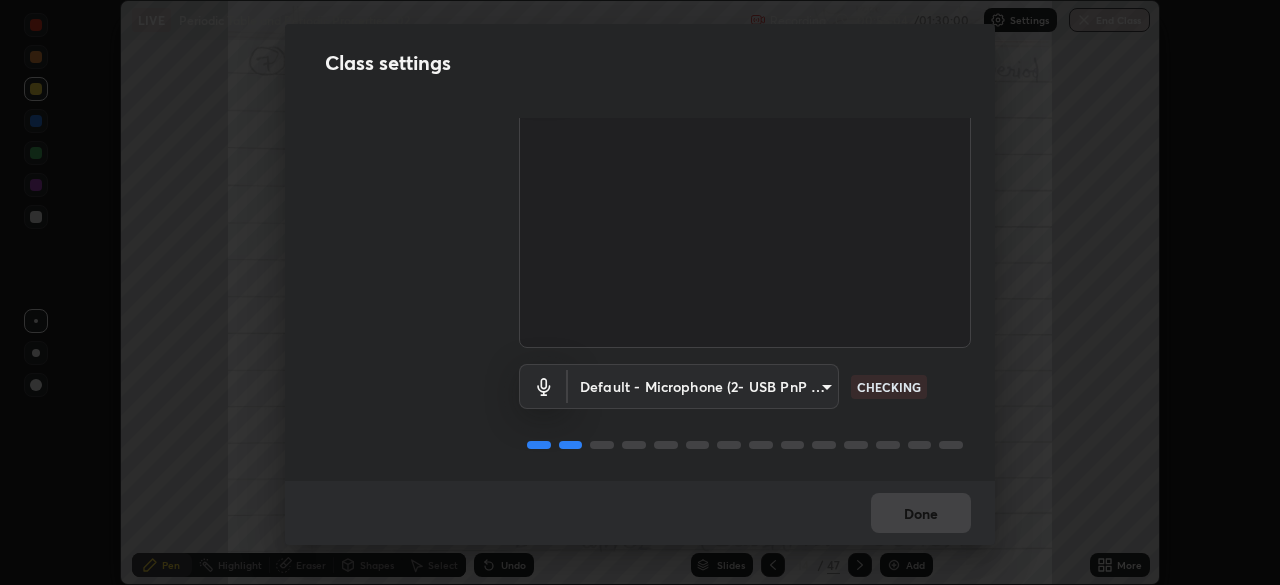click on "Done" at bounding box center (640, 513) 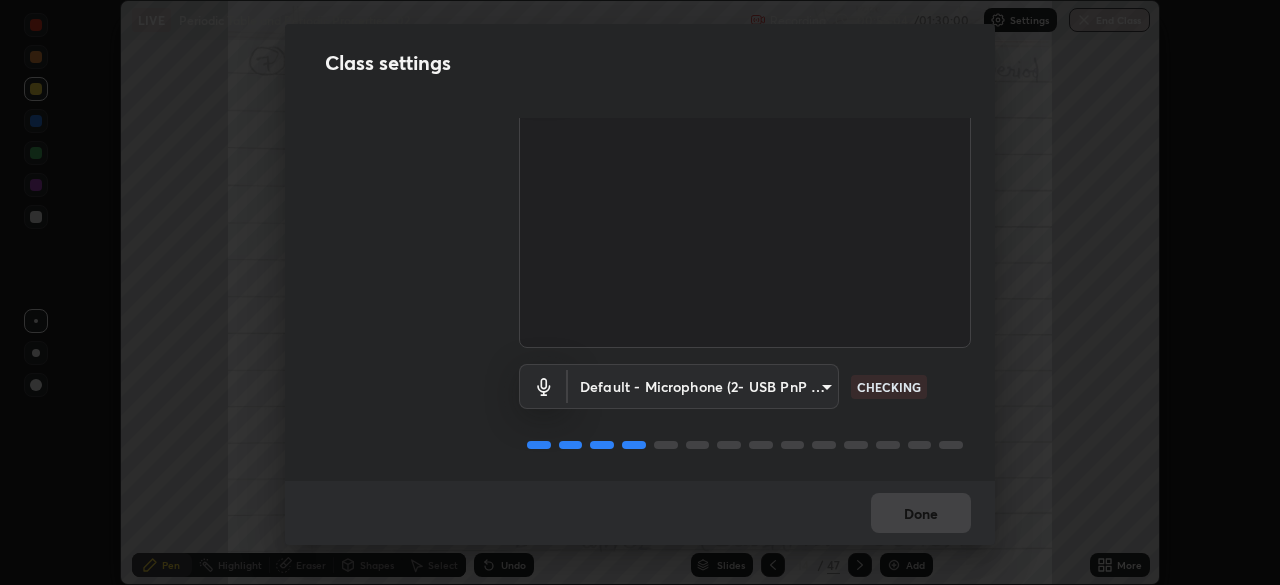 click on "Done" at bounding box center [640, 513] 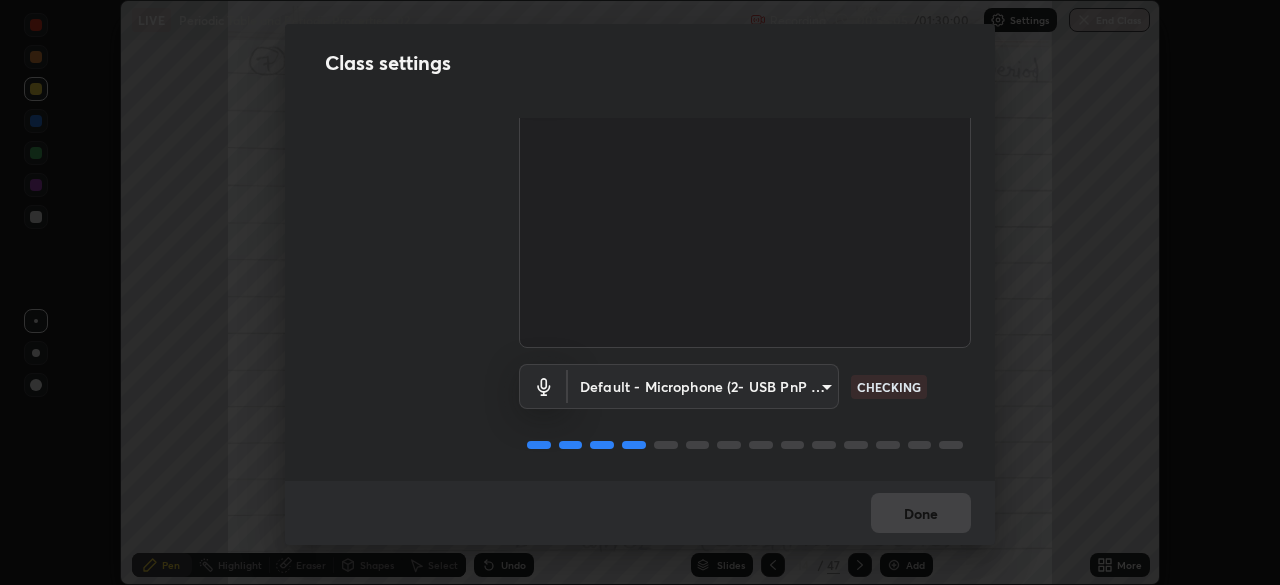 click on "Done" at bounding box center [640, 513] 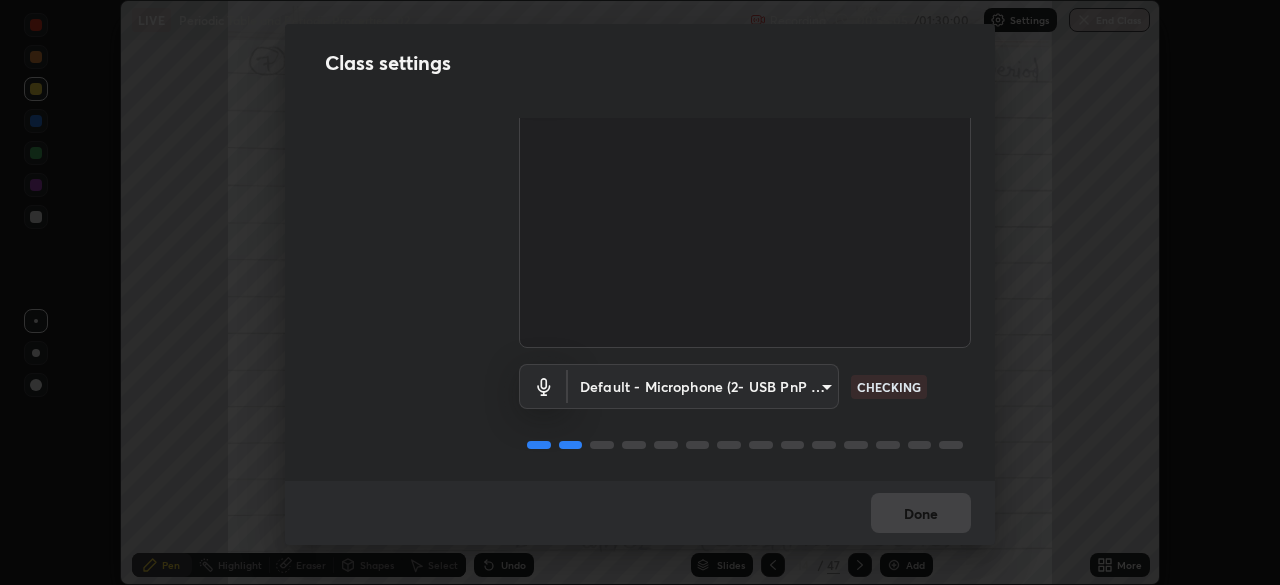 click on "Done" at bounding box center [640, 513] 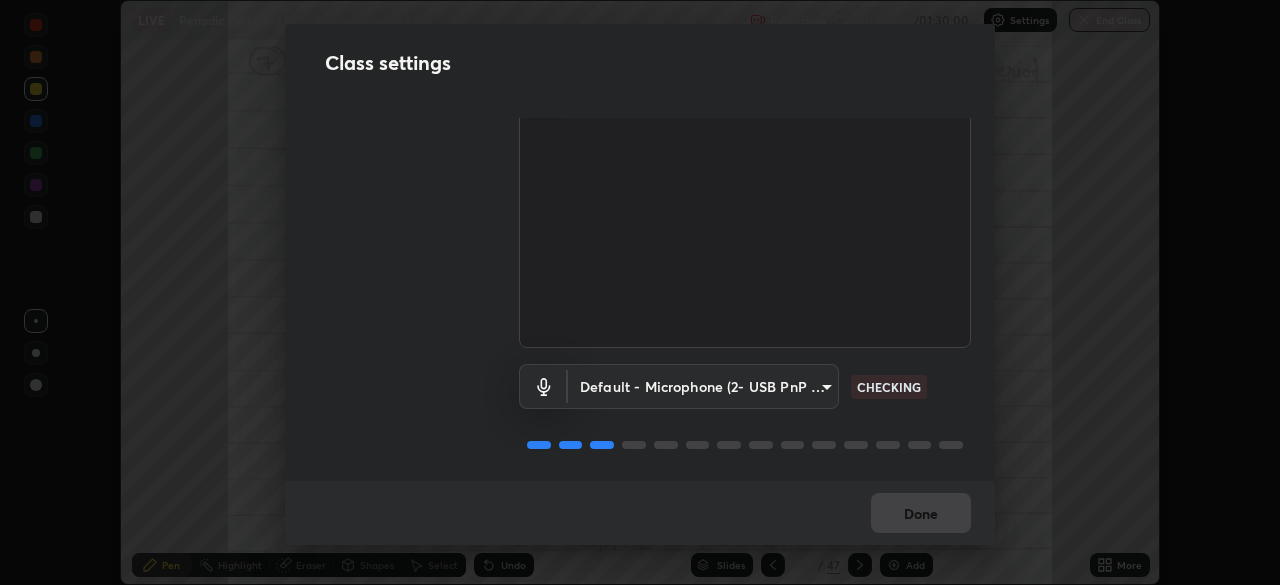 click on "Done" at bounding box center [640, 513] 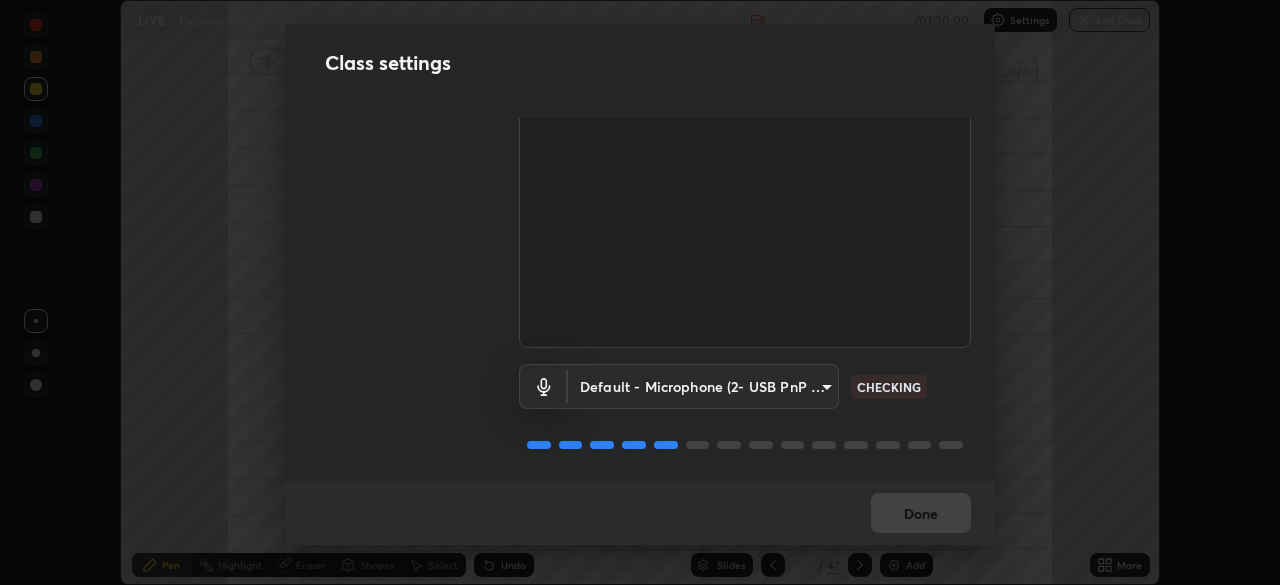 click on "Done" at bounding box center [640, 513] 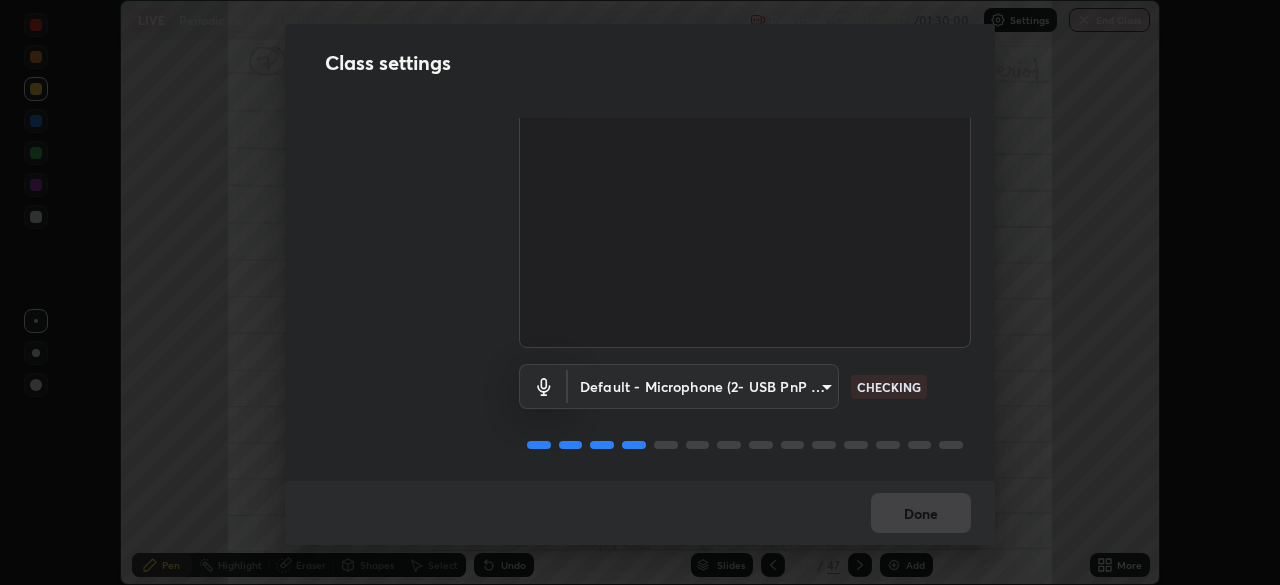 click on "Done" at bounding box center (640, 513) 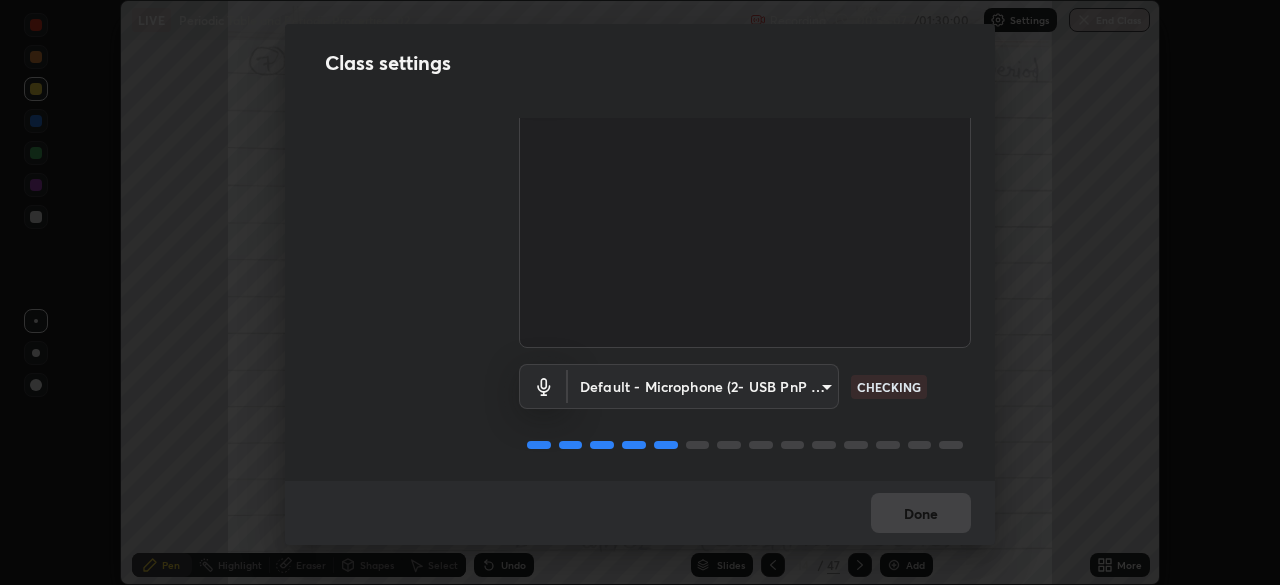 click on "Done" at bounding box center (640, 513) 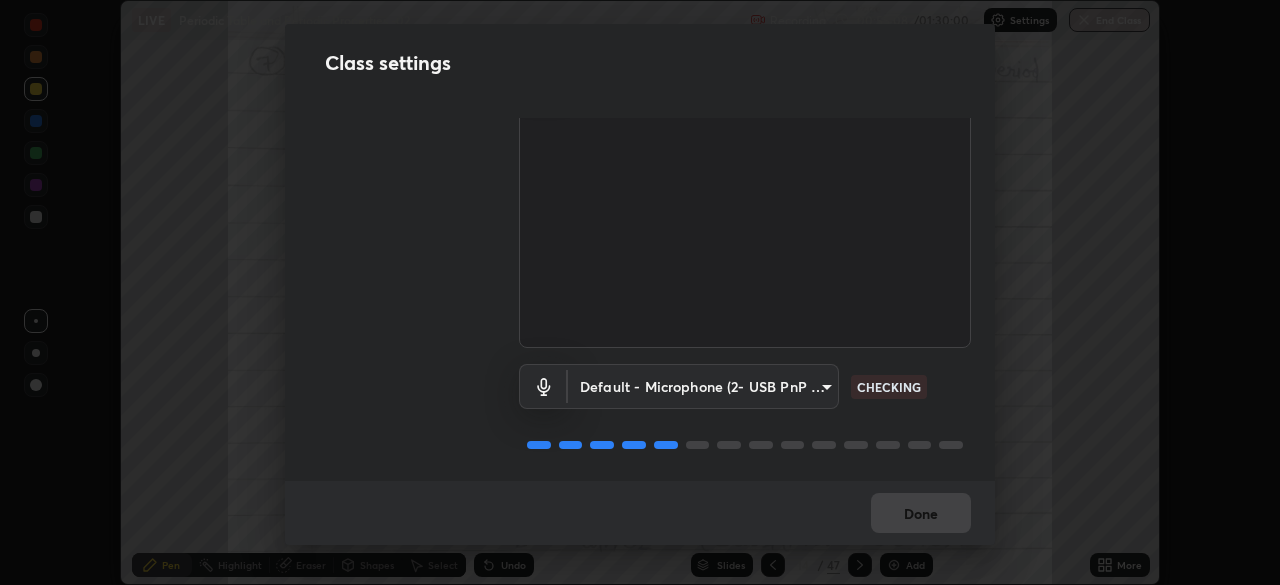 click on "Done" at bounding box center [640, 513] 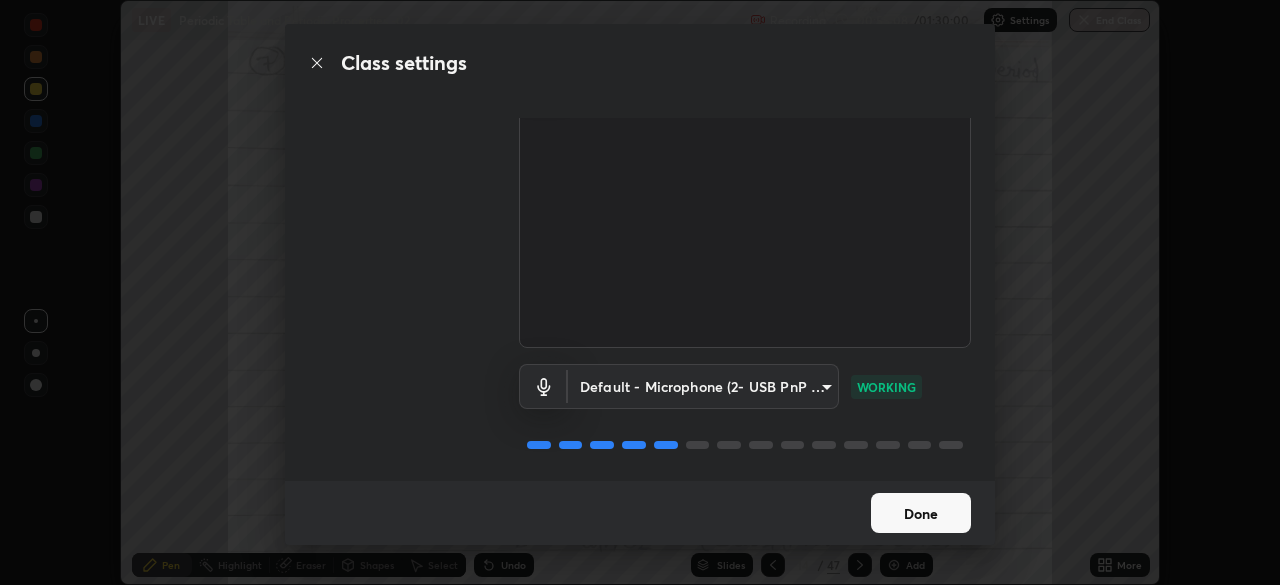 click on "Done" at bounding box center [921, 513] 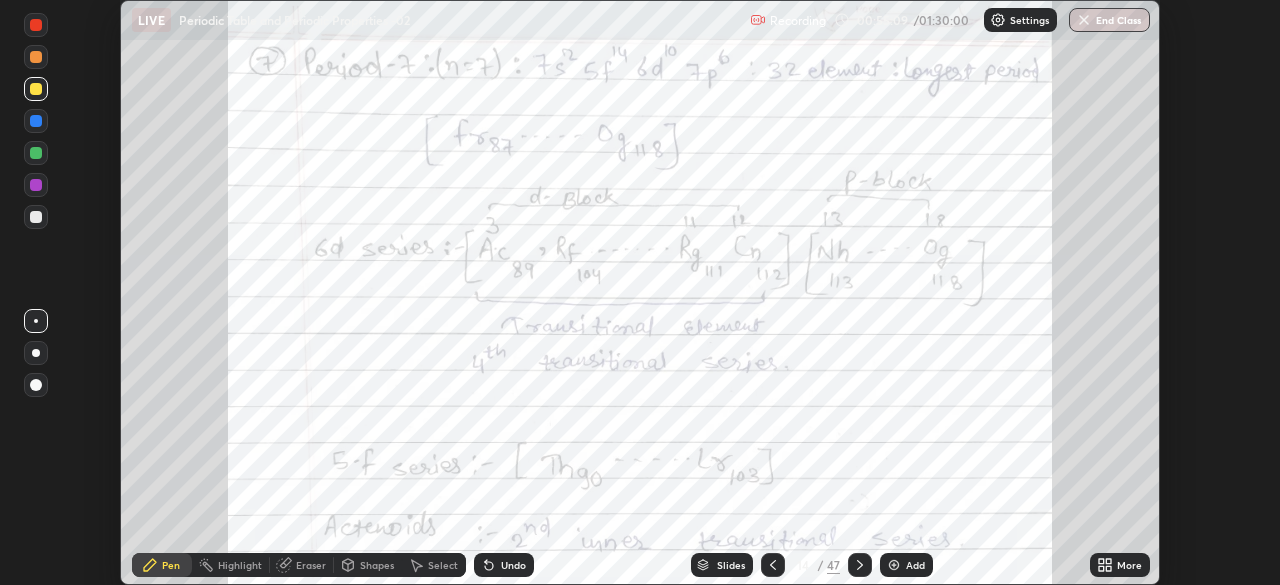 click 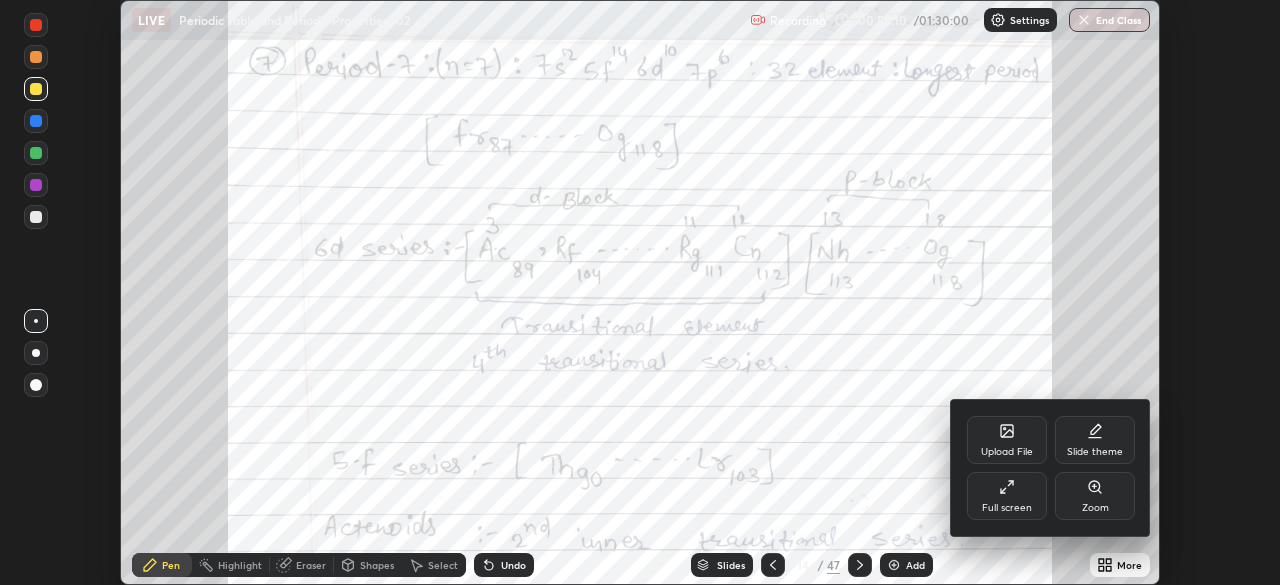 click on "Full screen" at bounding box center [1007, 496] 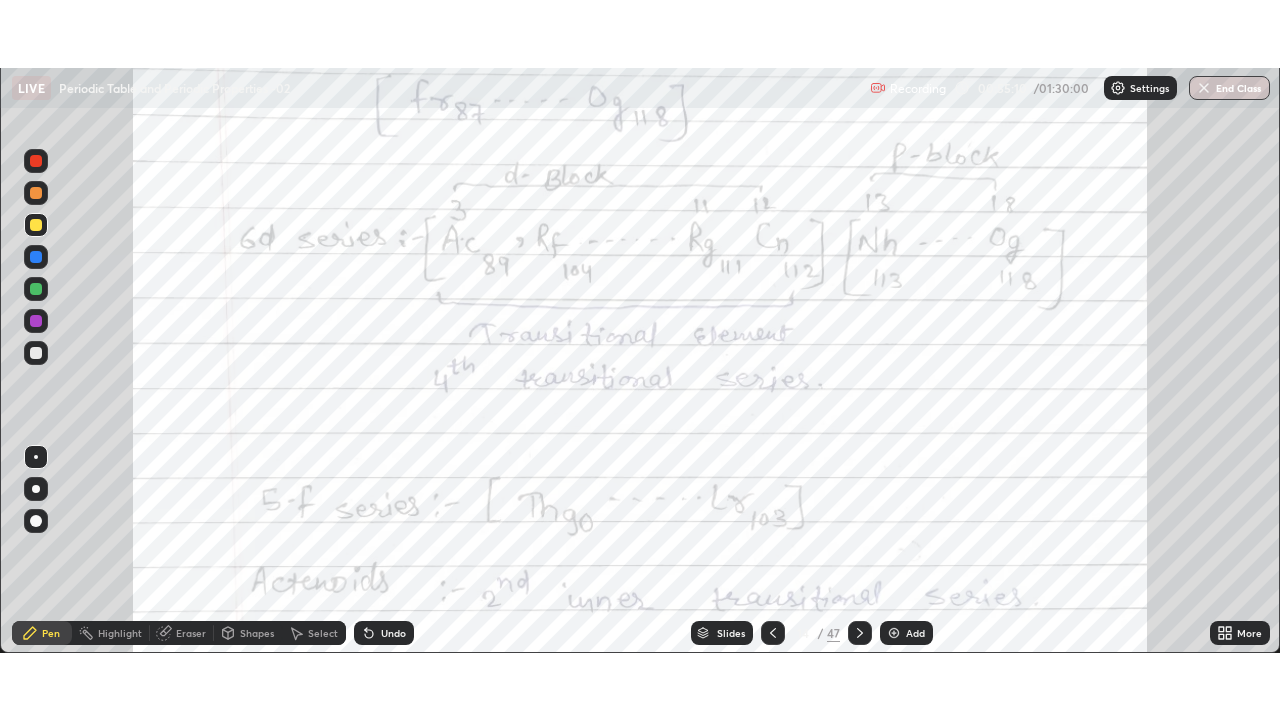 scroll, scrollTop: 99280, scrollLeft: 98720, axis: both 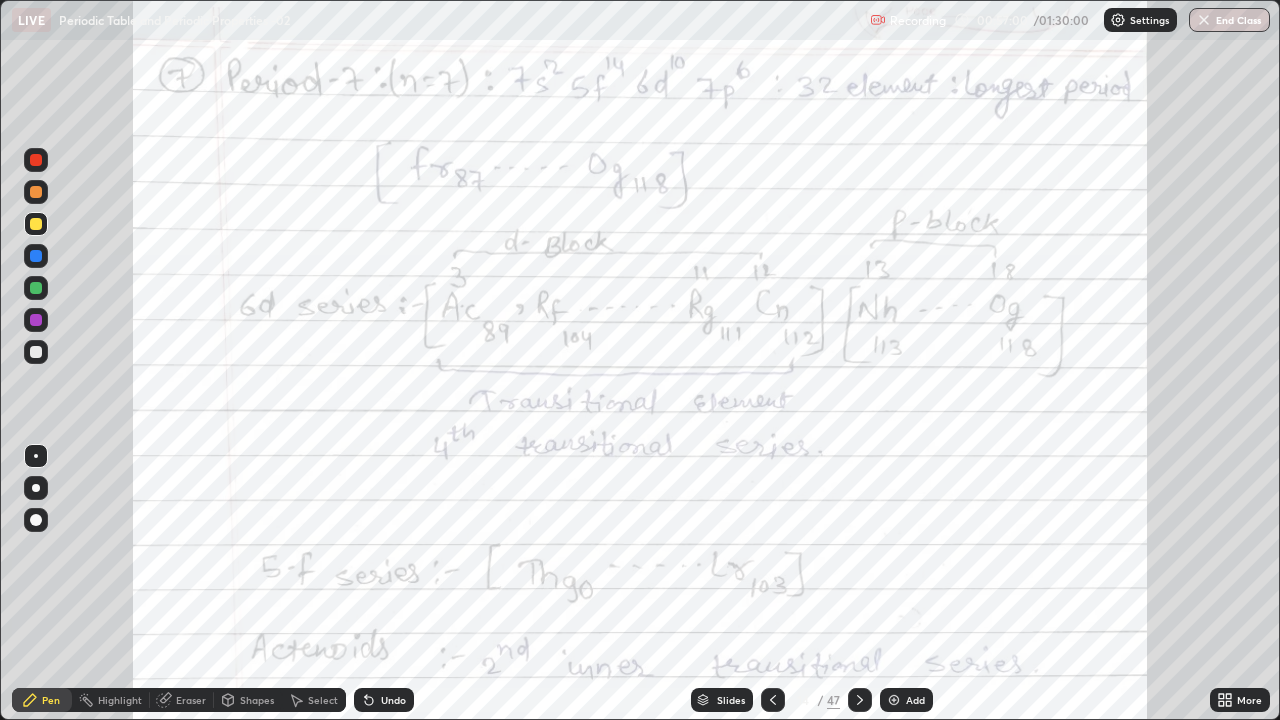 click 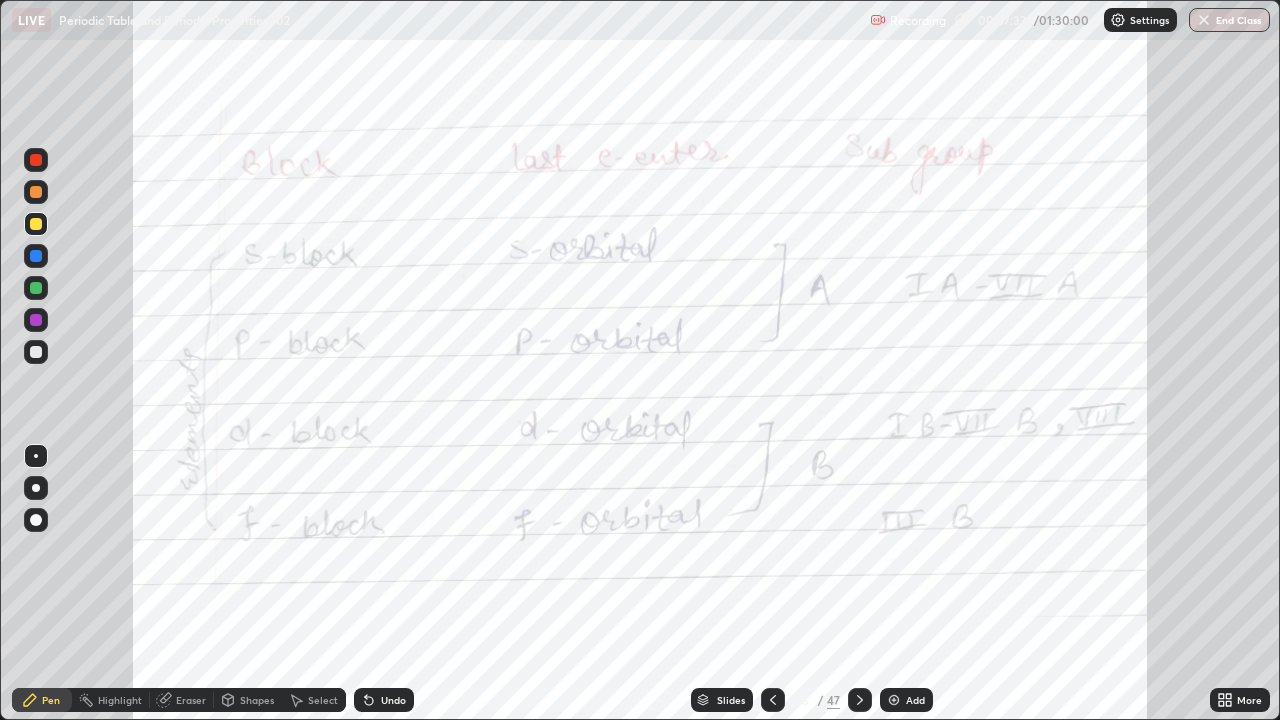 click at bounding box center [860, 700] 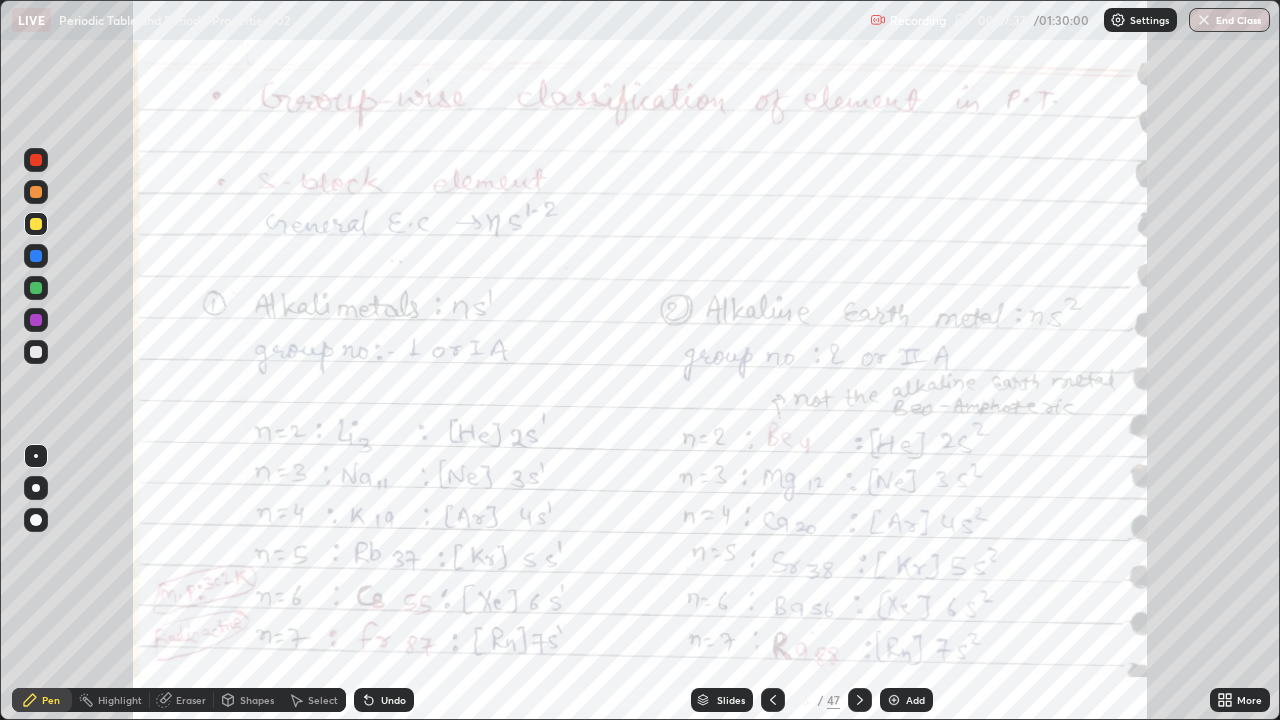 click on "Slides" at bounding box center [731, 700] 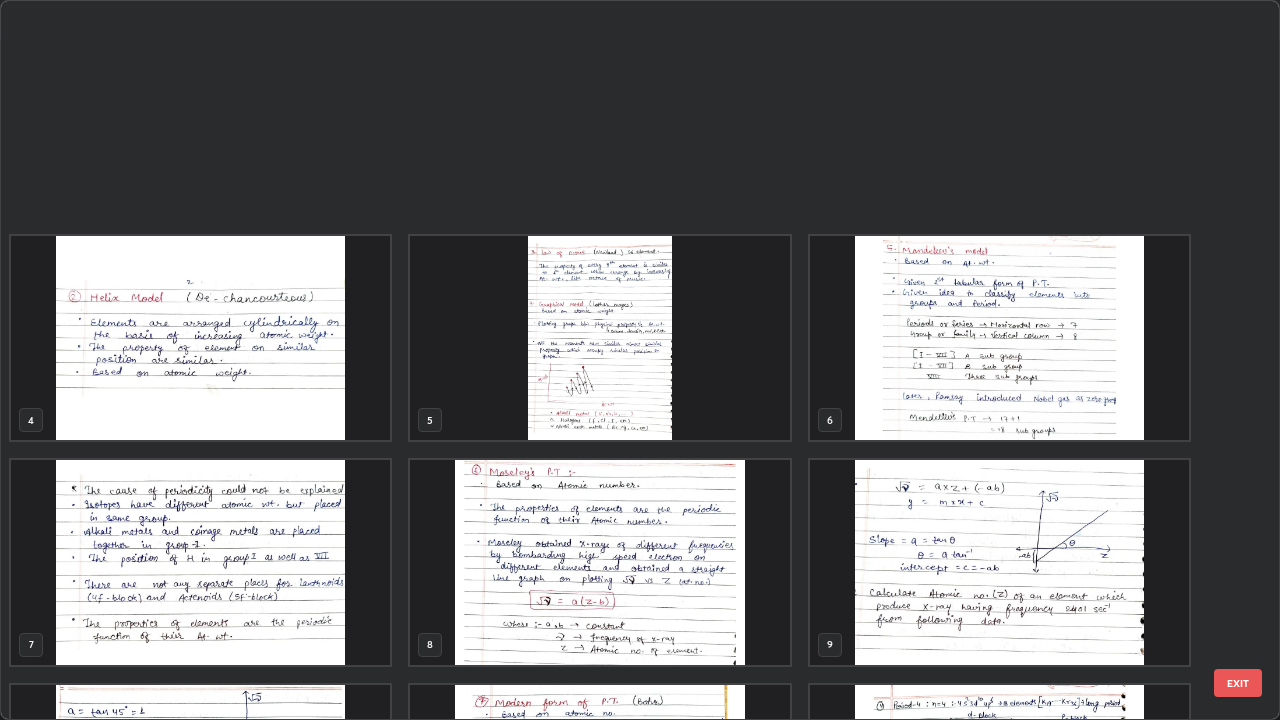 scroll, scrollTop: 629, scrollLeft: 0, axis: vertical 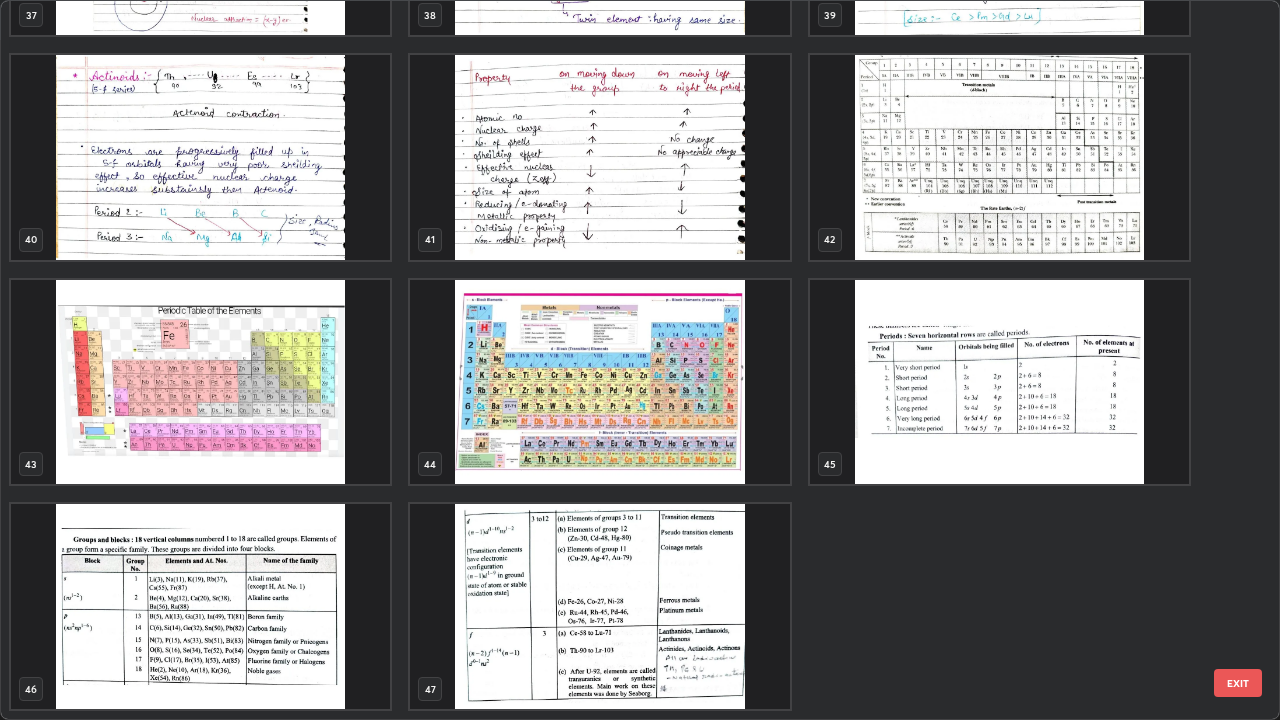 click at bounding box center (200, 382) 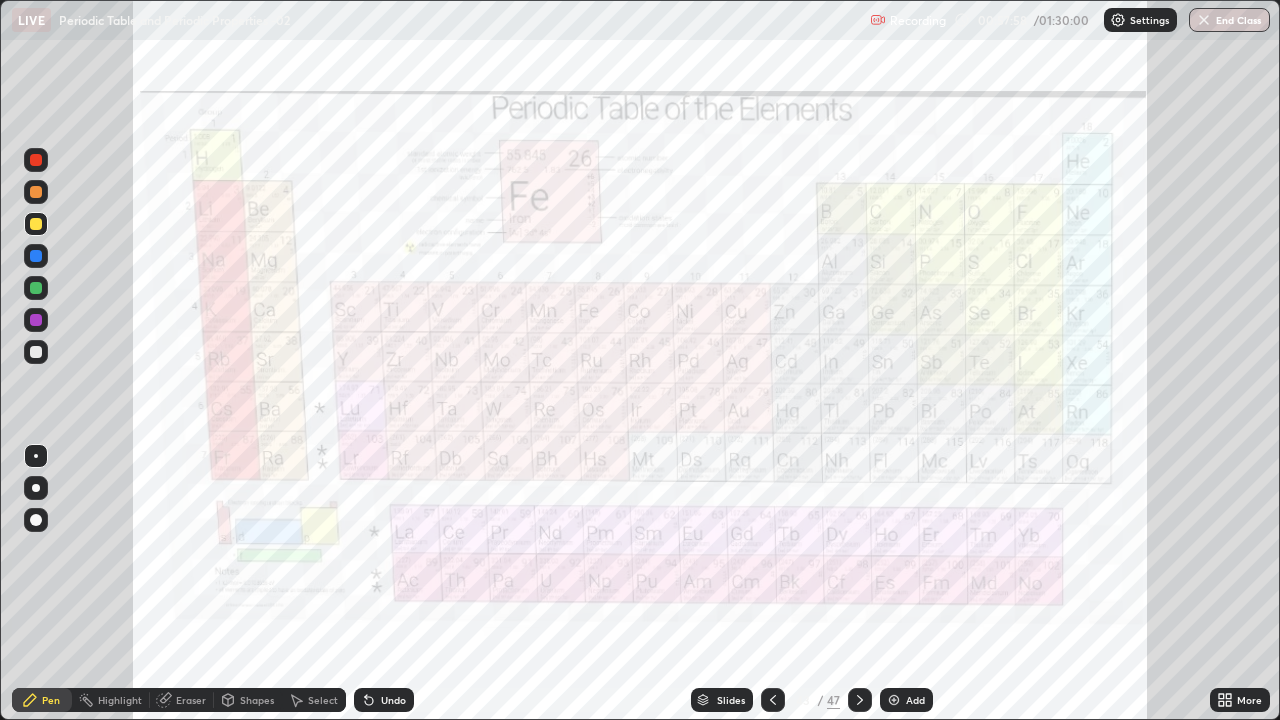 click at bounding box center [36, 320] 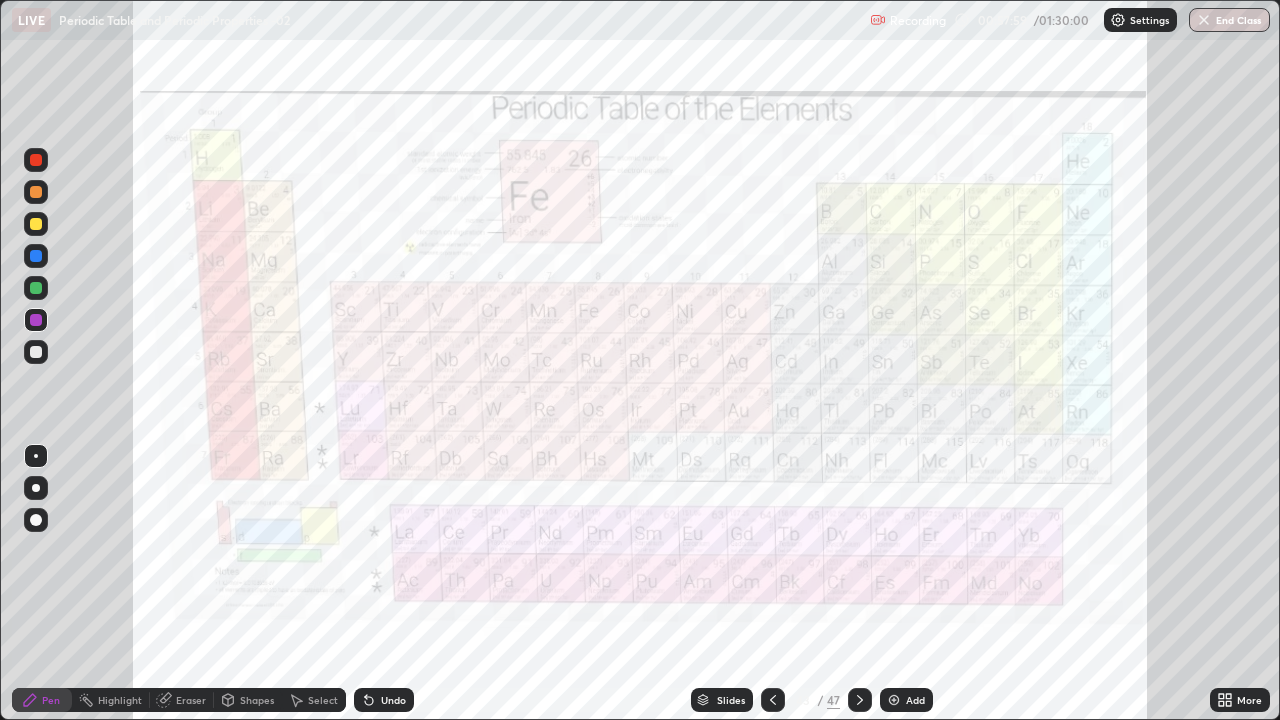 click at bounding box center (36, 160) 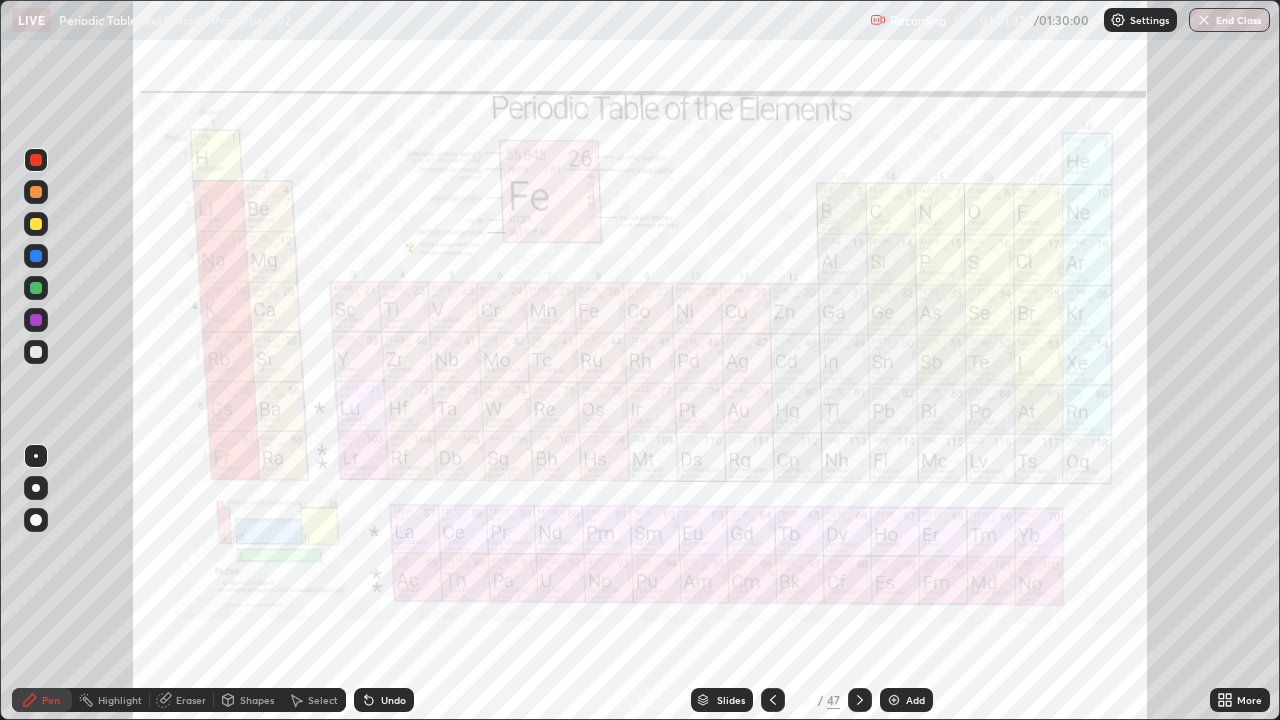 click on "Slides" at bounding box center (731, 700) 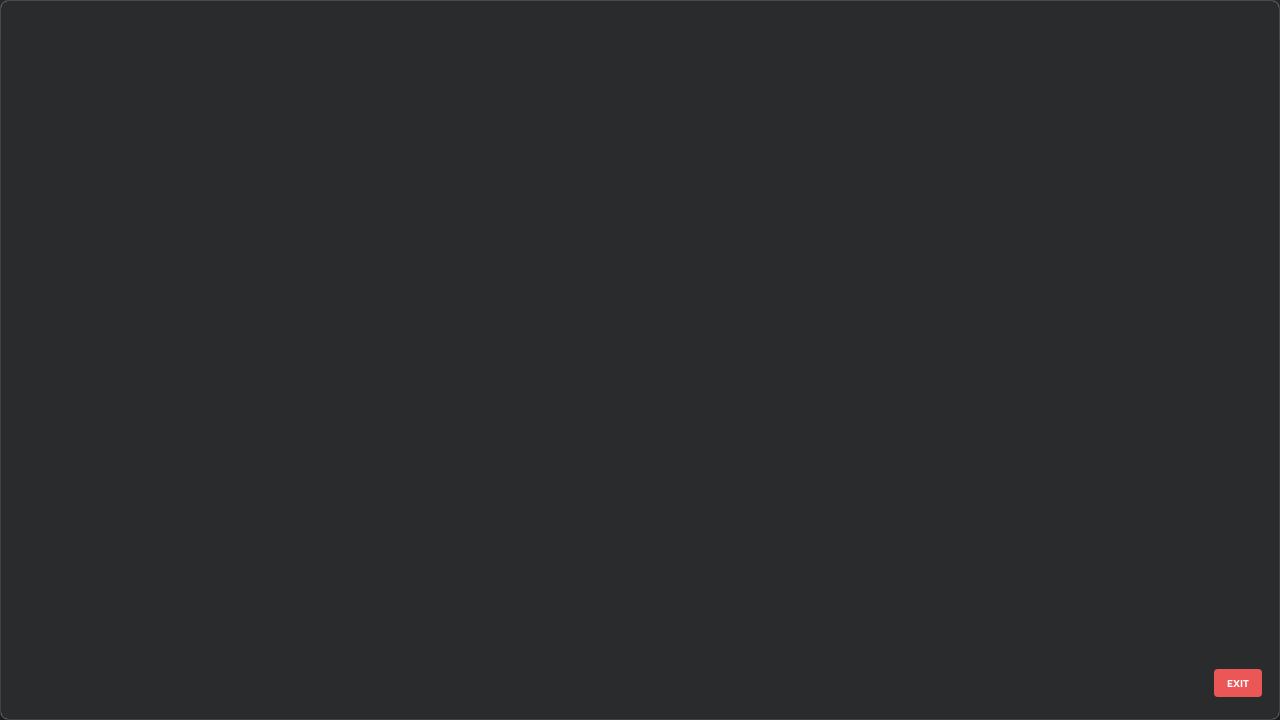 scroll, scrollTop: 2651, scrollLeft: 0, axis: vertical 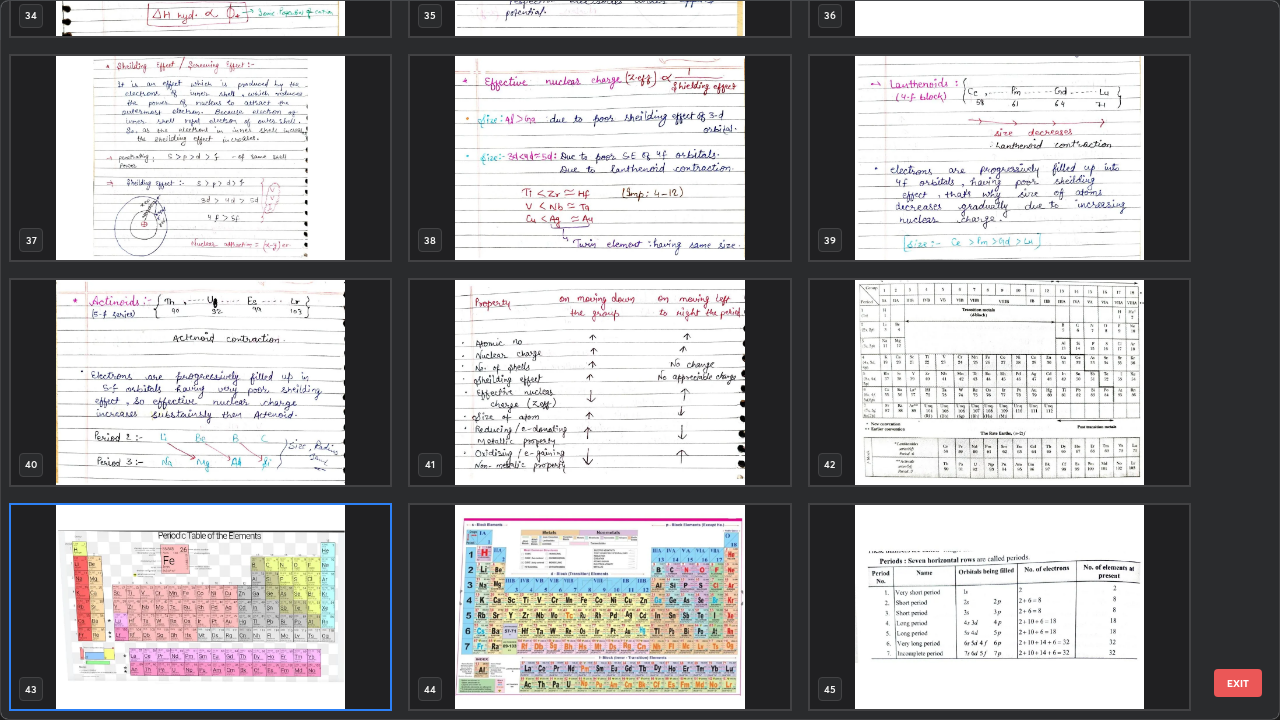 click at bounding box center [599, 607] 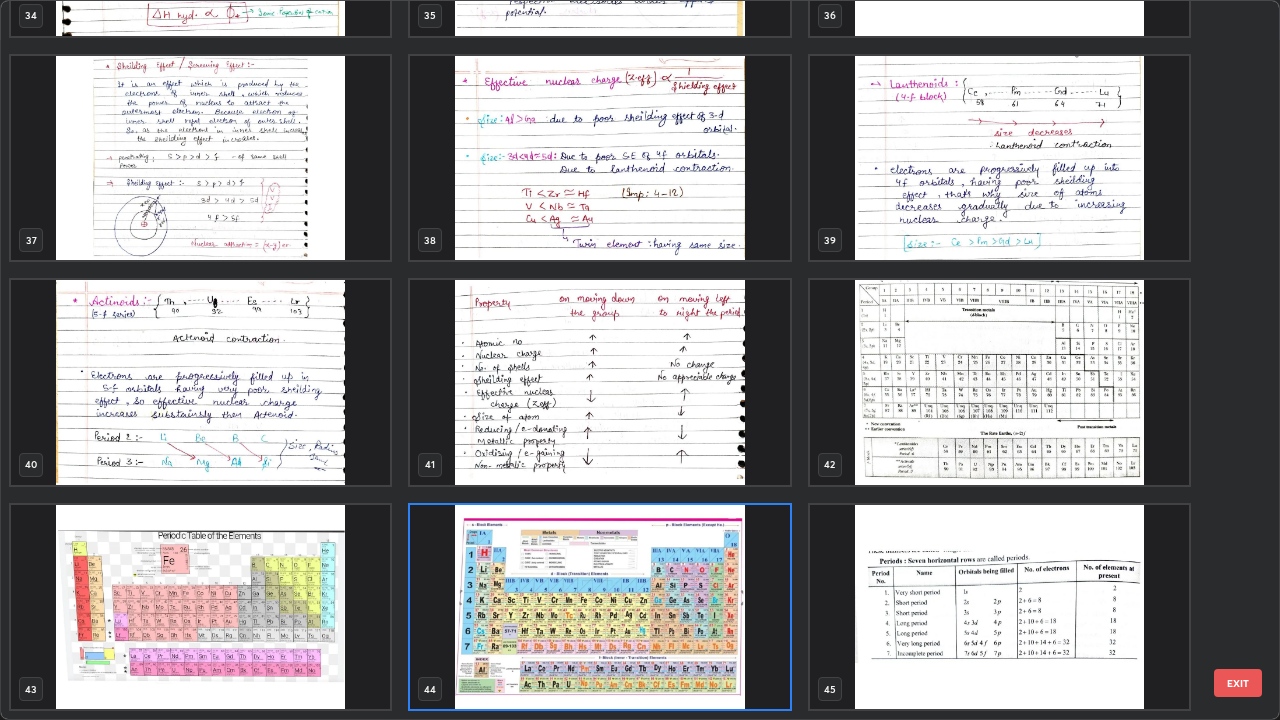 click at bounding box center (599, 607) 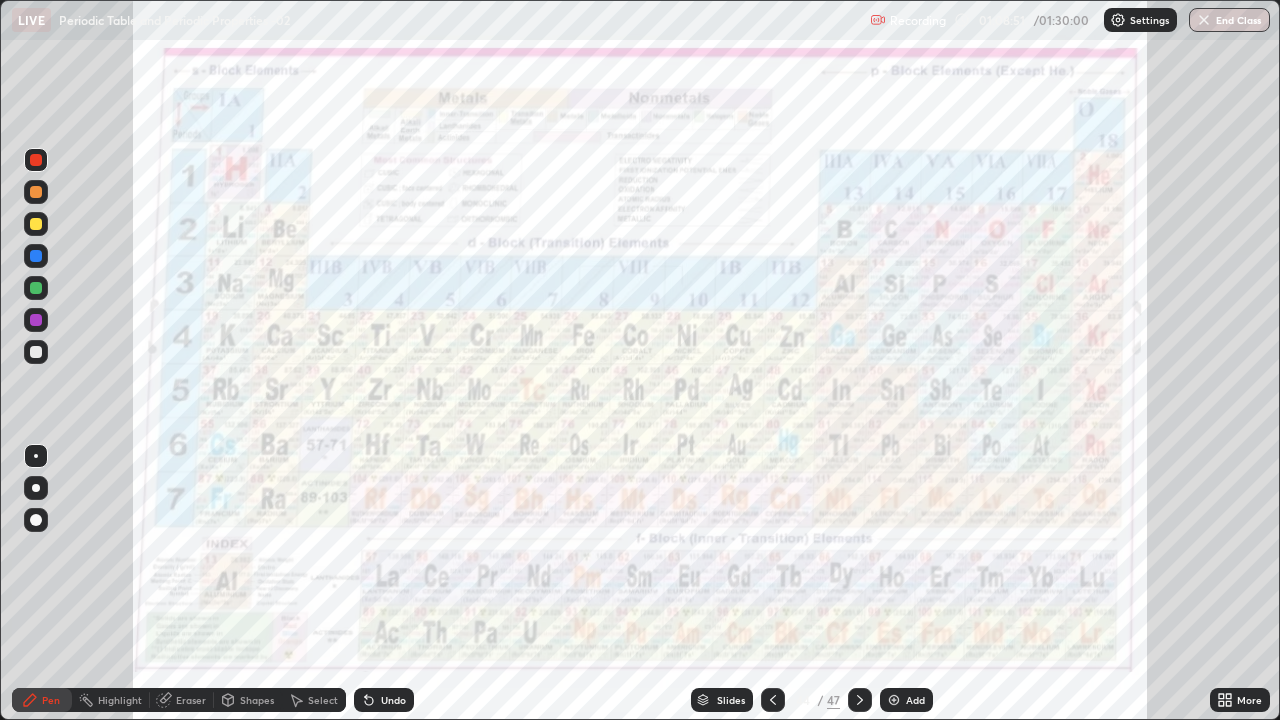 click 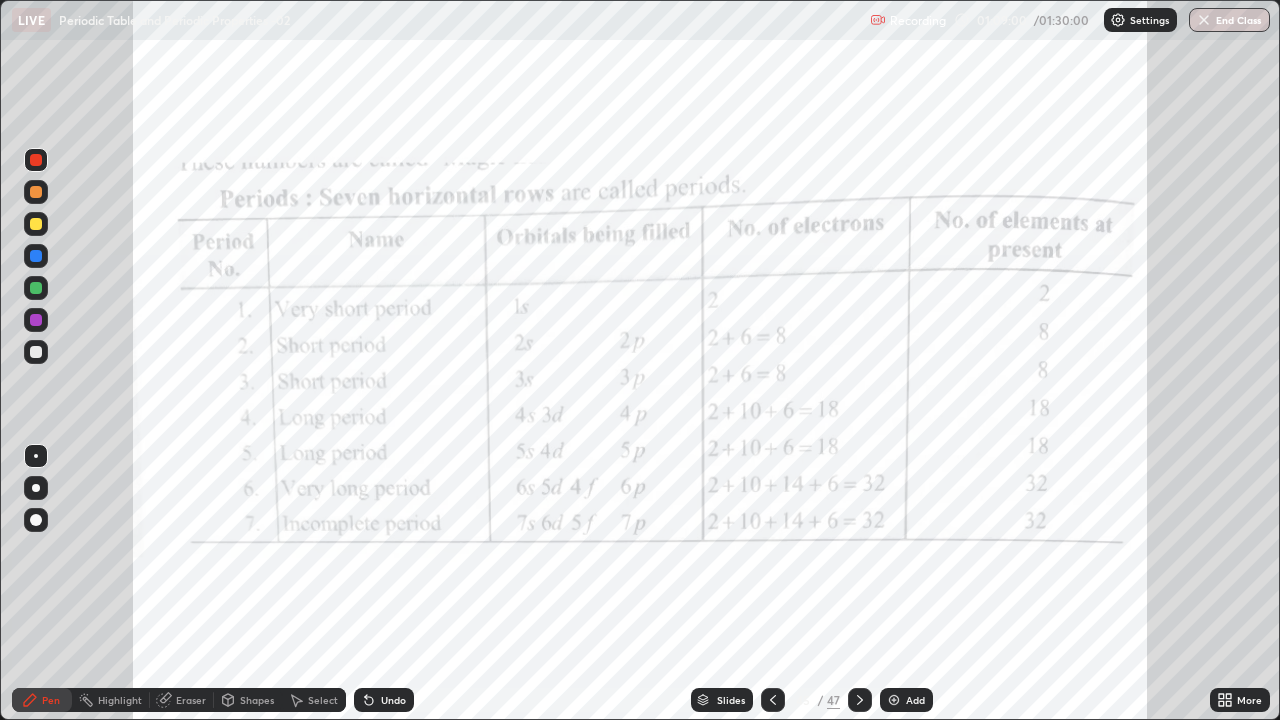 click 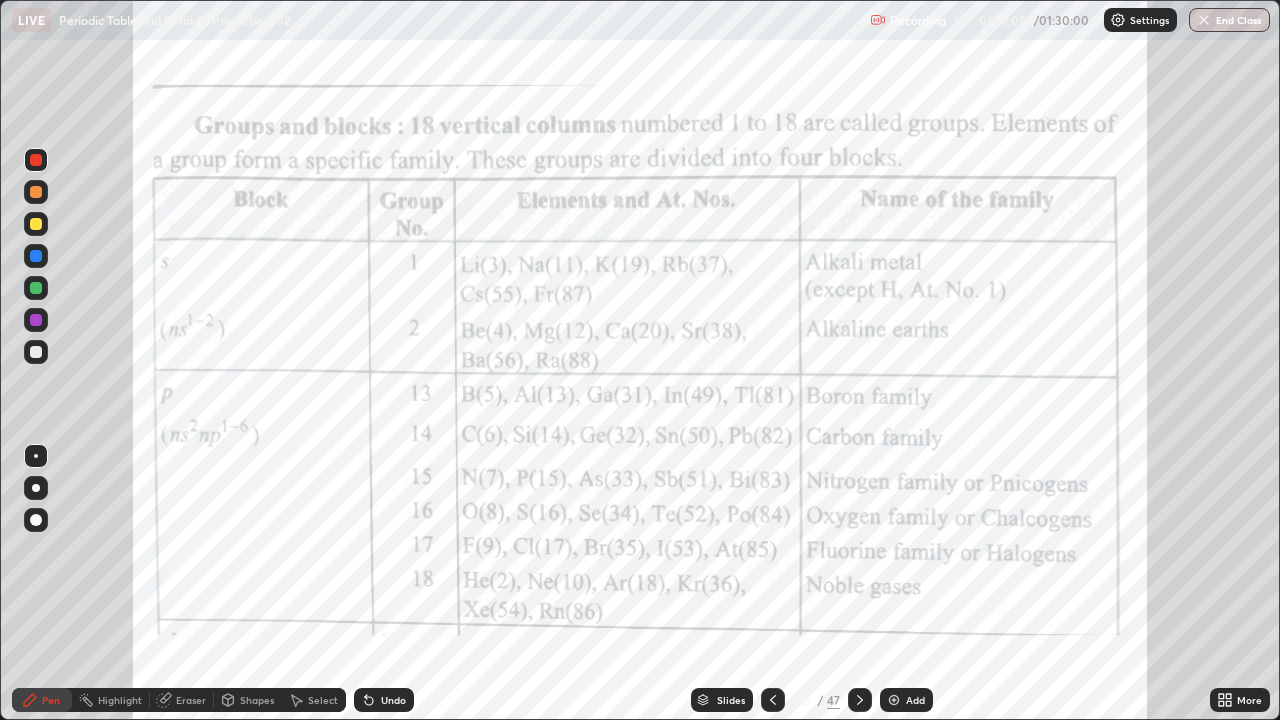 click at bounding box center [36, 352] 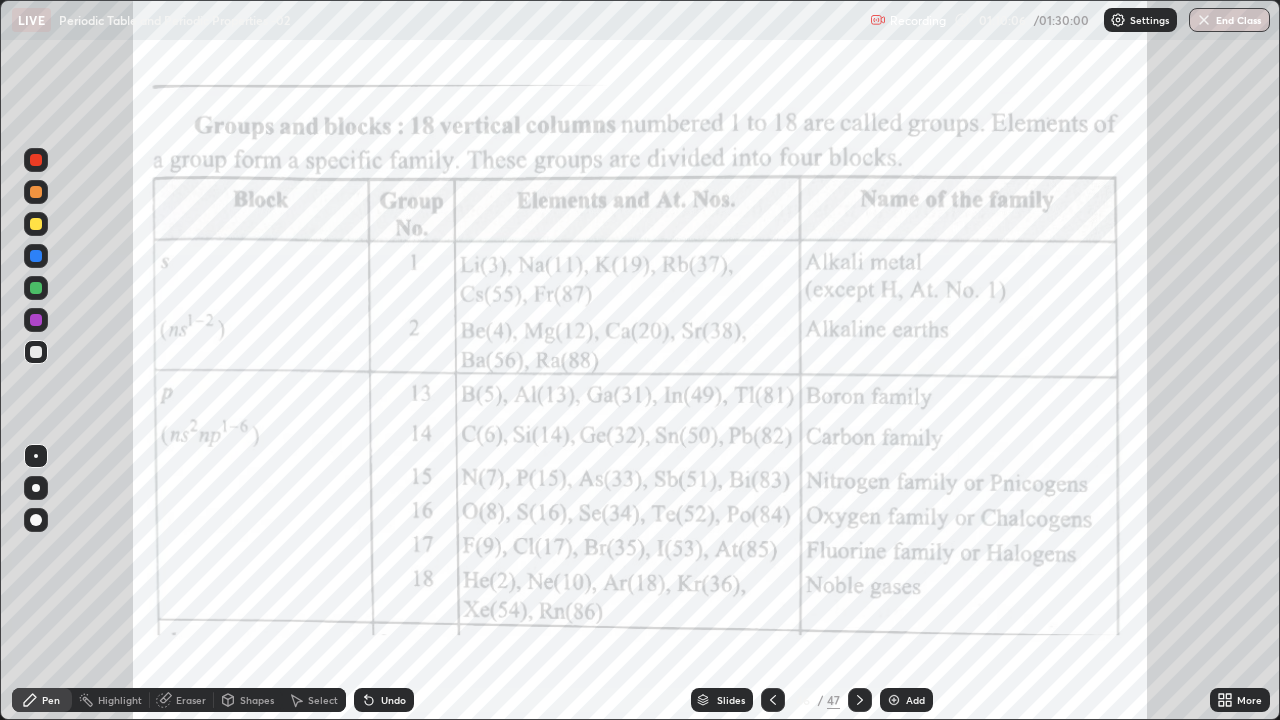 click at bounding box center (36, 224) 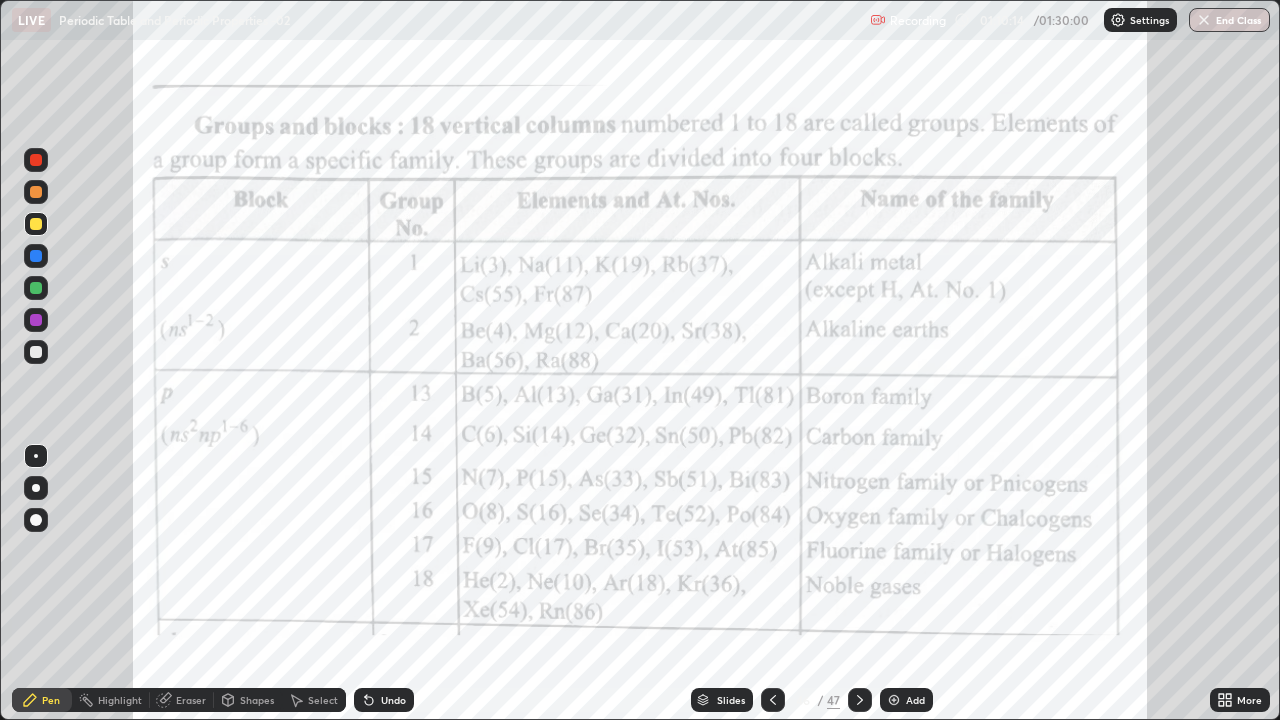 click on "Undo" at bounding box center [393, 700] 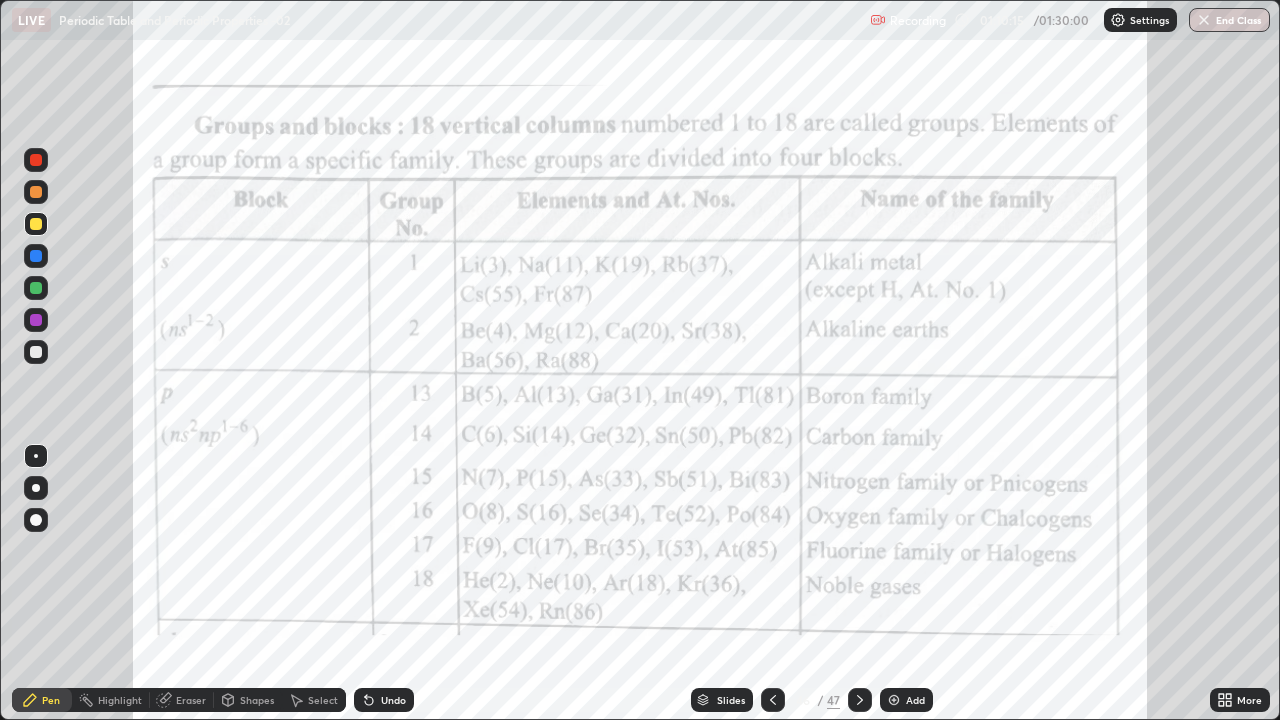 click at bounding box center [36, 160] 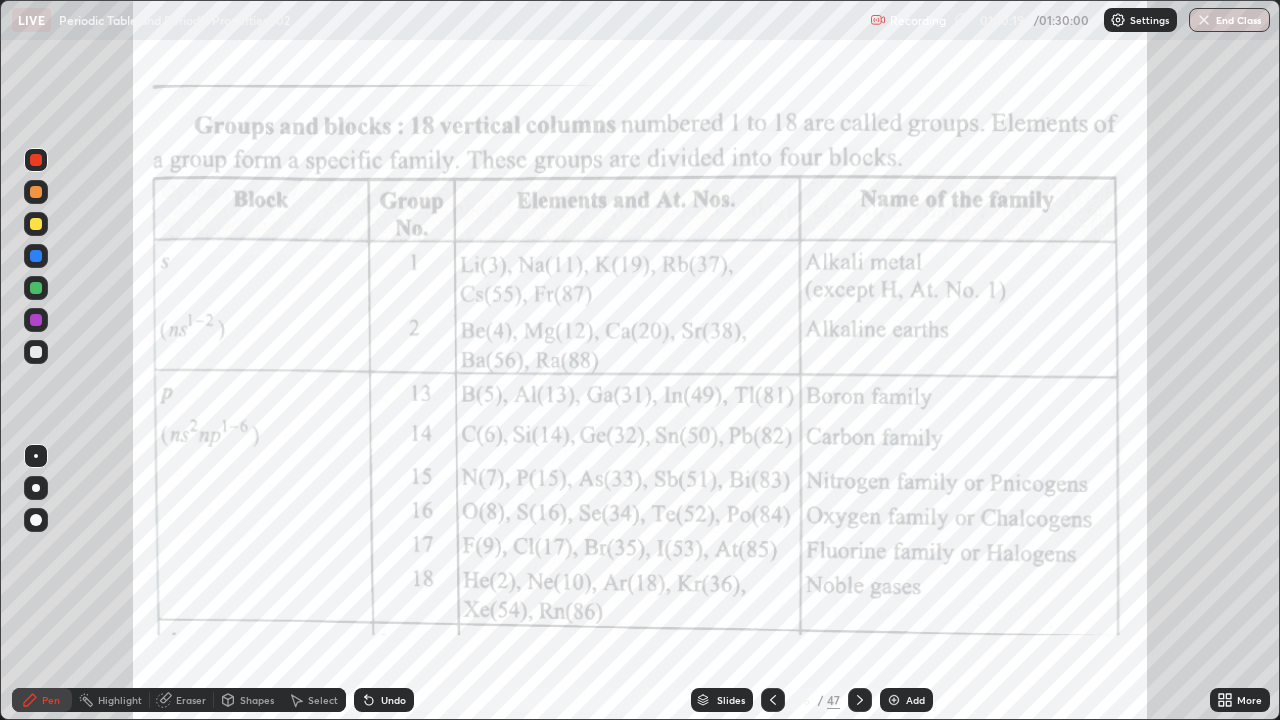 click at bounding box center [36, 520] 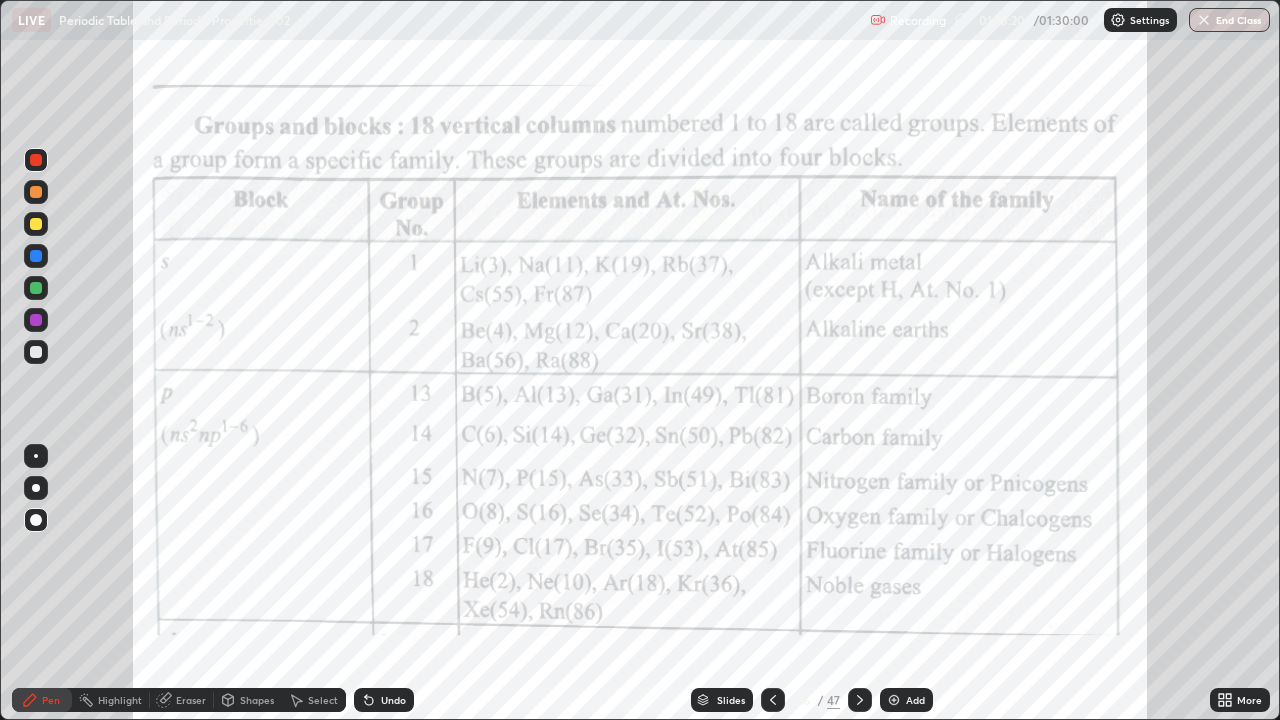 click at bounding box center [36, 160] 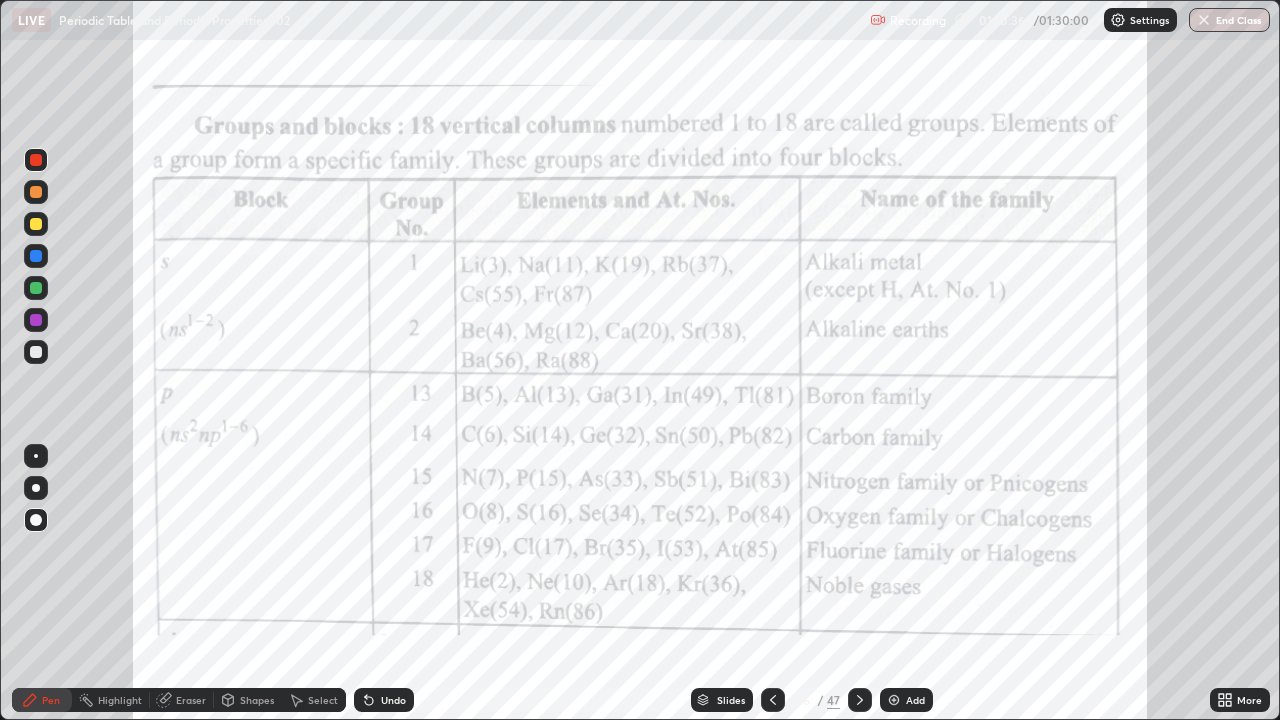 click on "Undo" at bounding box center (393, 700) 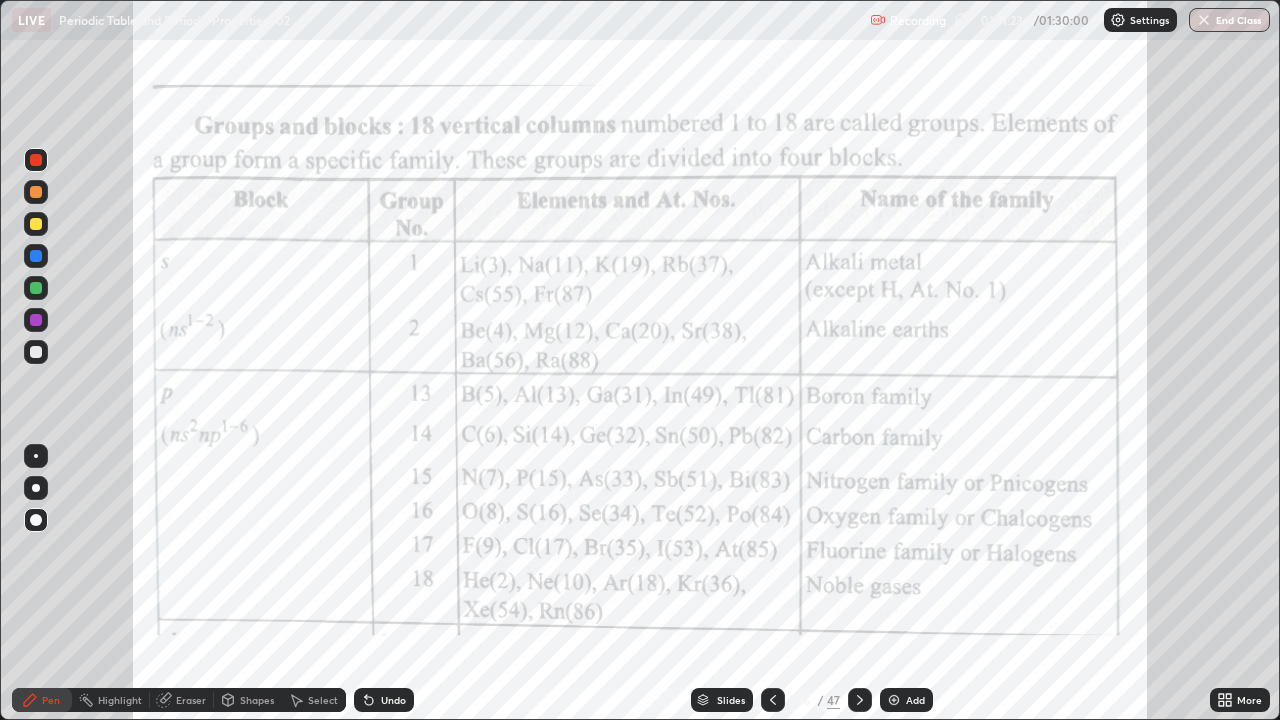 click 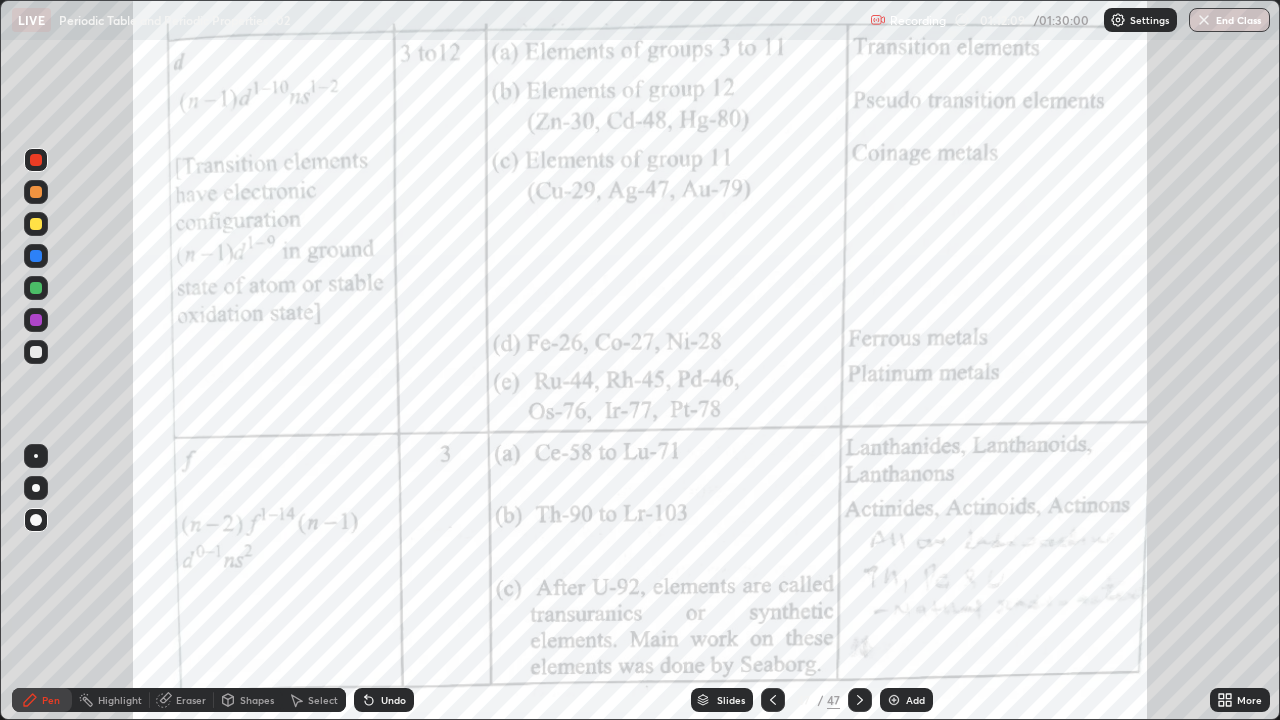 click at bounding box center (36, 320) 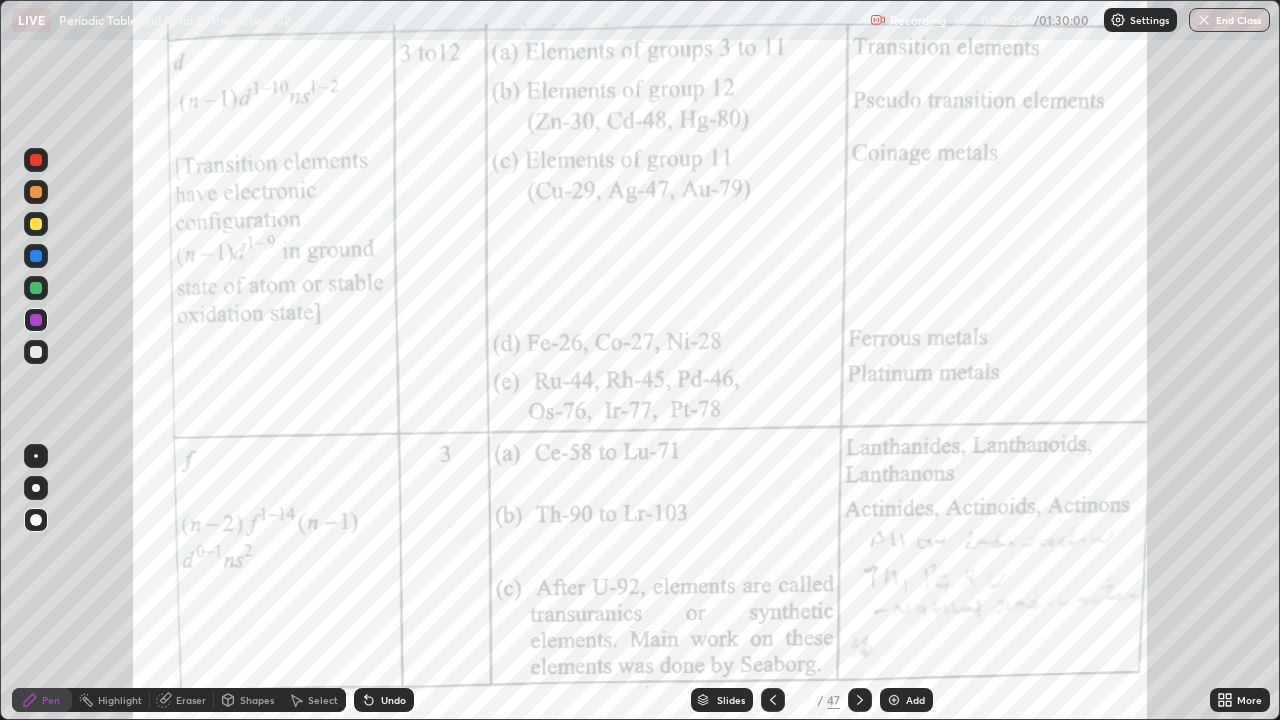 click at bounding box center (36, 224) 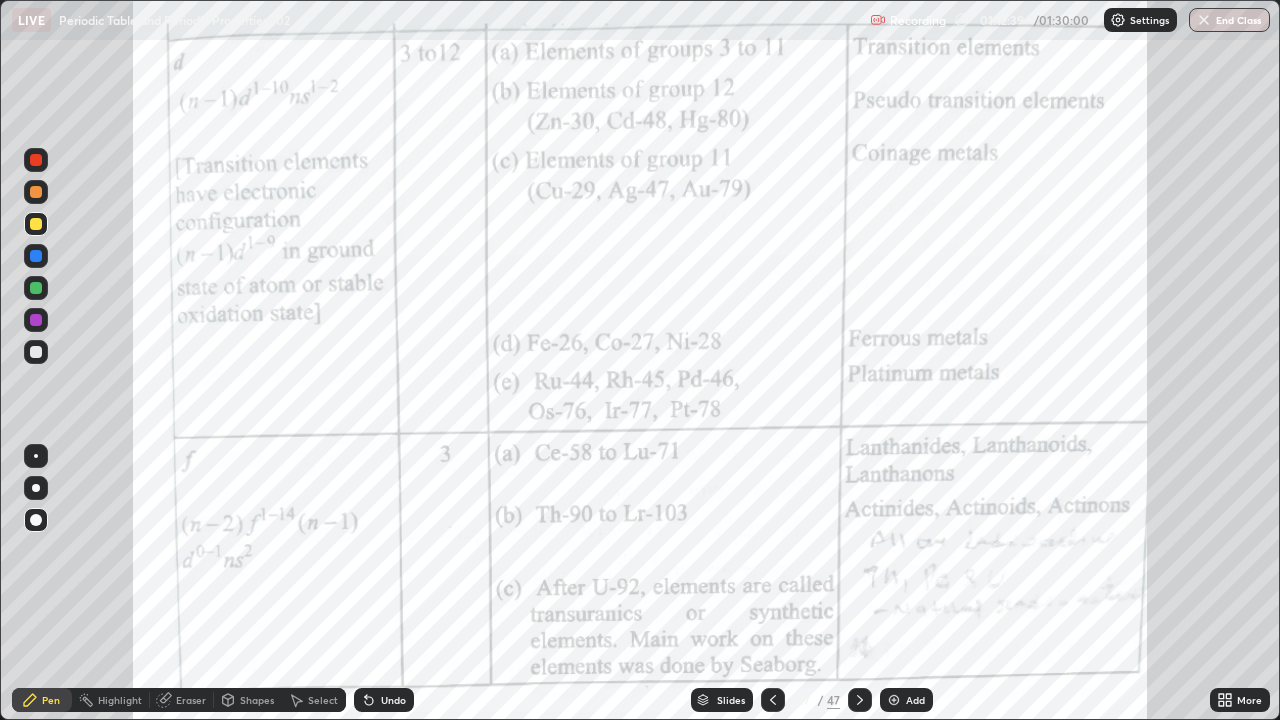 click at bounding box center (36, 192) 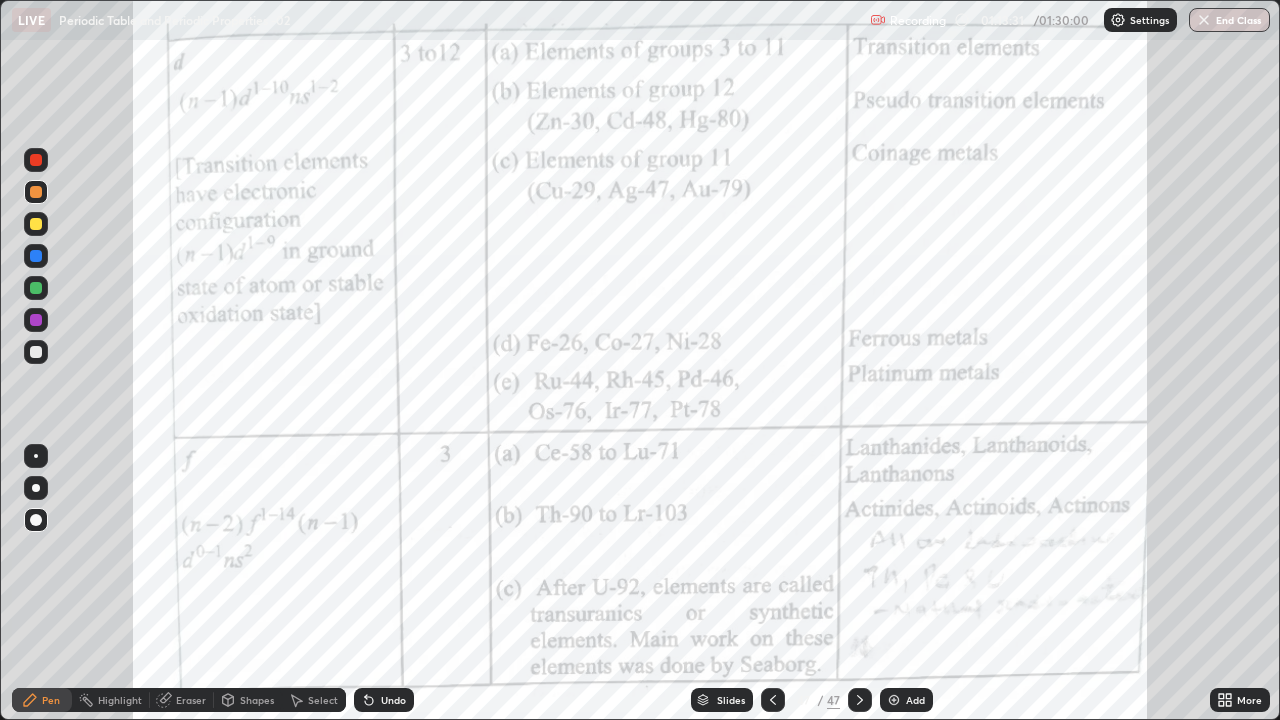 click on "Slides" at bounding box center (722, 700) 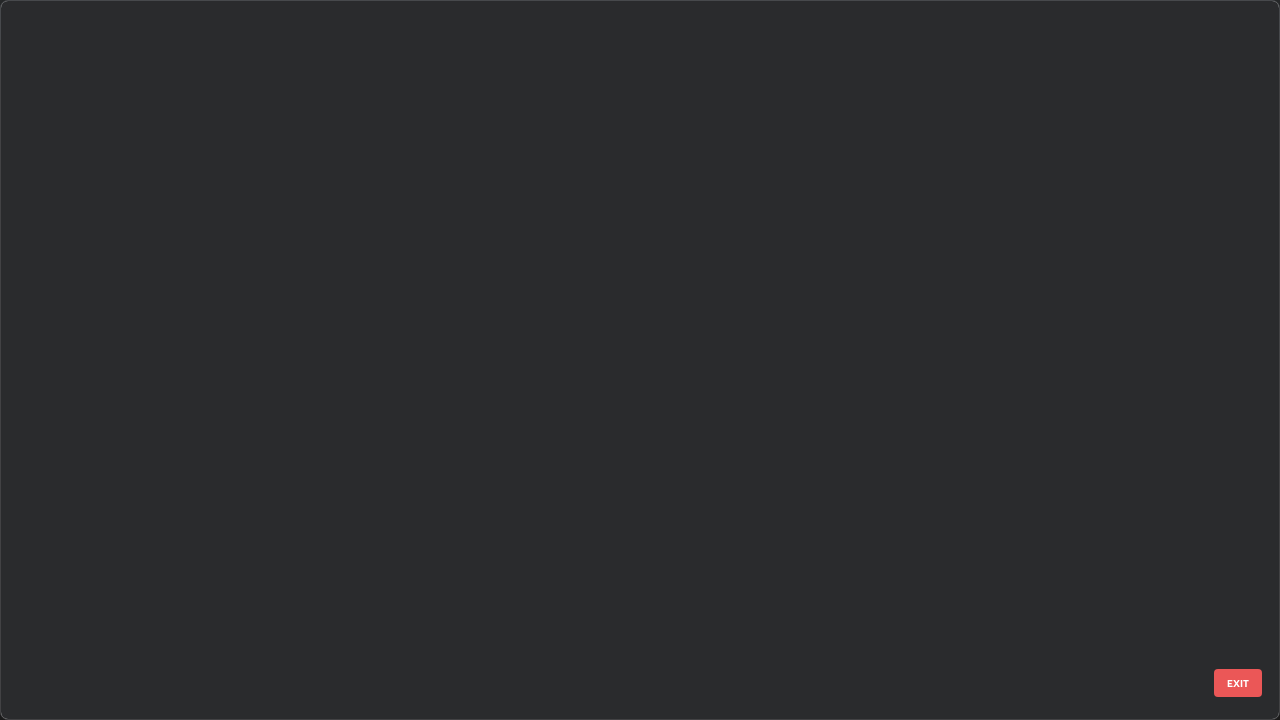 scroll, scrollTop: 2876, scrollLeft: 0, axis: vertical 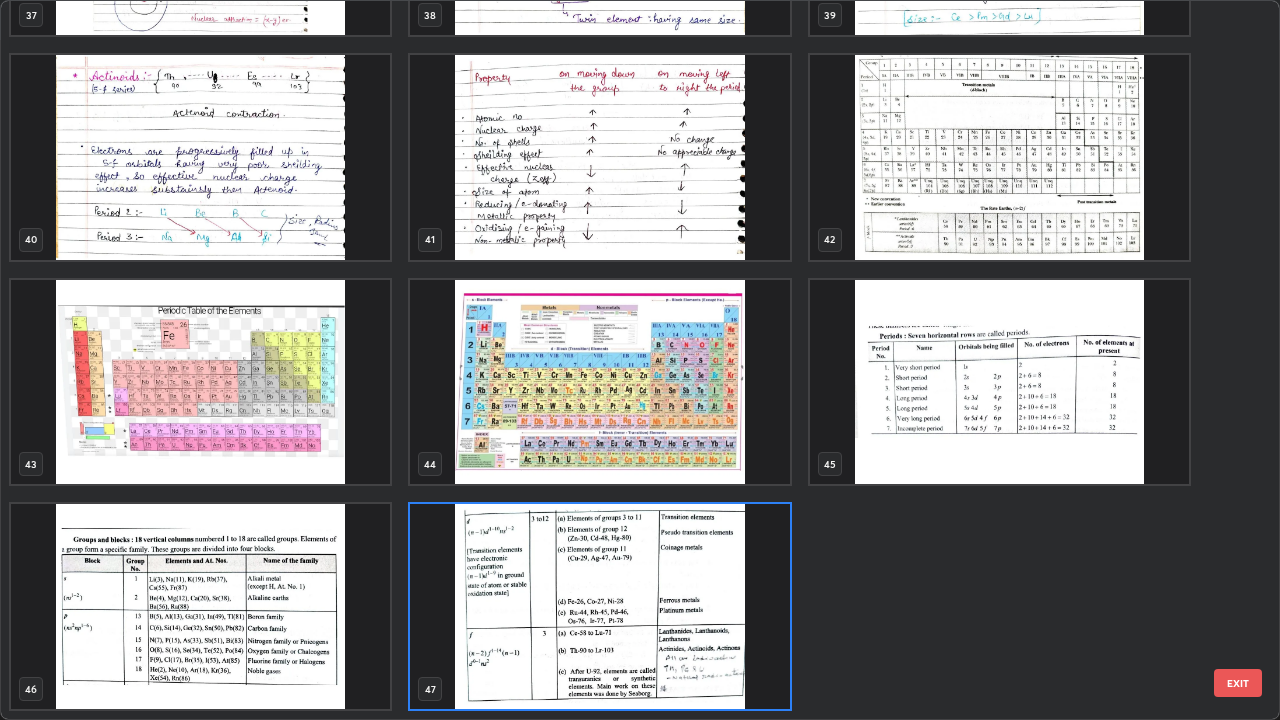 click at bounding box center [599, 606] 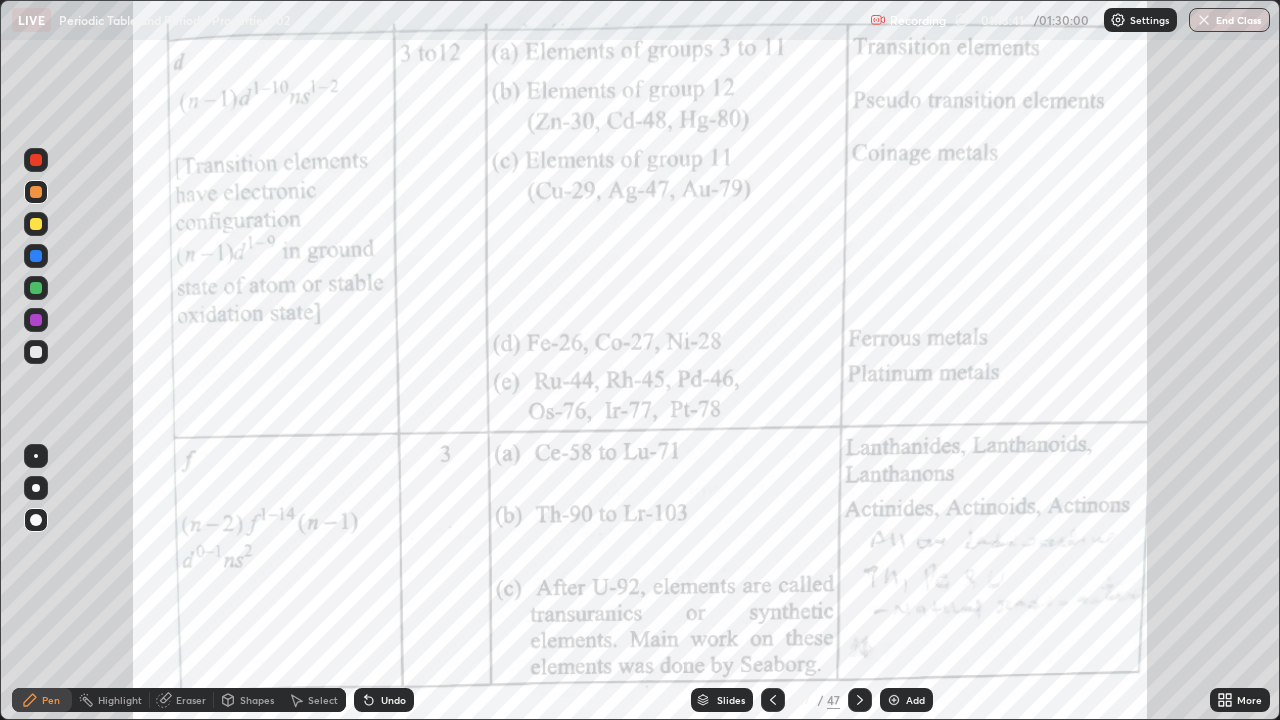 click at bounding box center [599, 606] 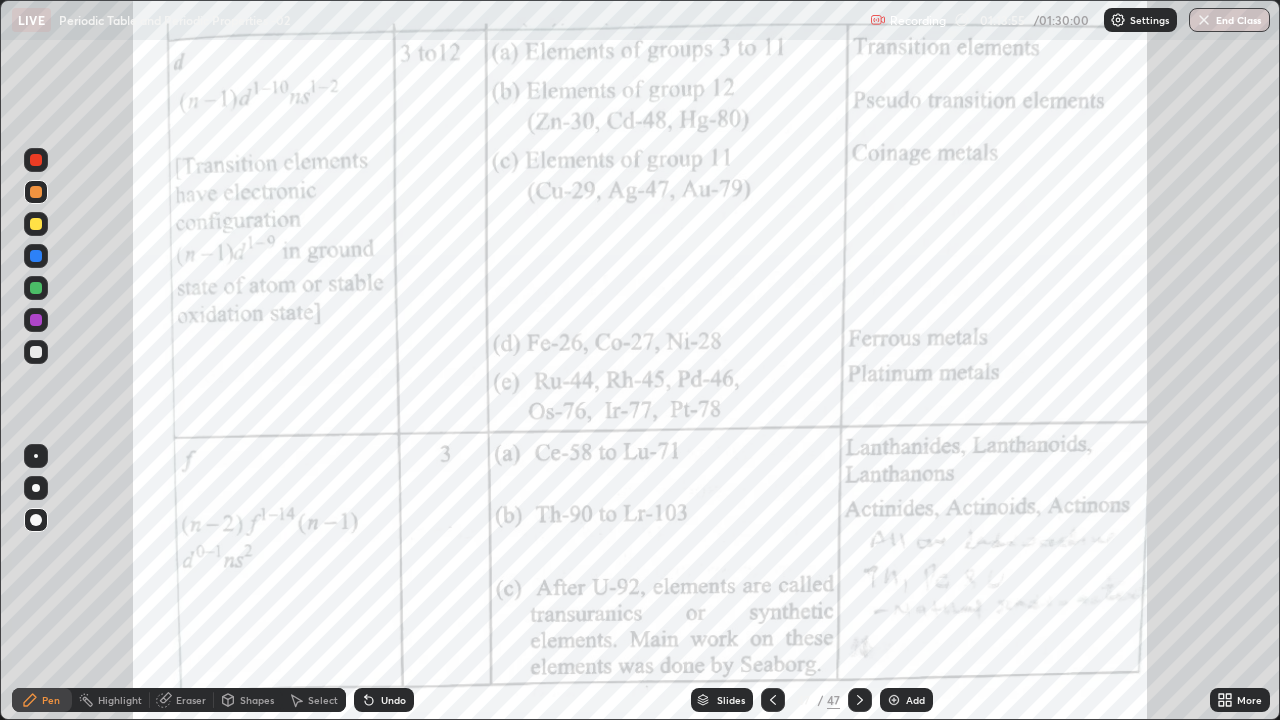 click at bounding box center [36, 160] 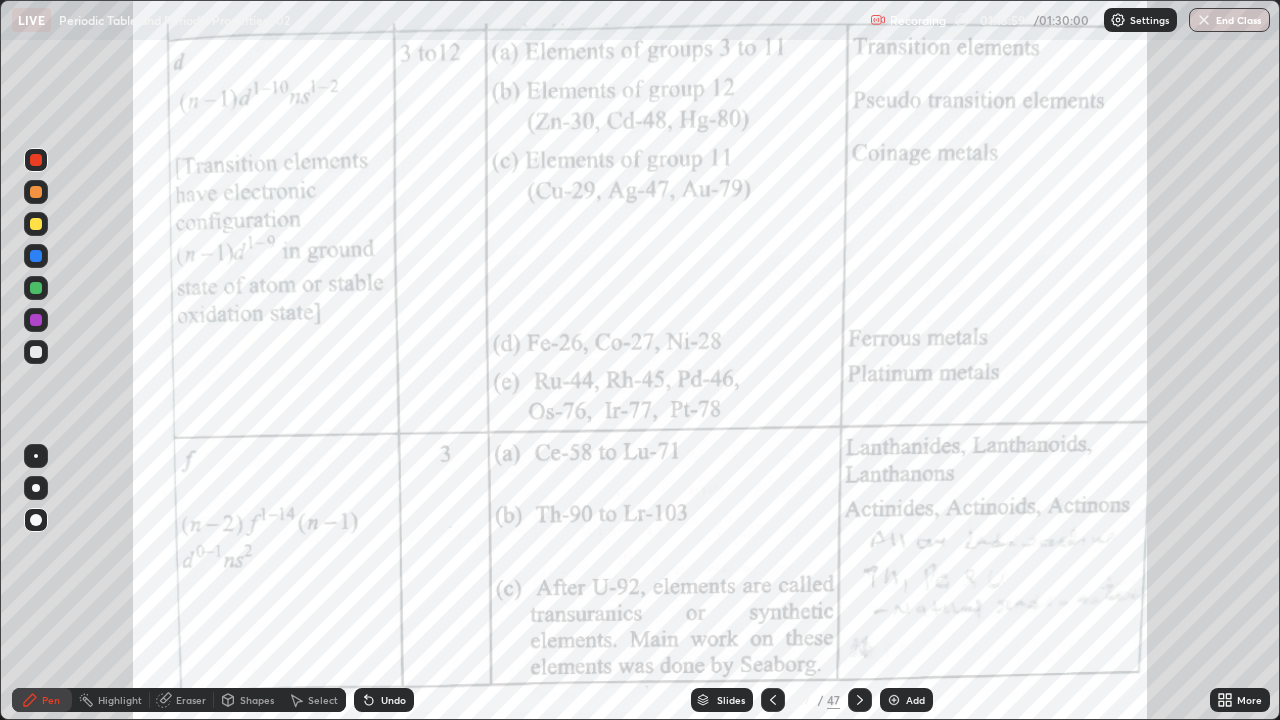 click 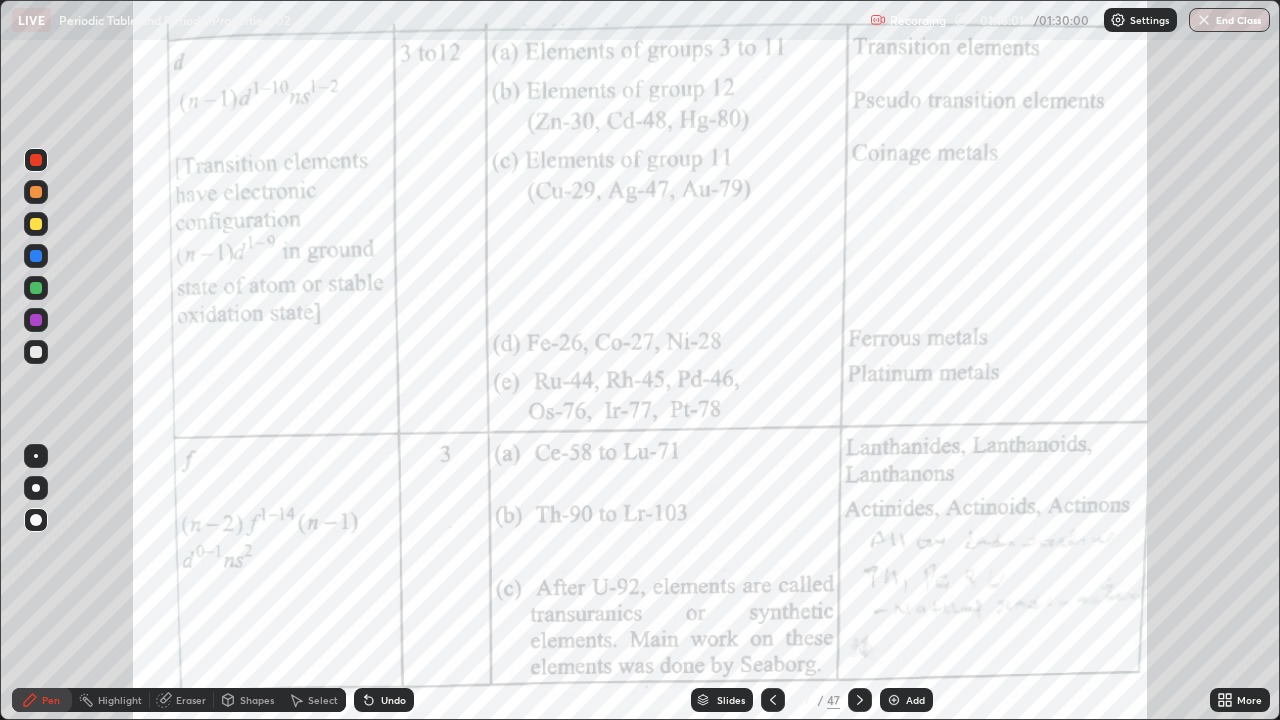 click 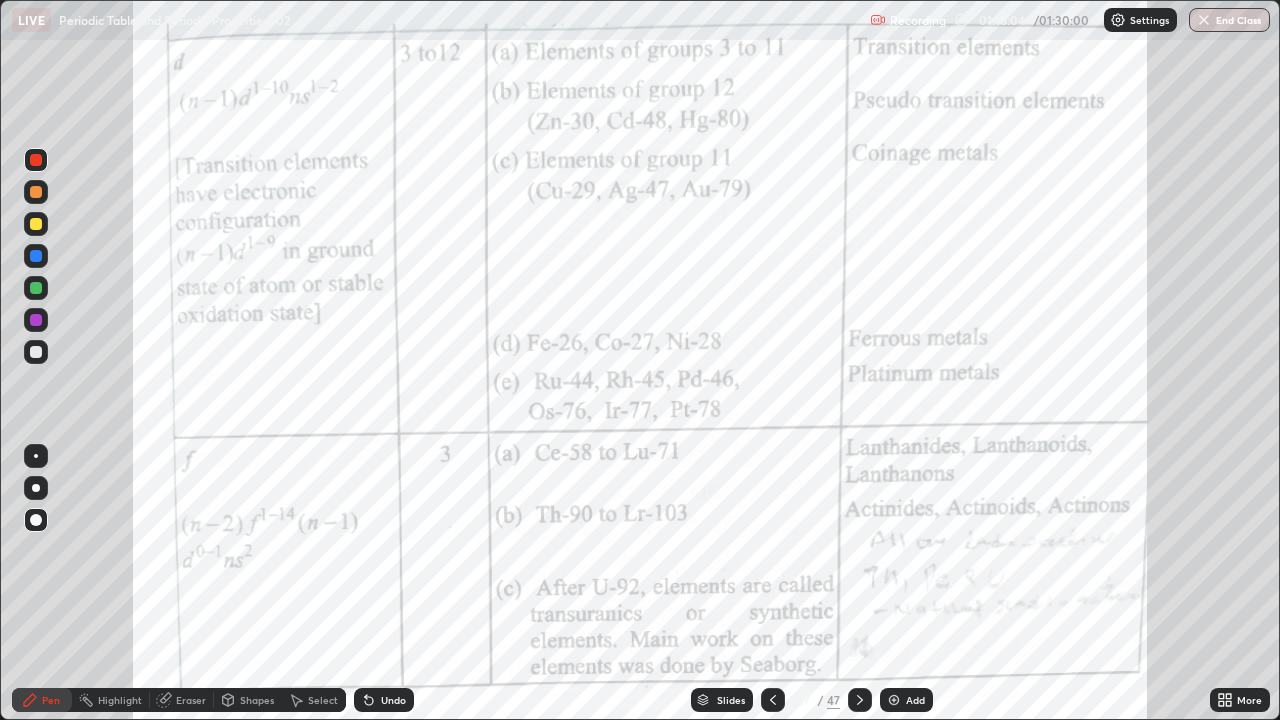 click on "Slides" at bounding box center [731, 700] 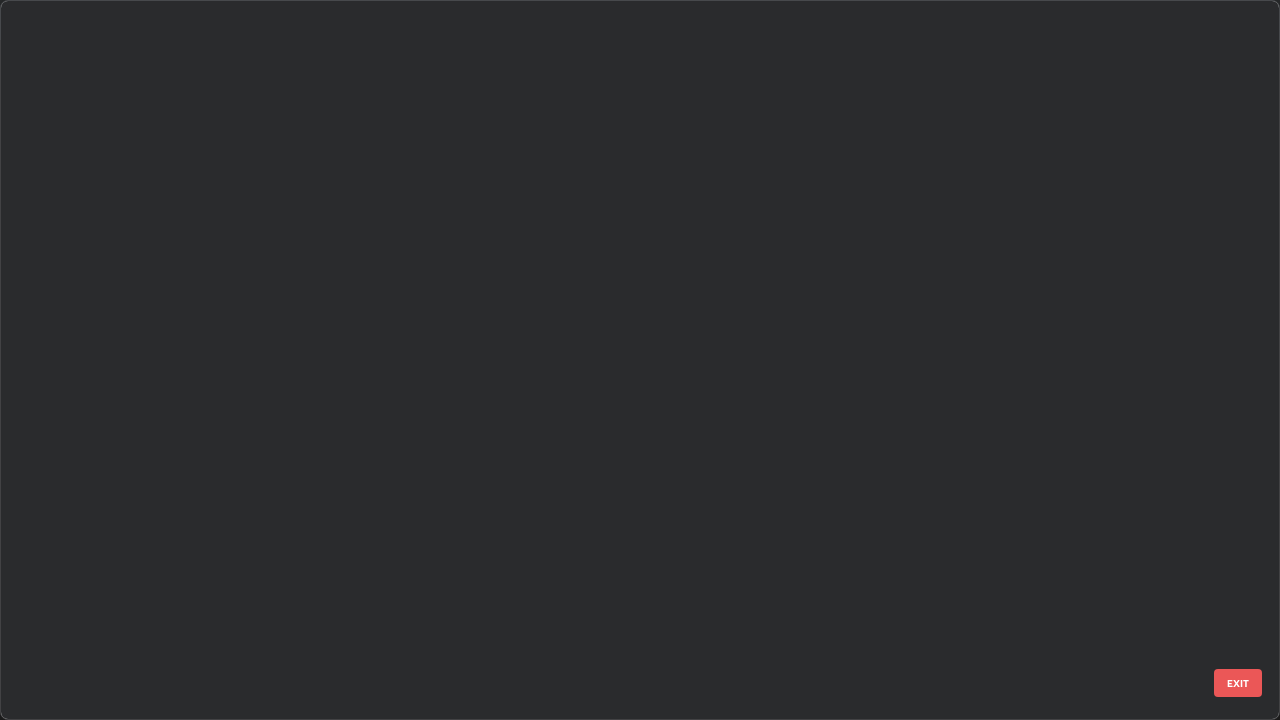 scroll, scrollTop: 2876, scrollLeft: 0, axis: vertical 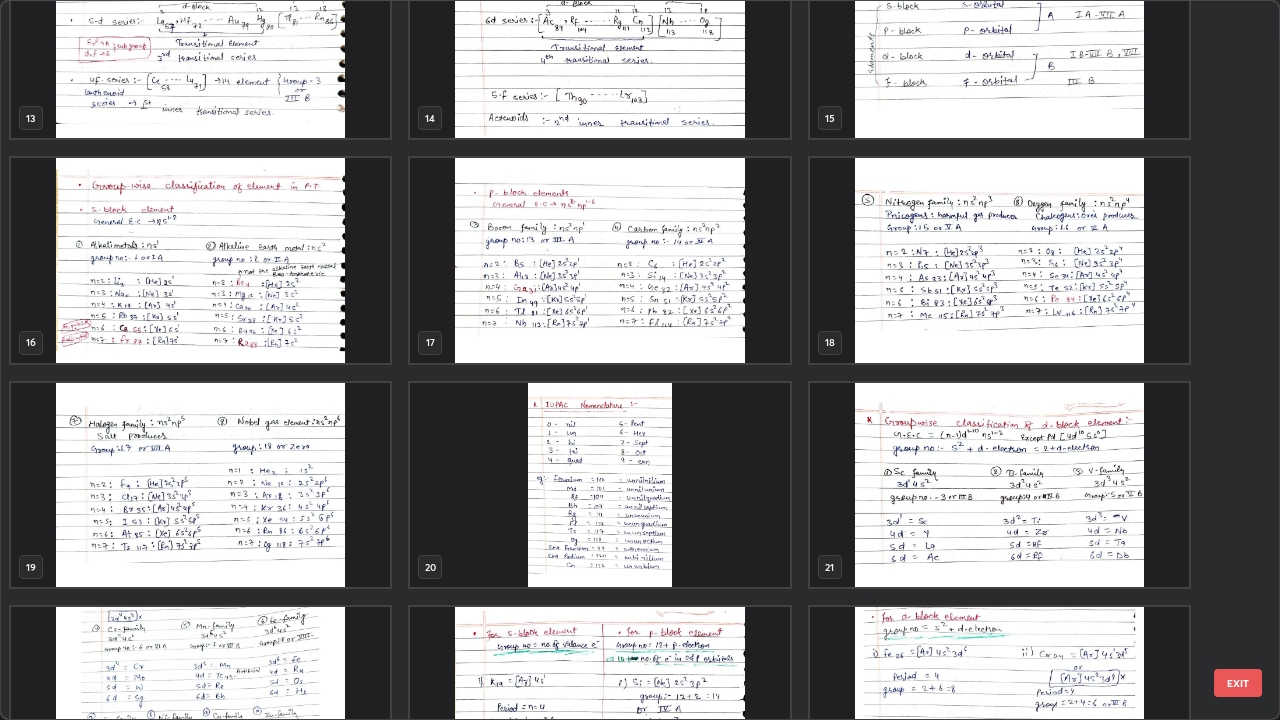click at bounding box center (200, 260) 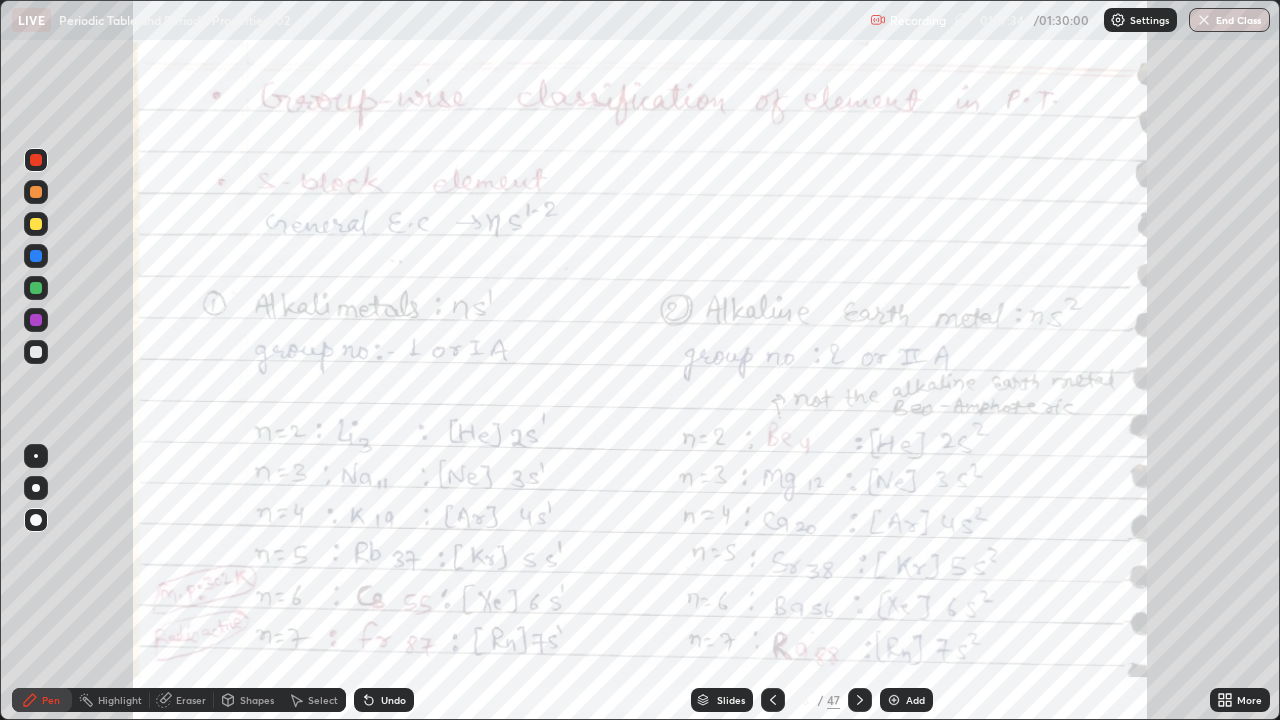 click 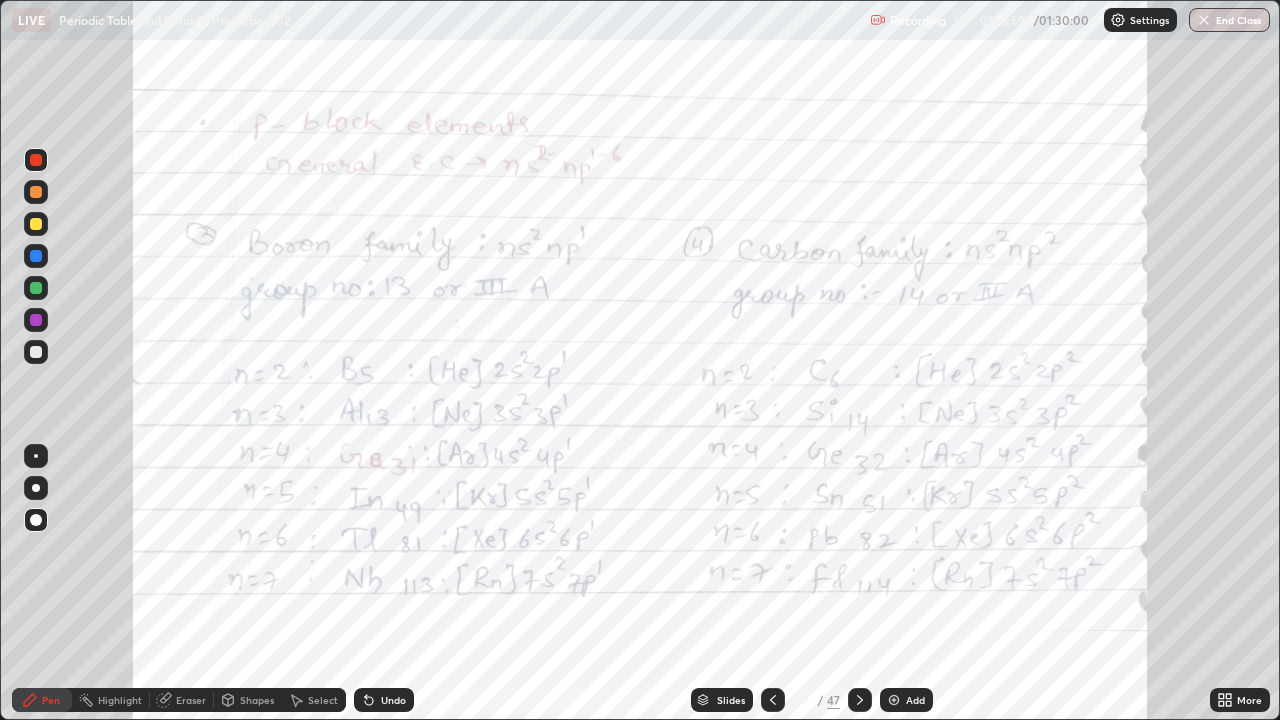 click 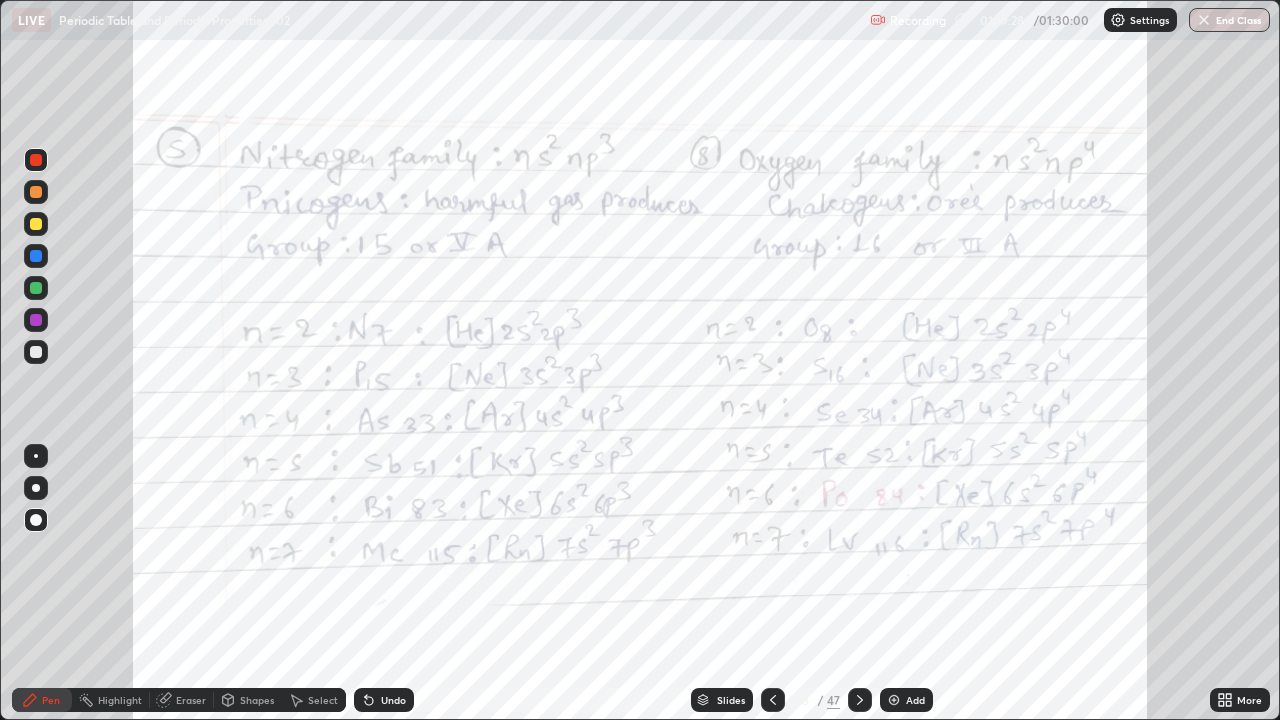 click 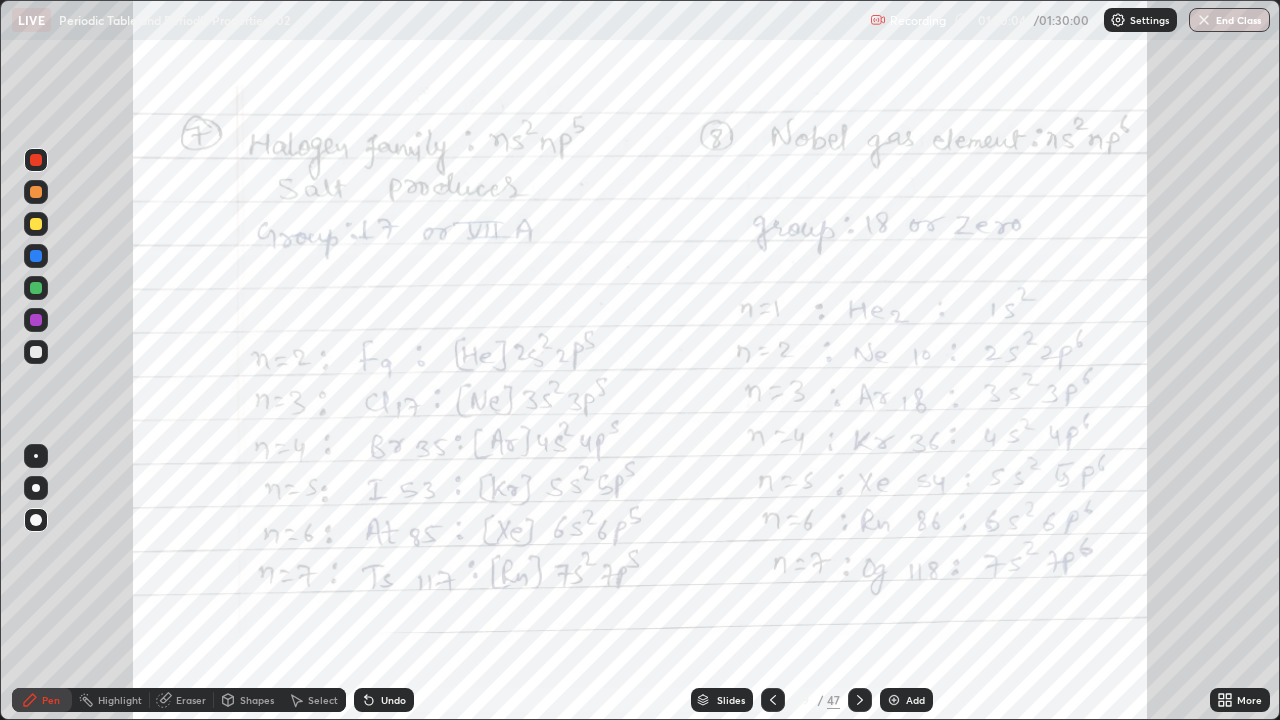 click at bounding box center (860, 700) 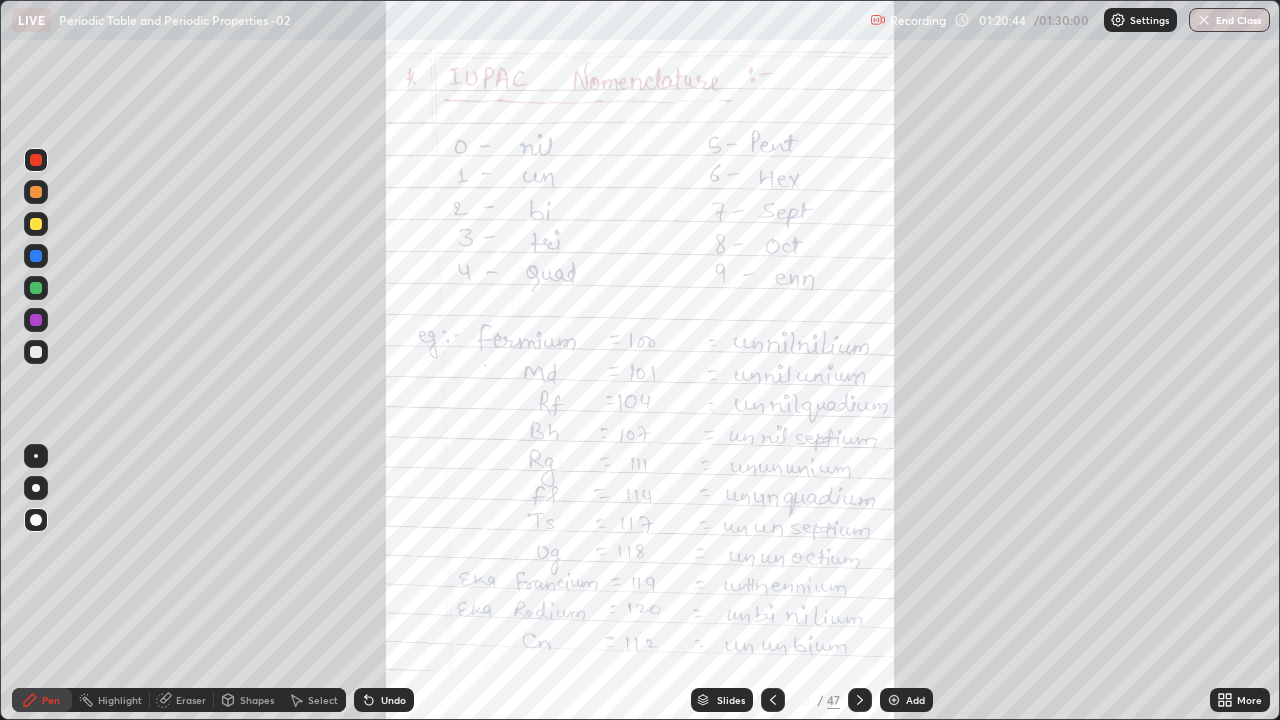 click 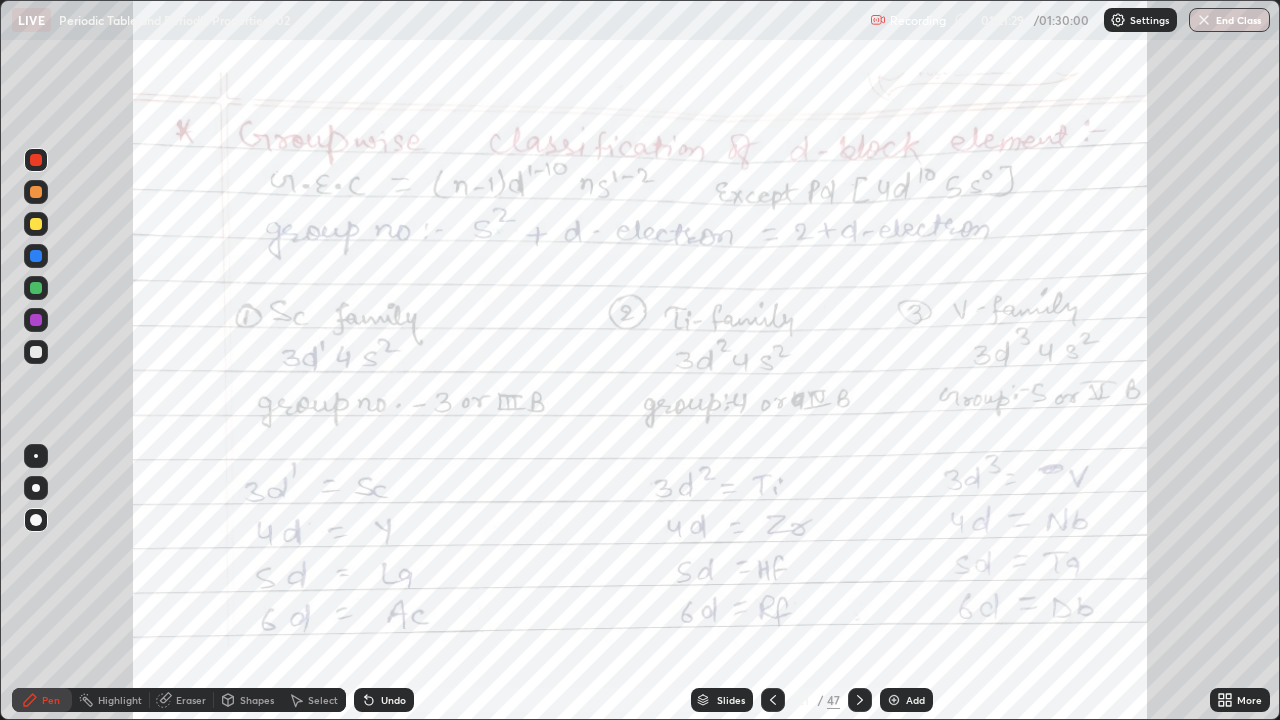 click 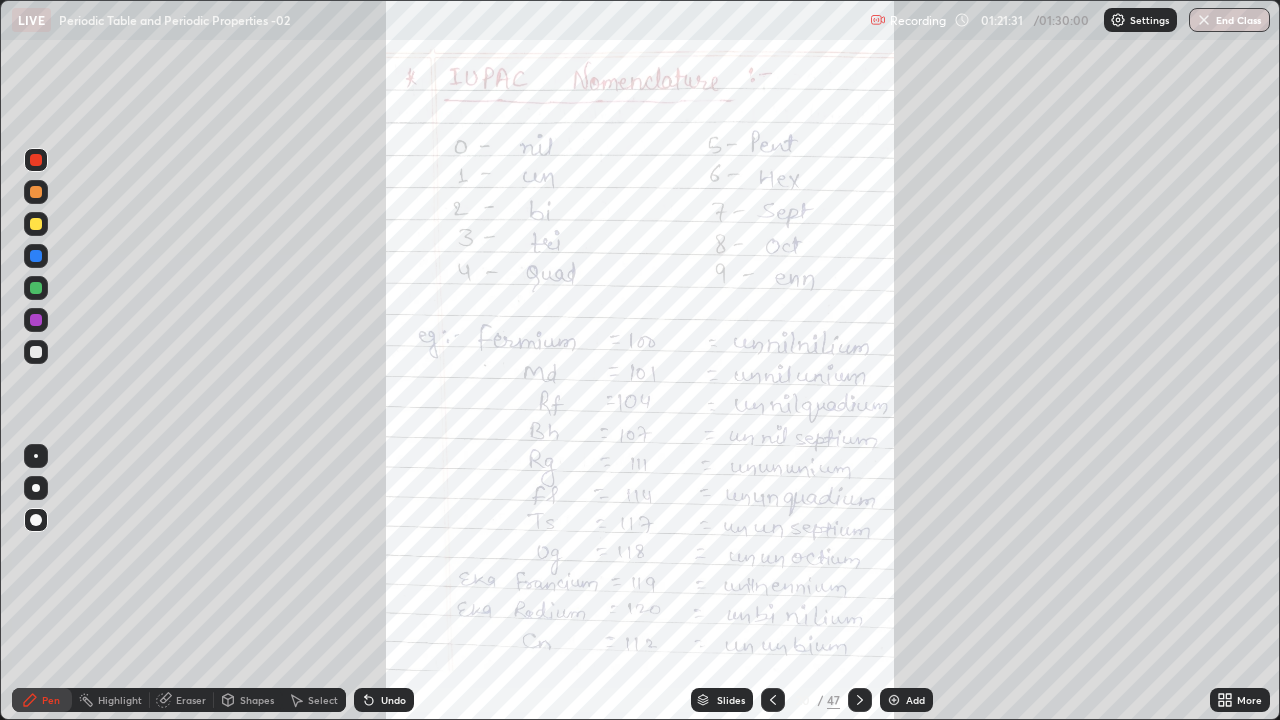 click 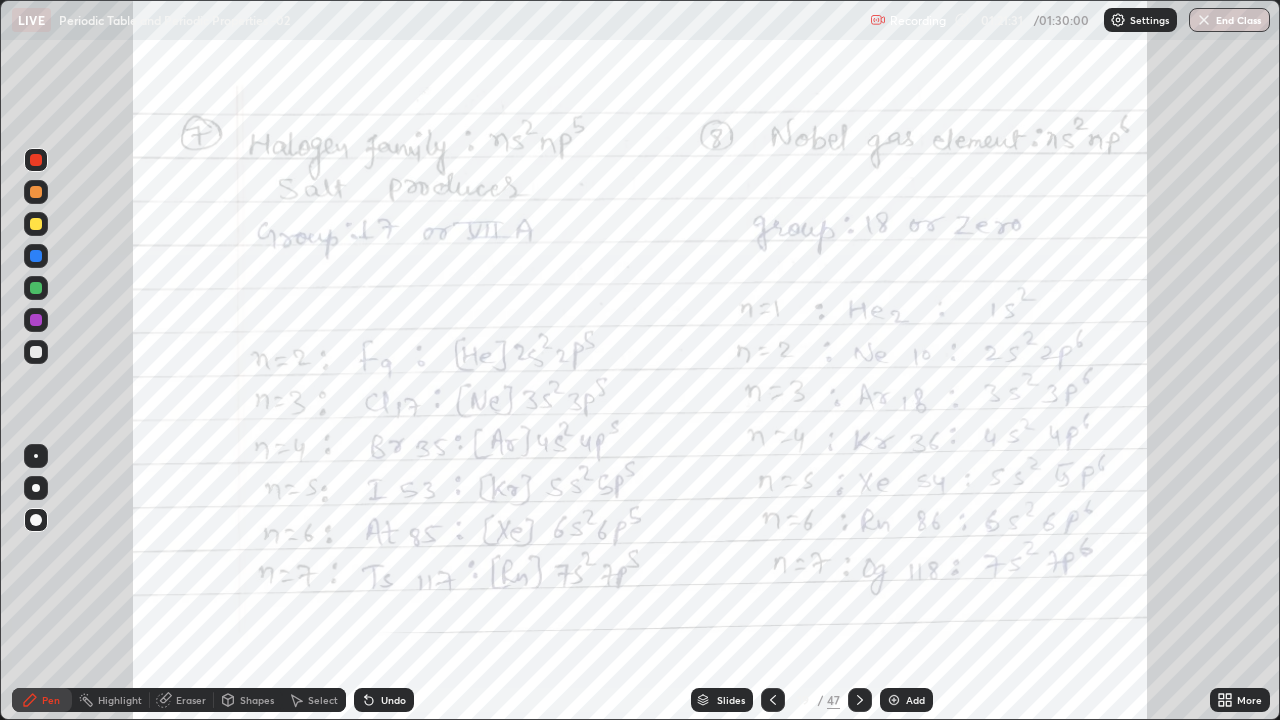 click 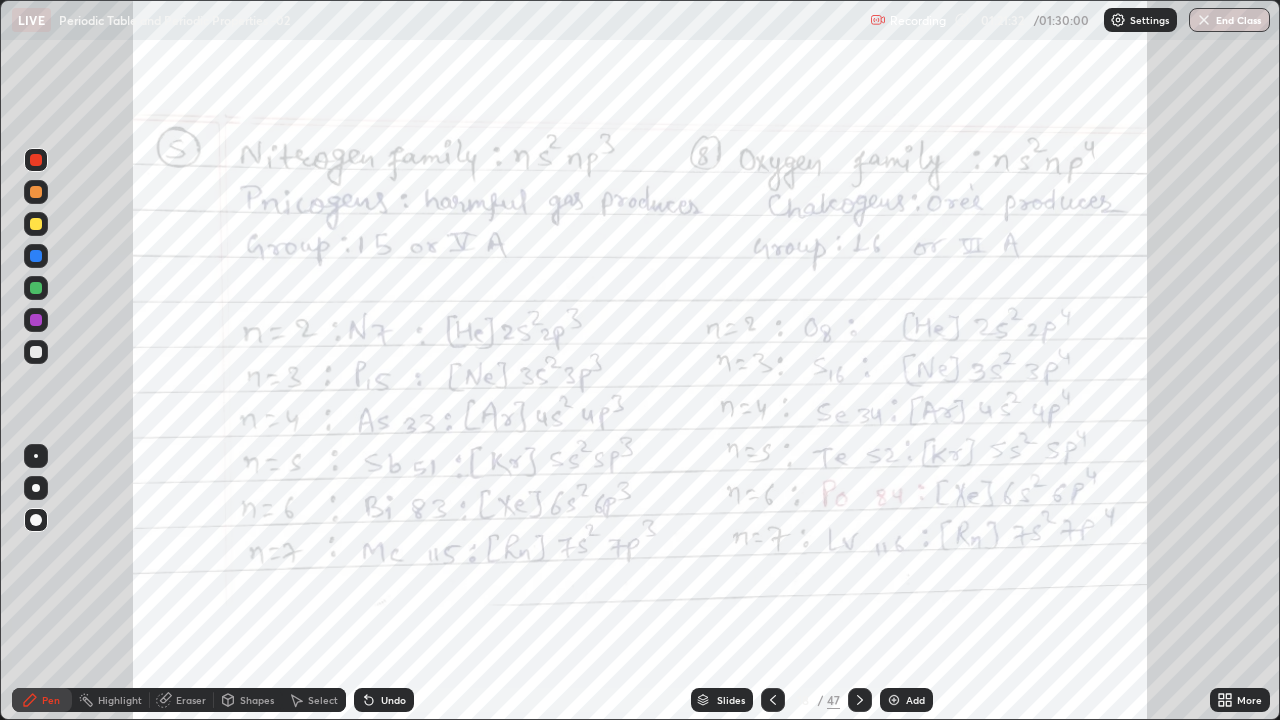 click 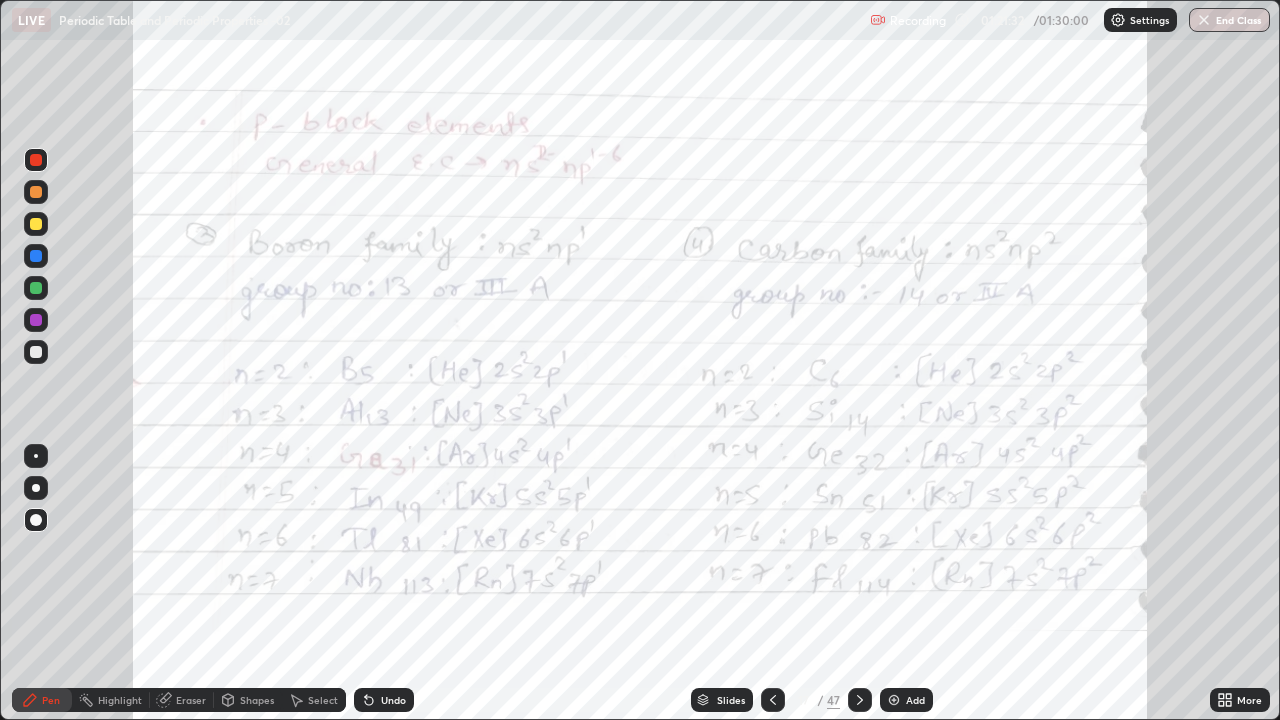 click 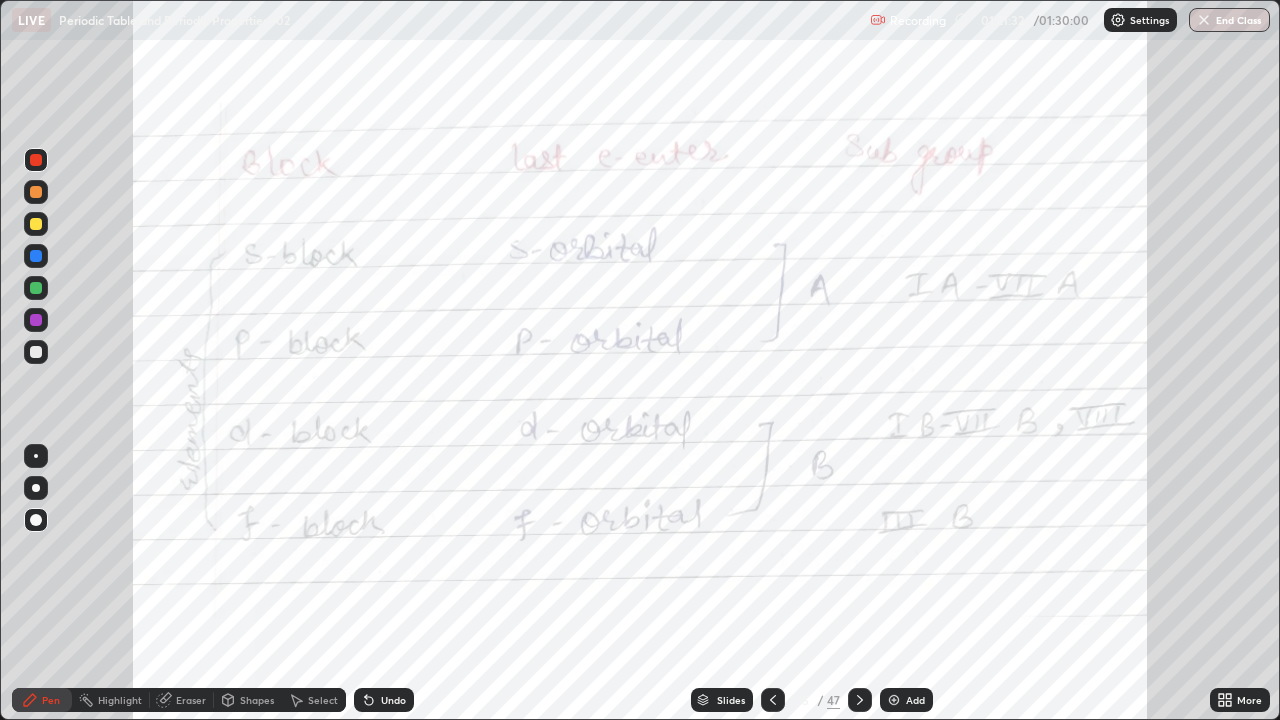 click 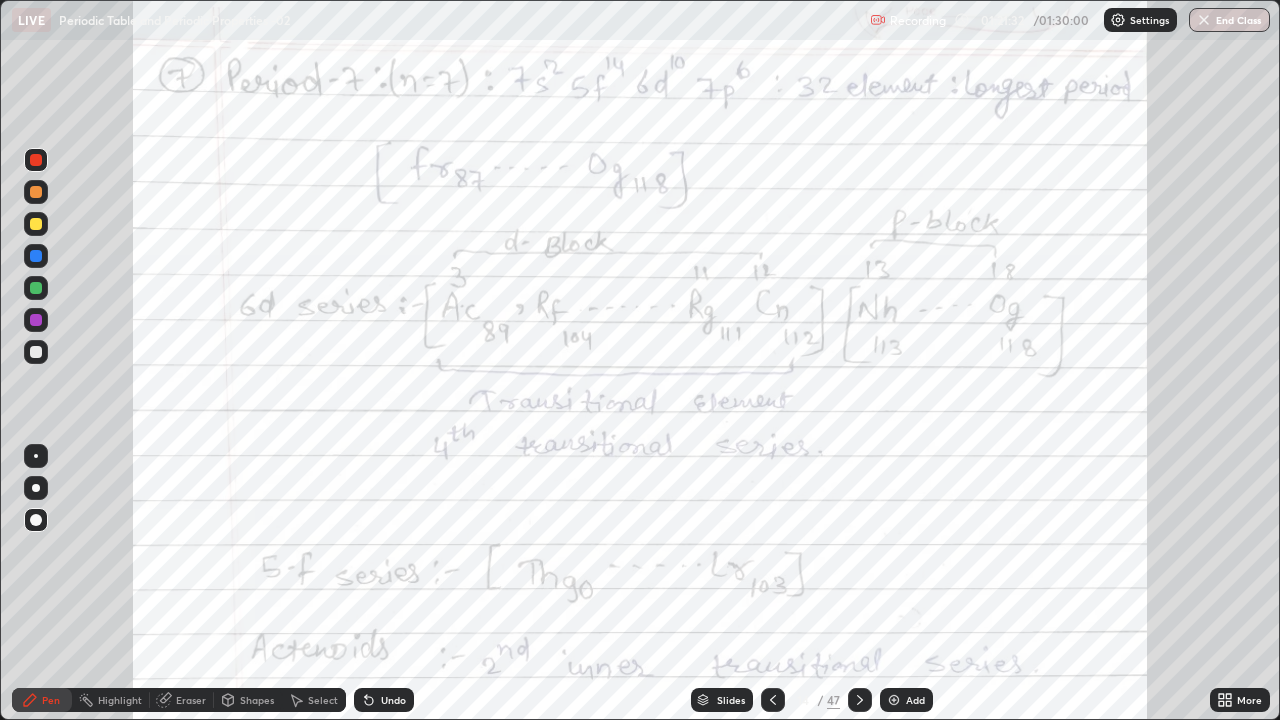 click 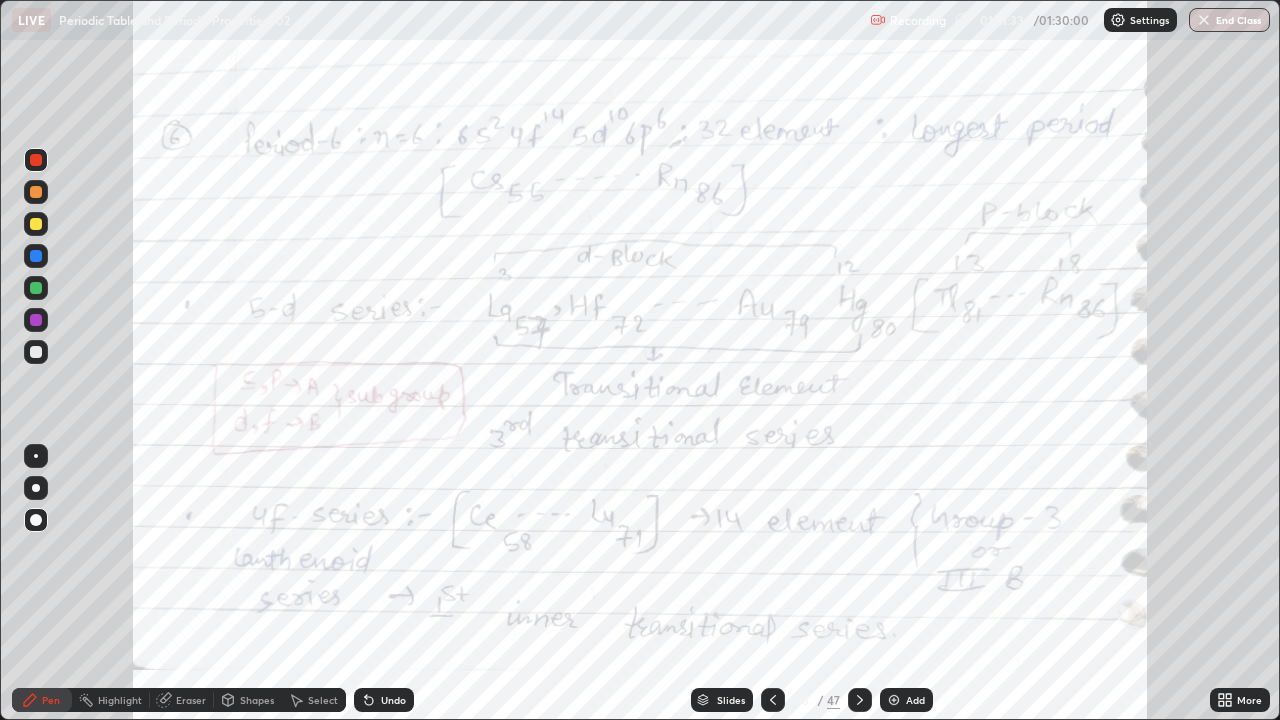 click 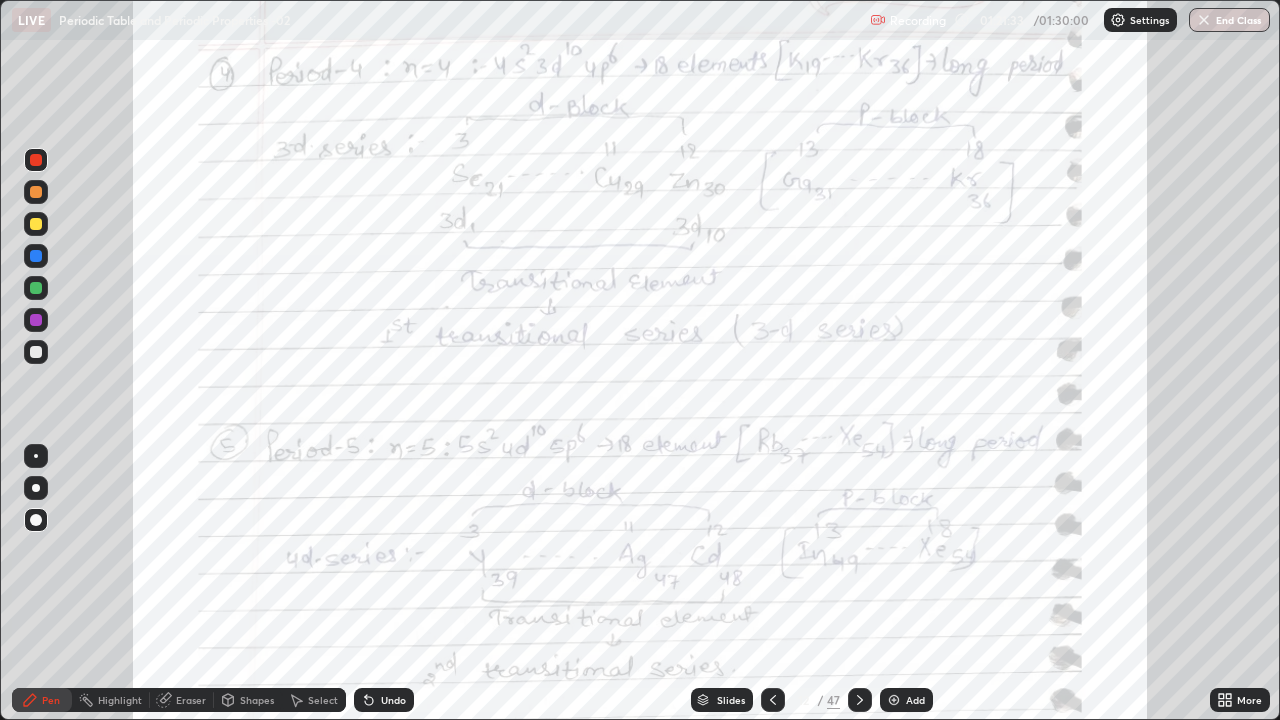 click 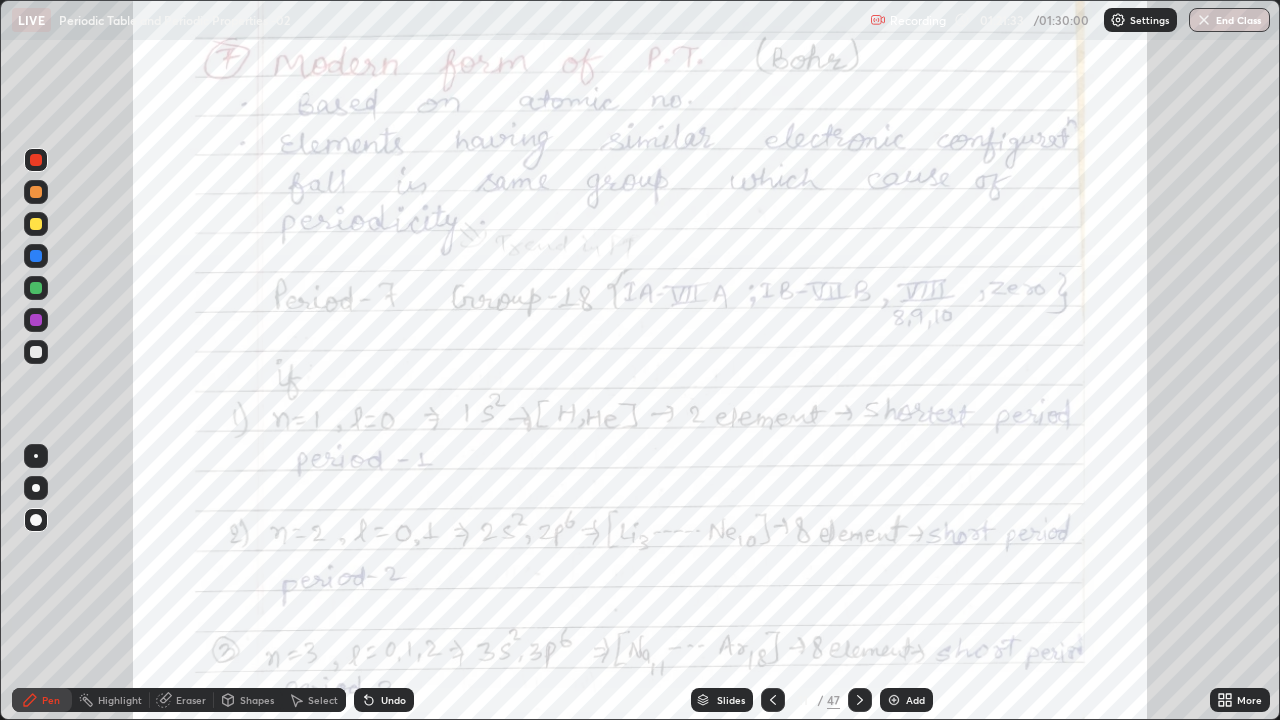 click 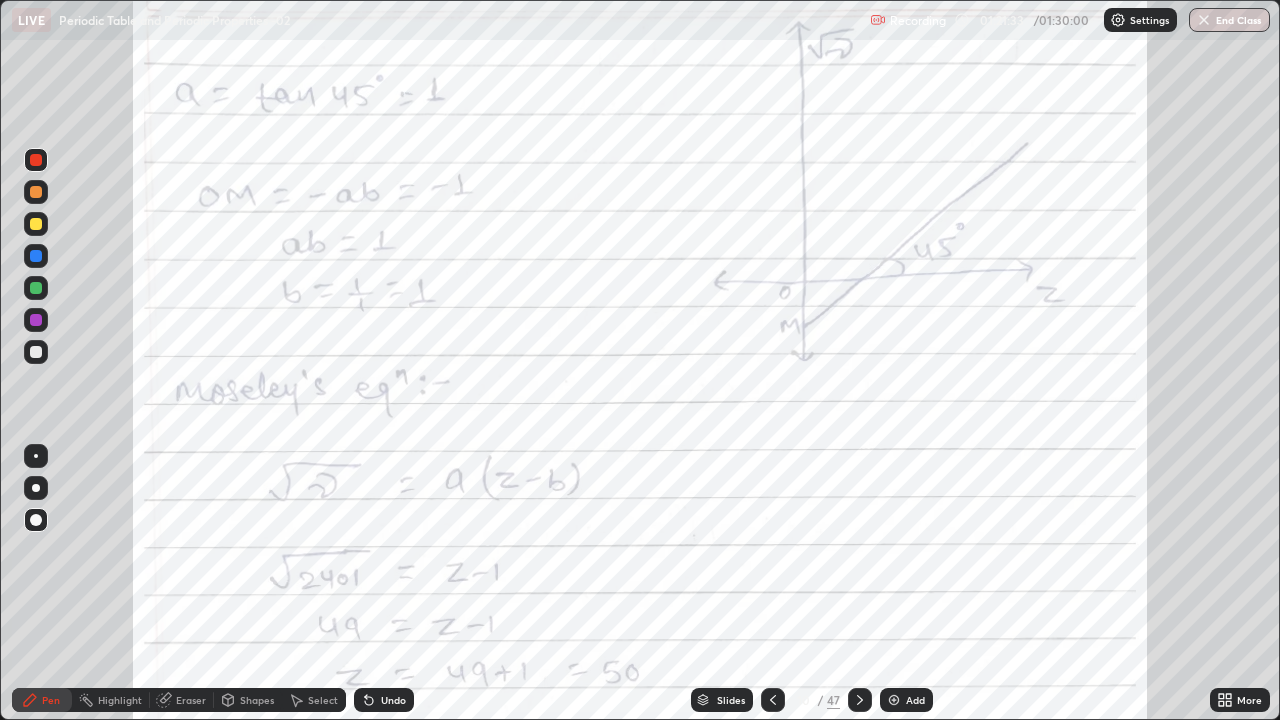 click at bounding box center [773, 700] 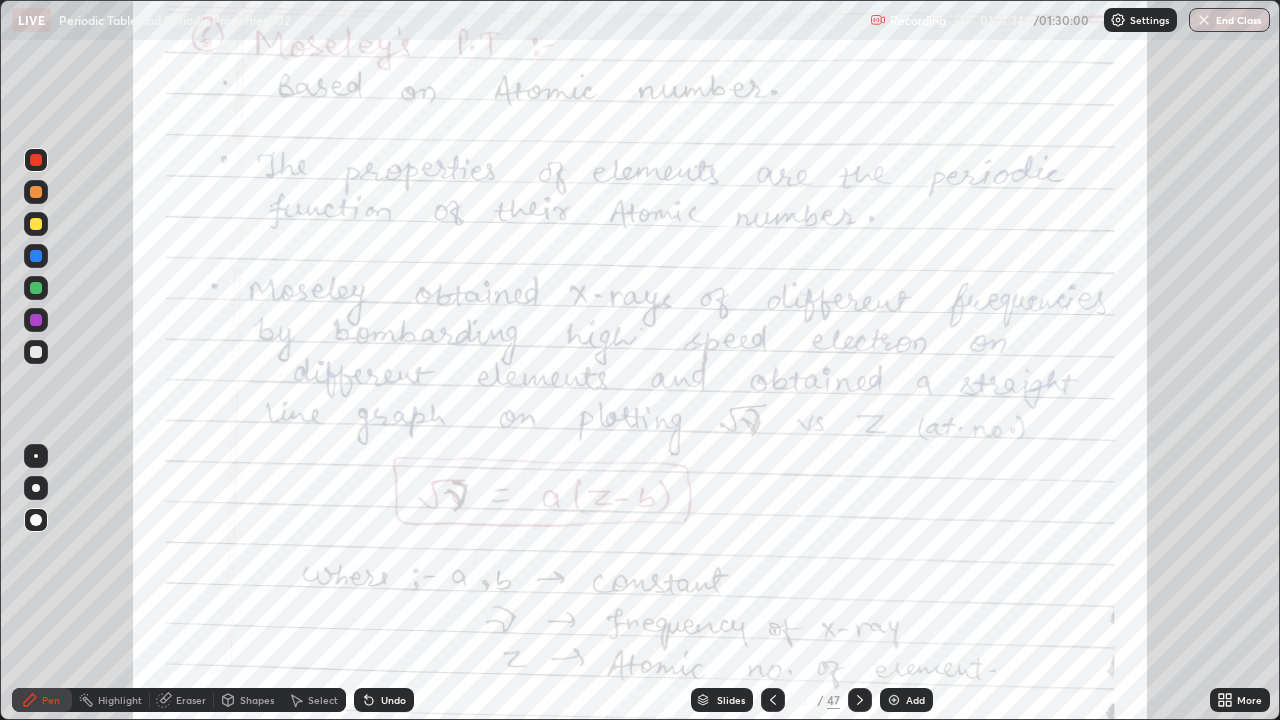 click at bounding box center [773, 700] 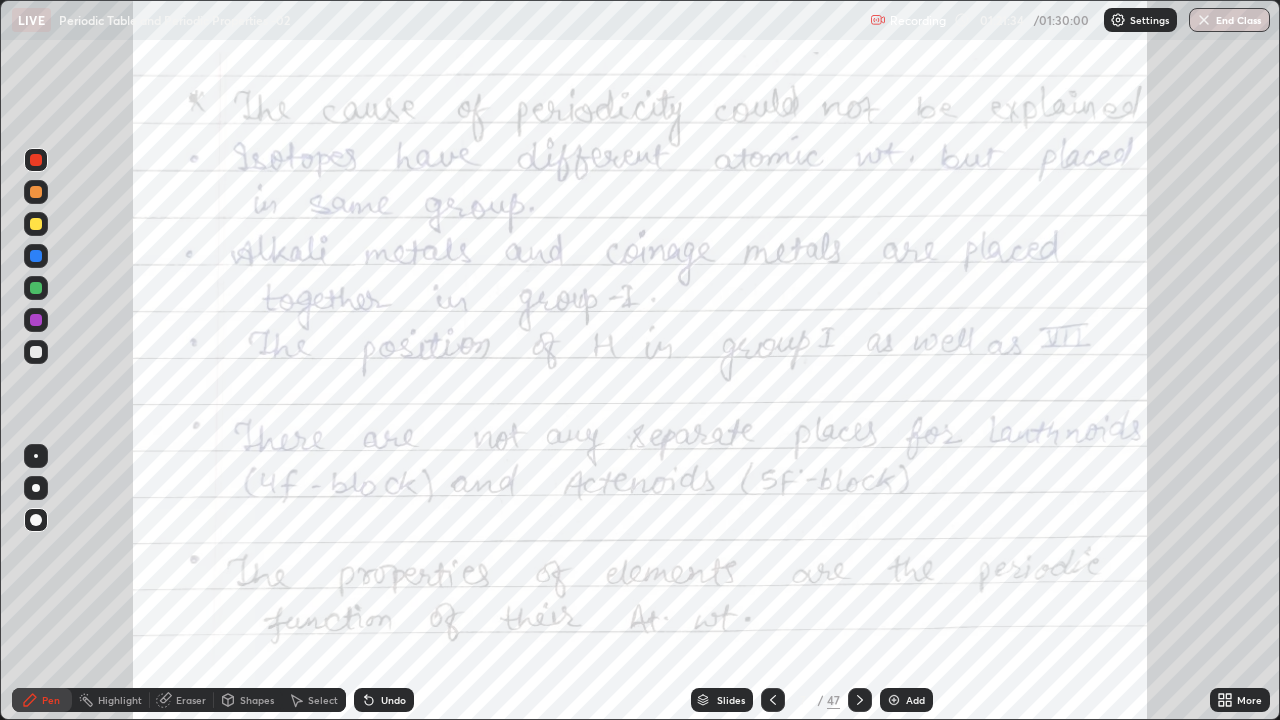 click at bounding box center (773, 700) 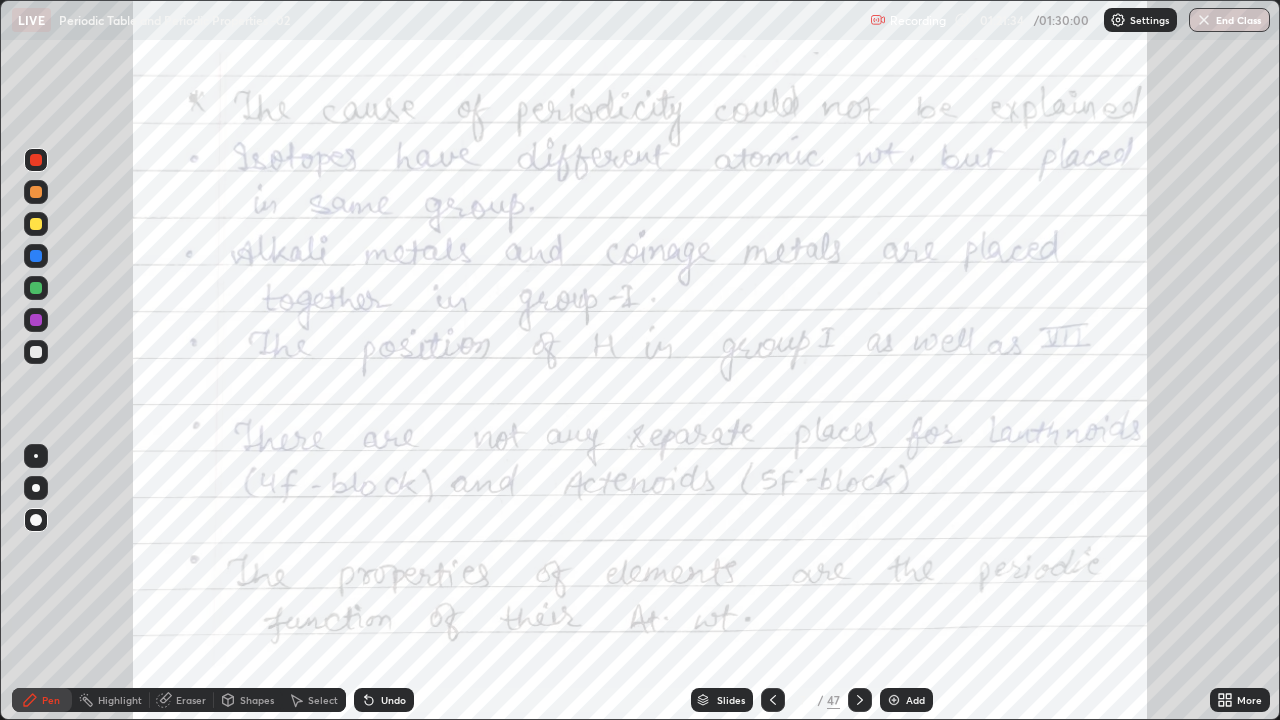 click at bounding box center (773, 700) 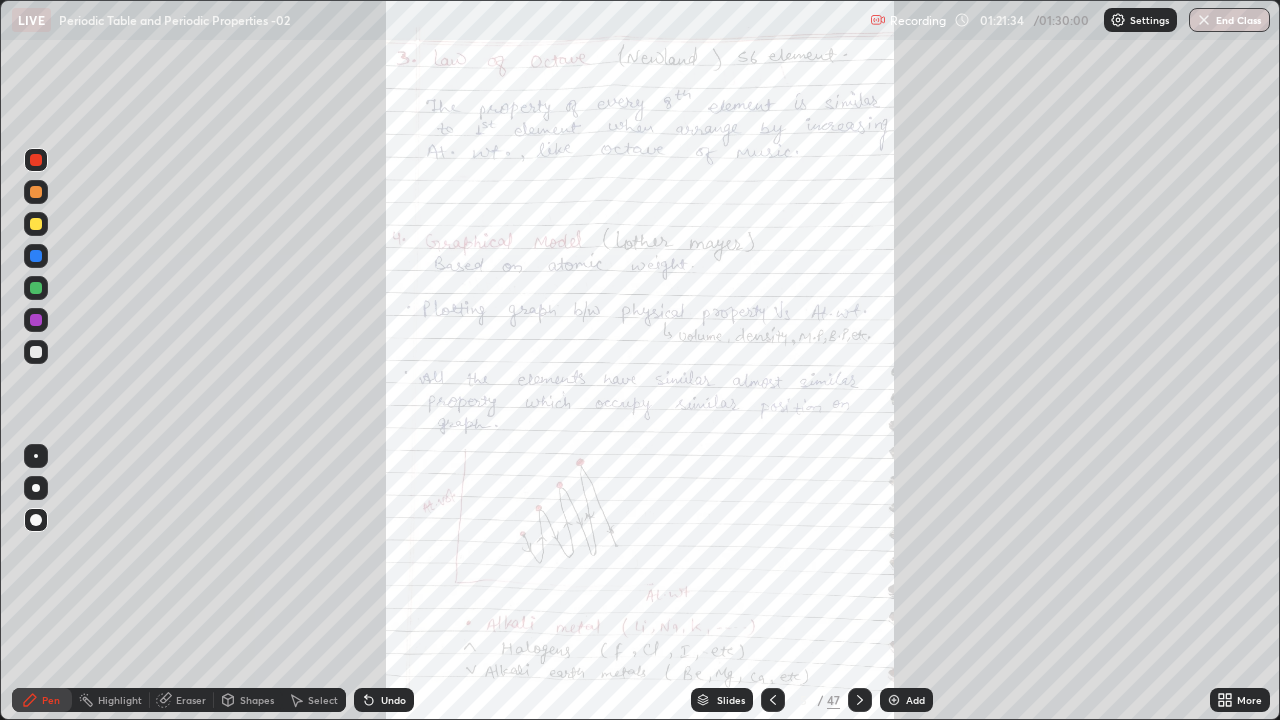 click 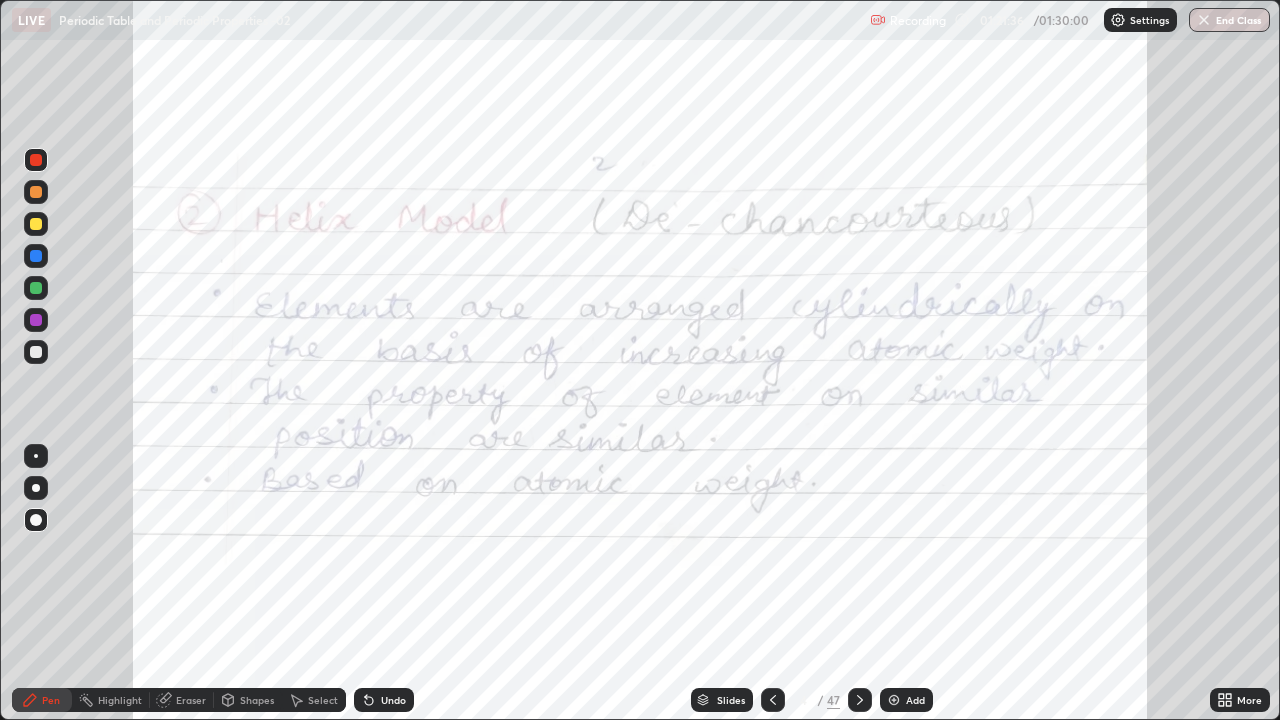click 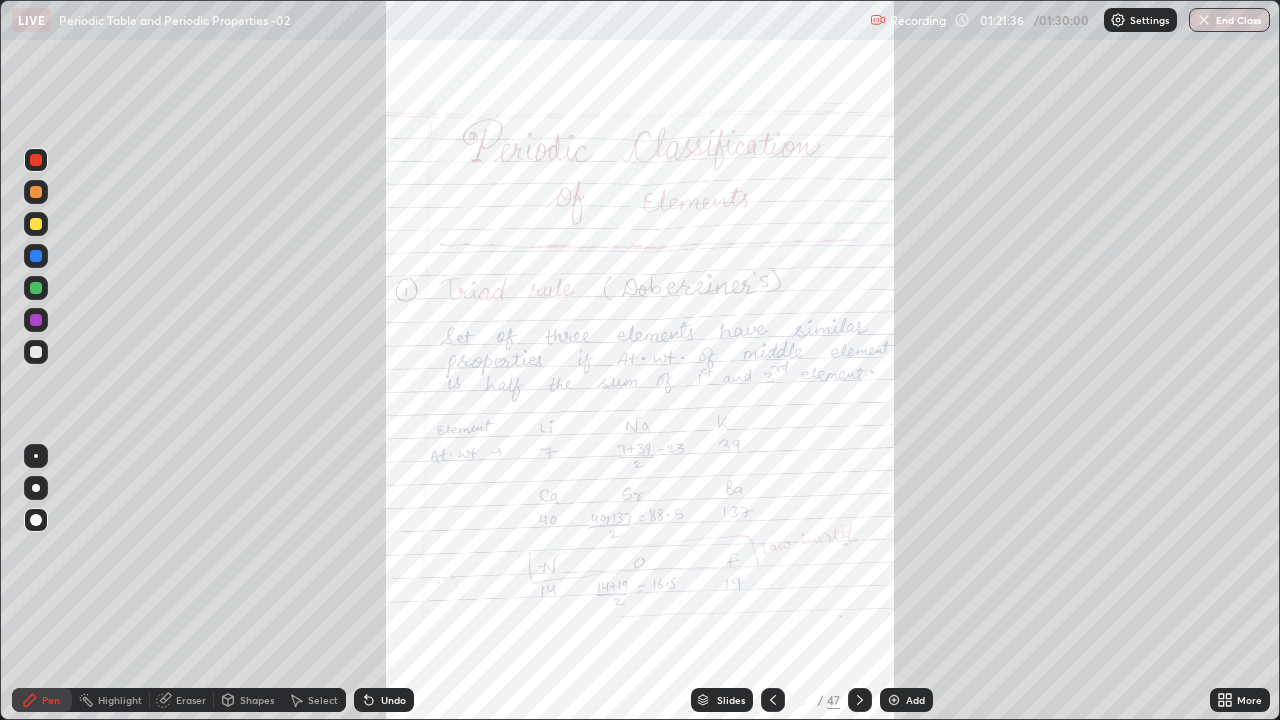 click 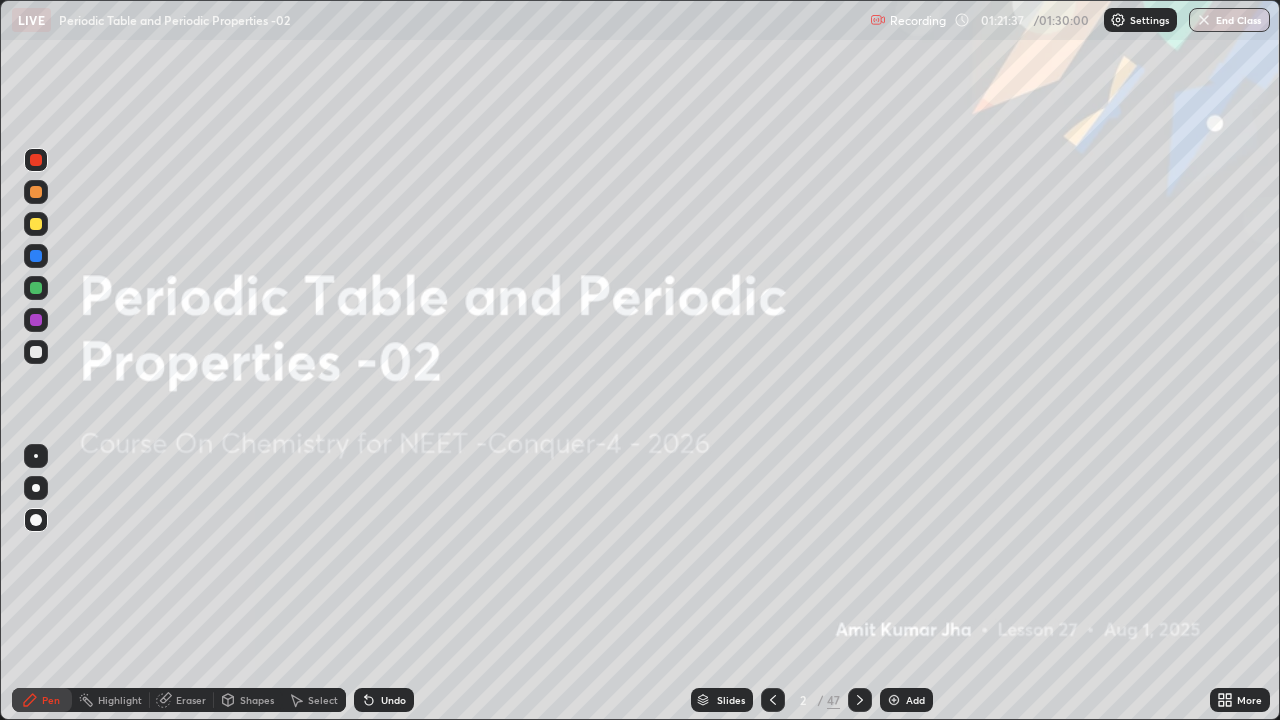 click 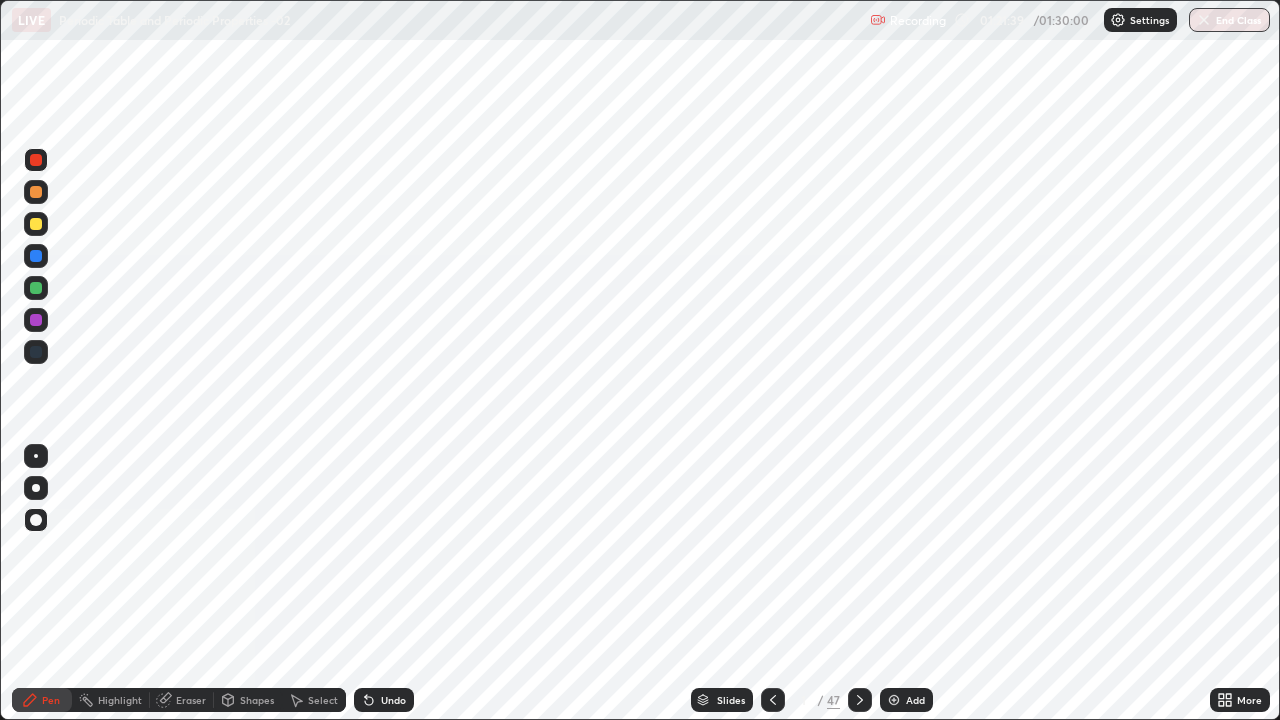 click 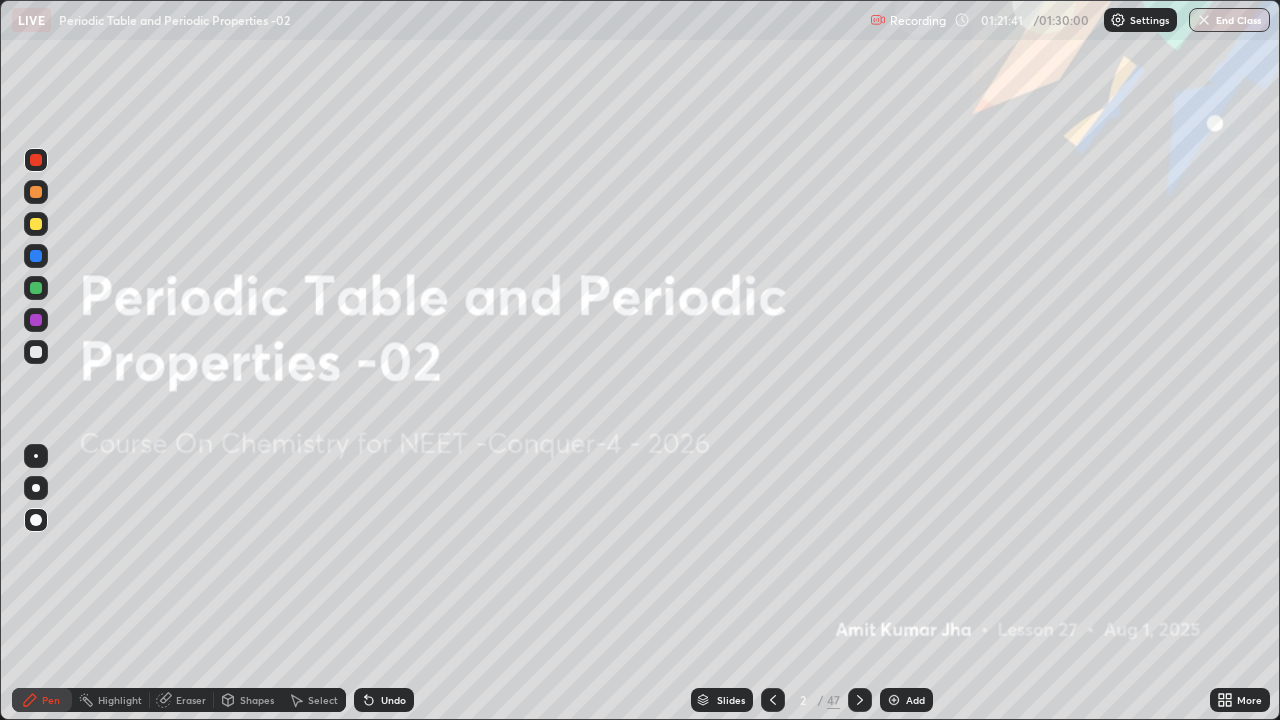 click on "Slides" at bounding box center (731, 700) 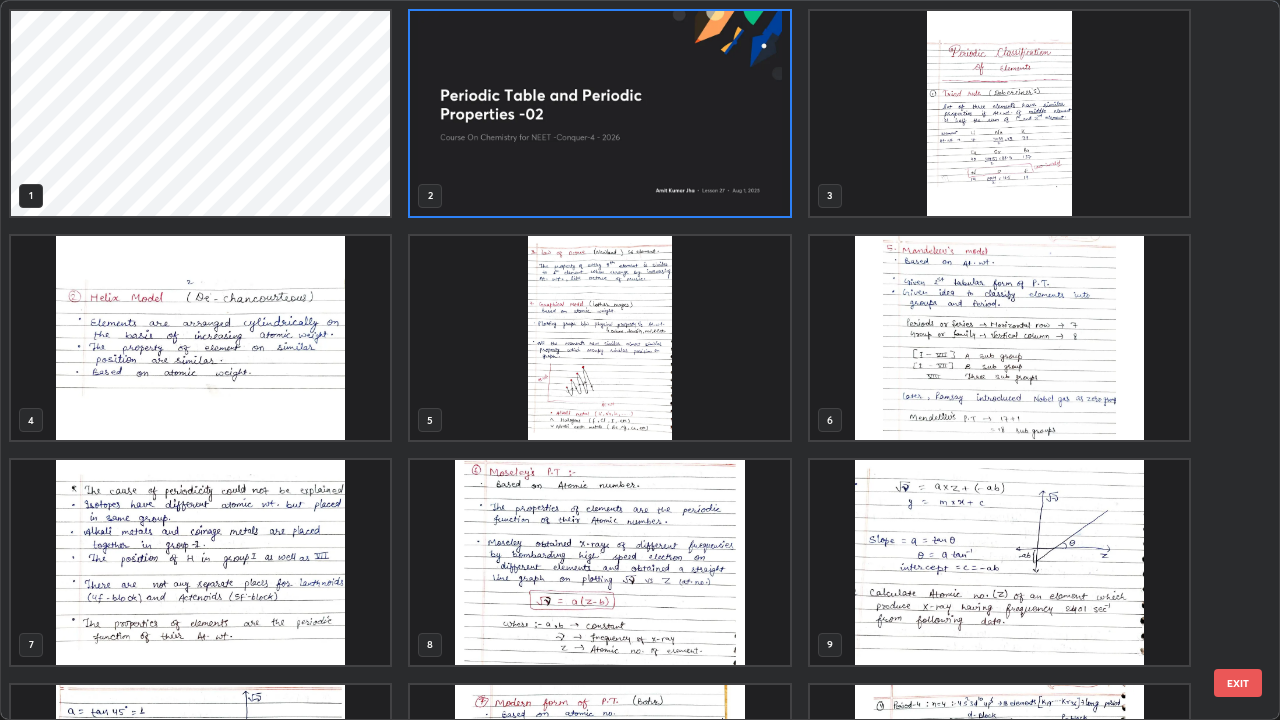 scroll, scrollTop: 7, scrollLeft: 11, axis: both 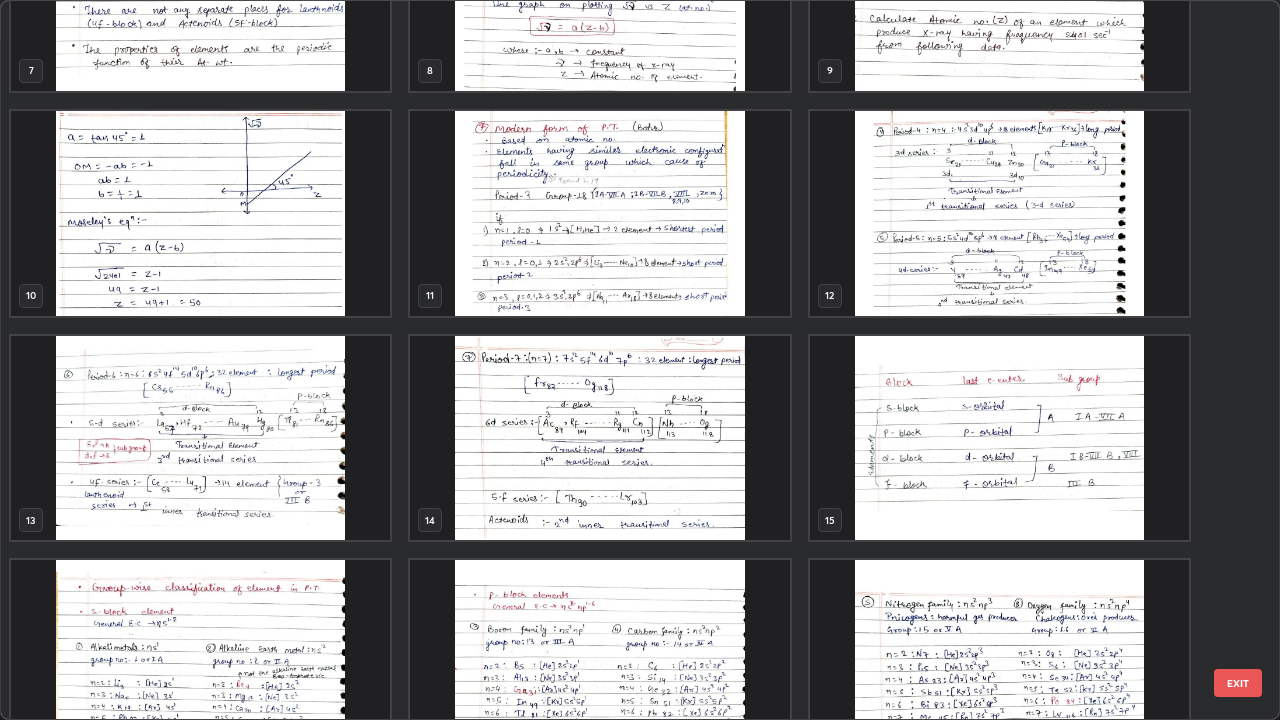 click at bounding box center [599, 213] 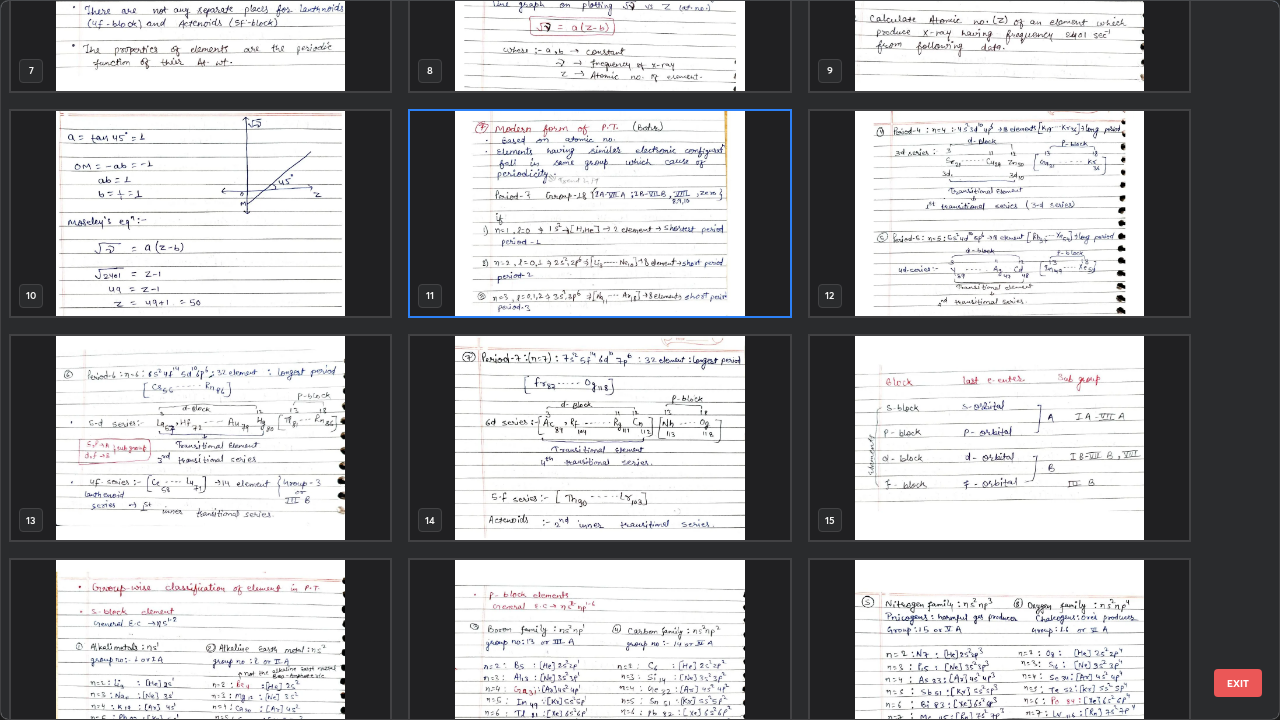click at bounding box center [599, 213] 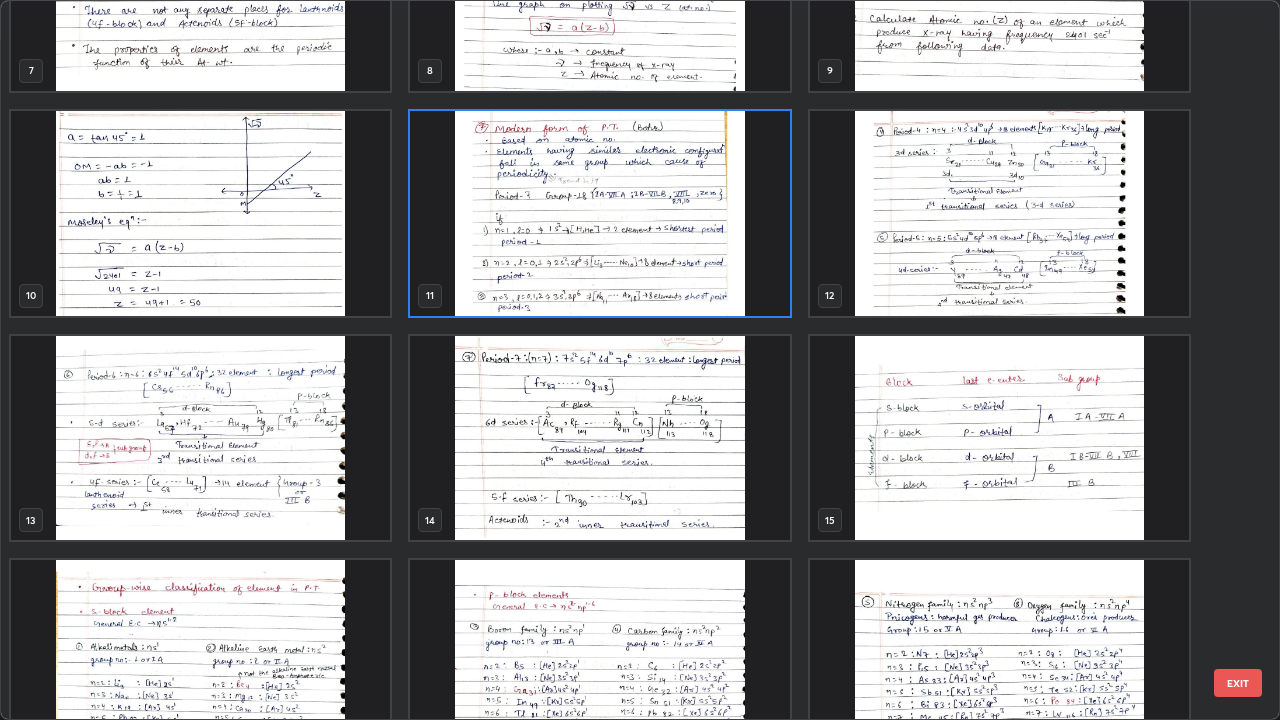 click at bounding box center (599, 213) 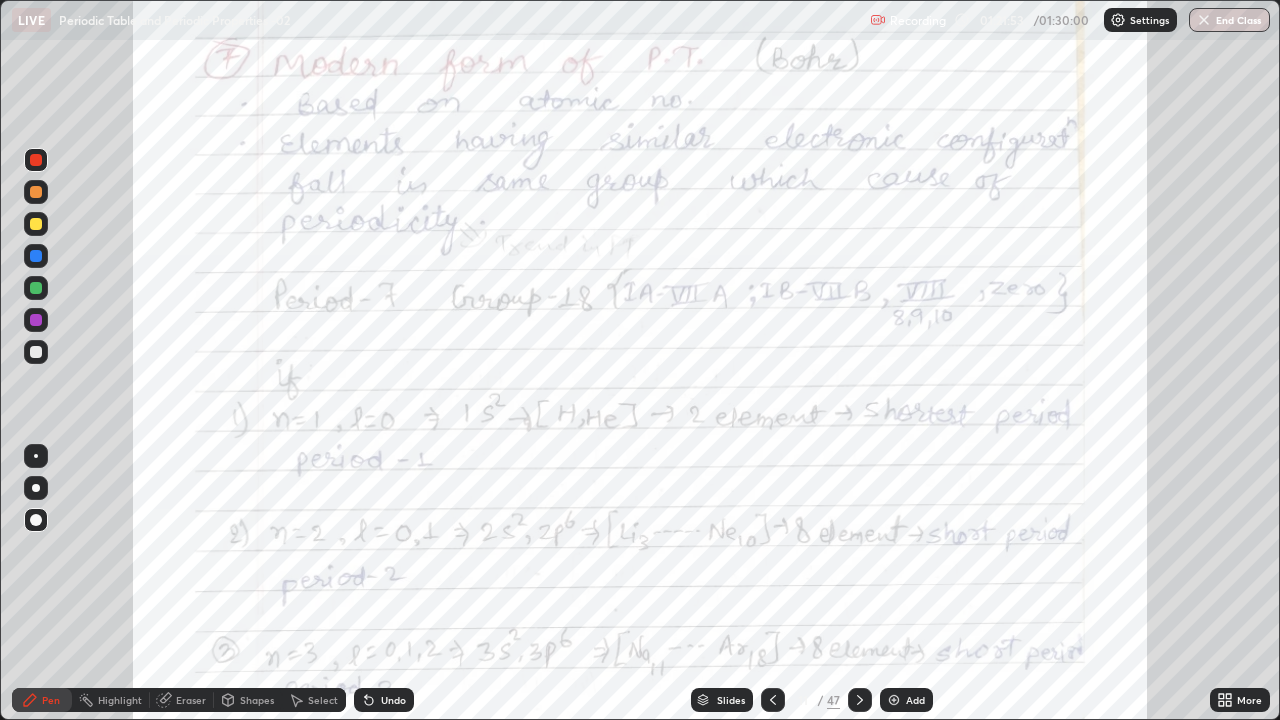 click at bounding box center [599, 213] 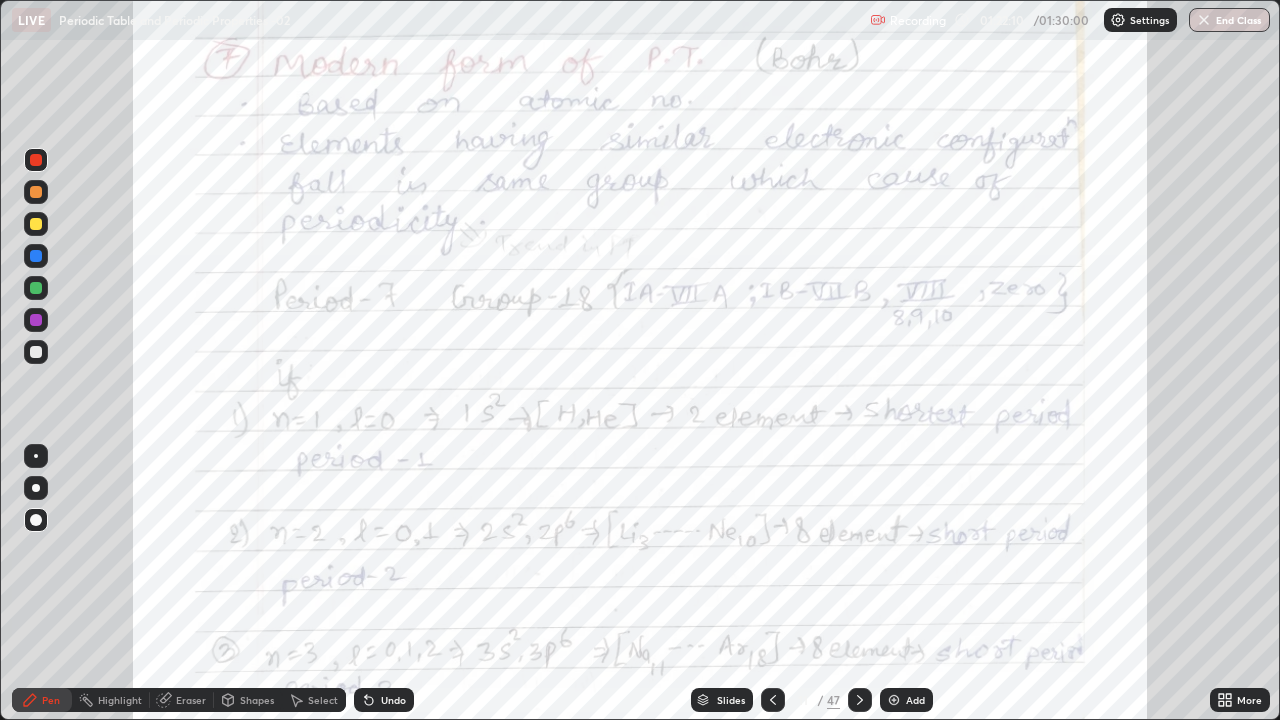 click 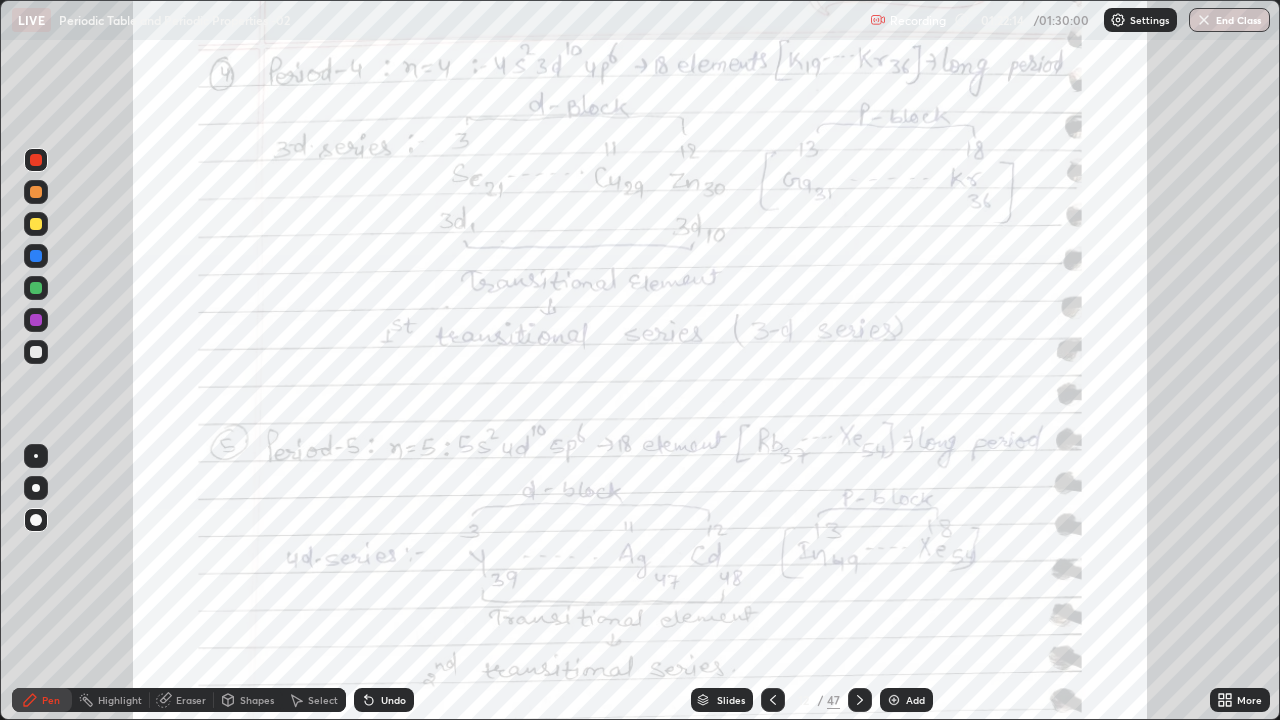 click at bounding box center [860, 700] 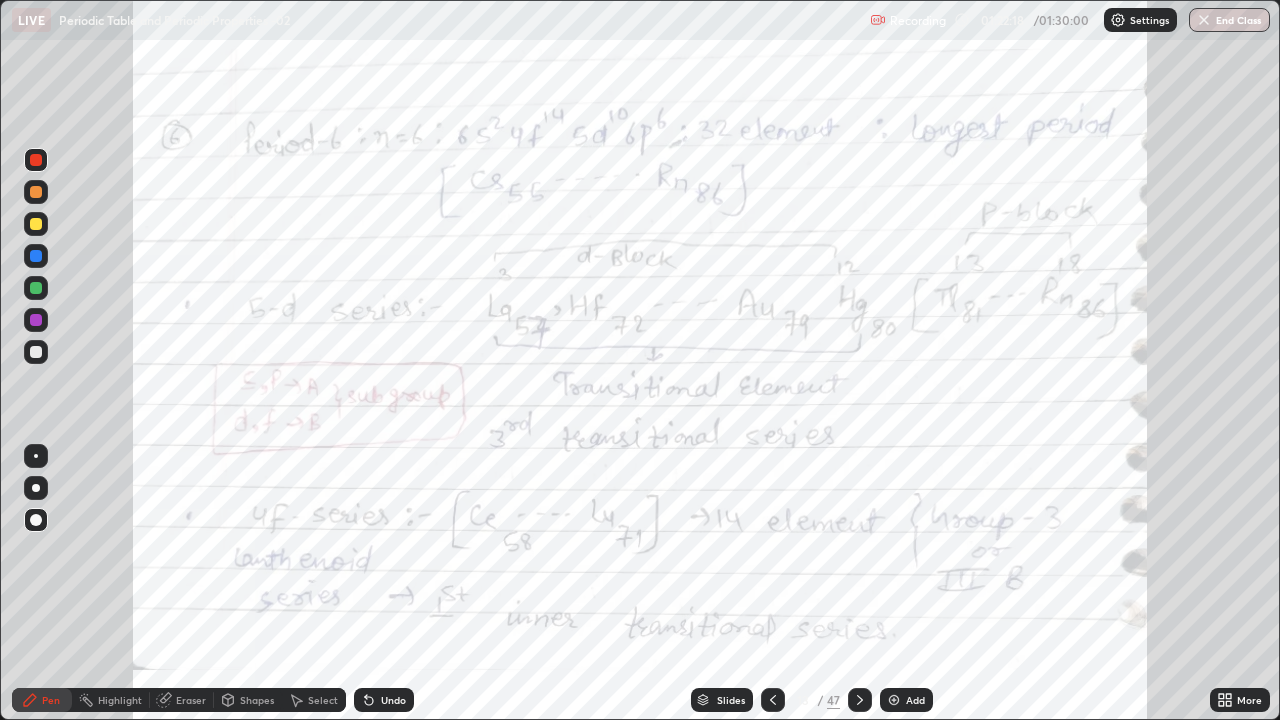 click 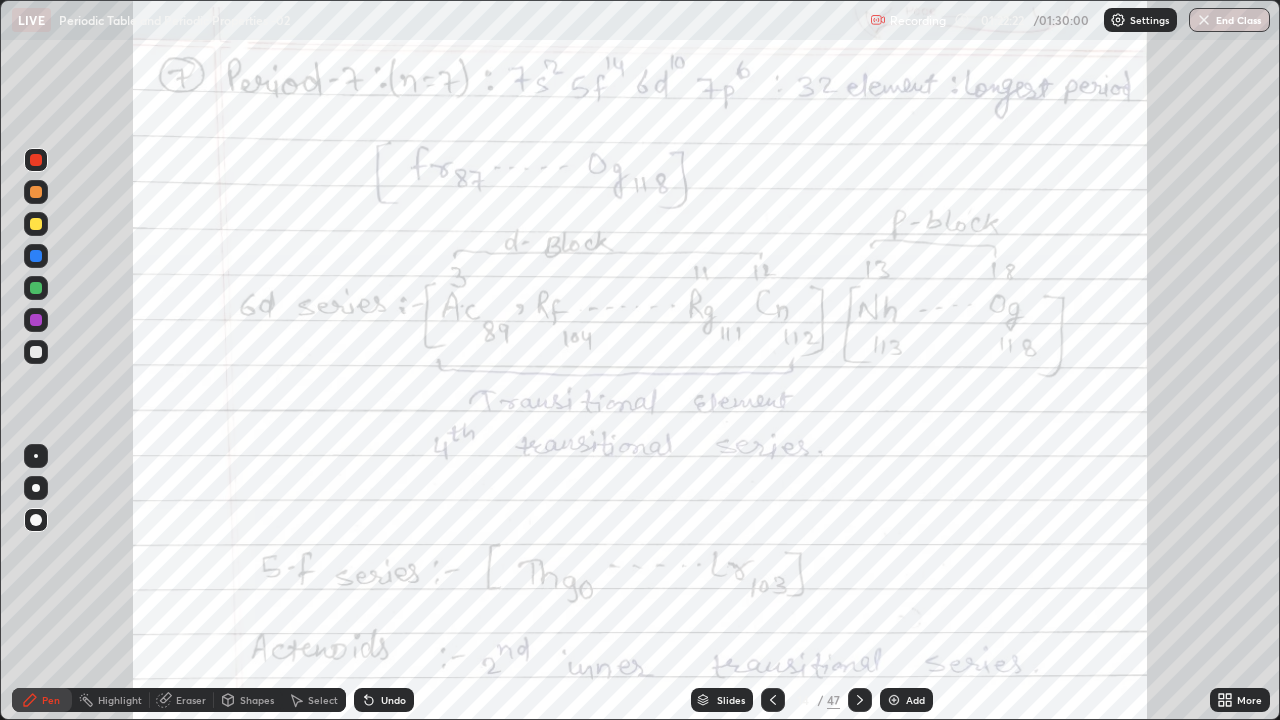 click at bounding box center (860, 700) 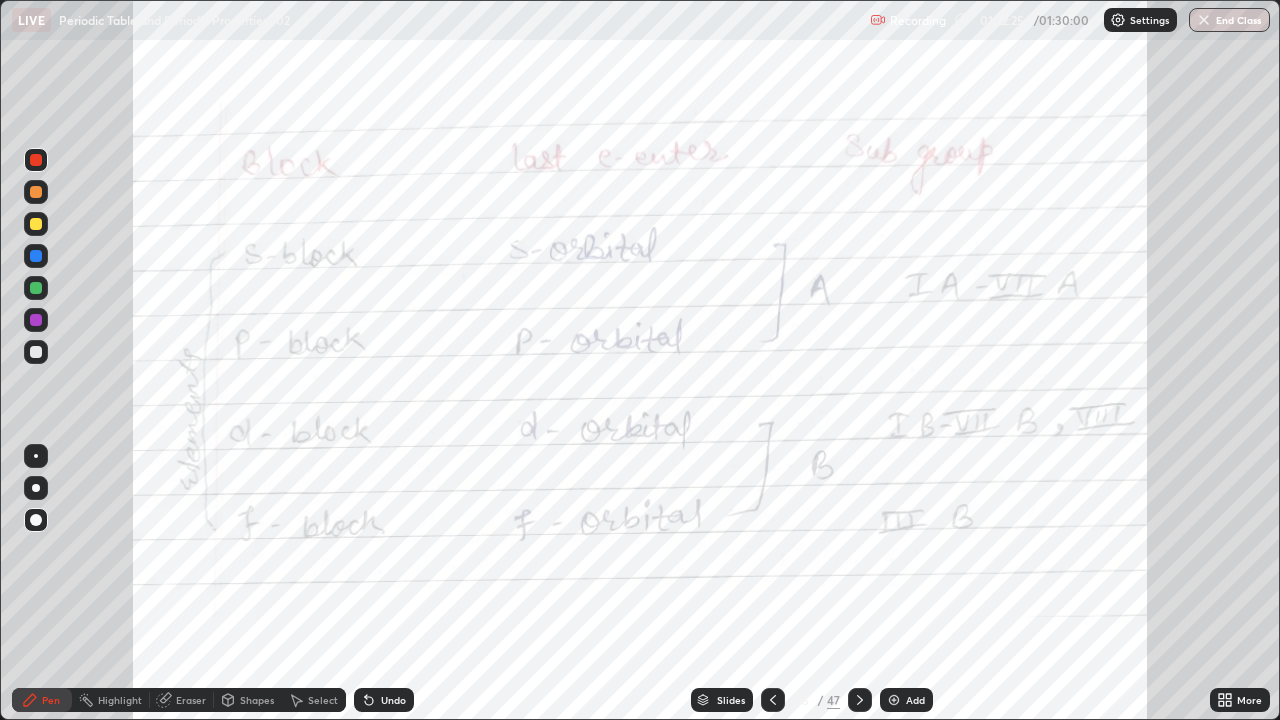 click 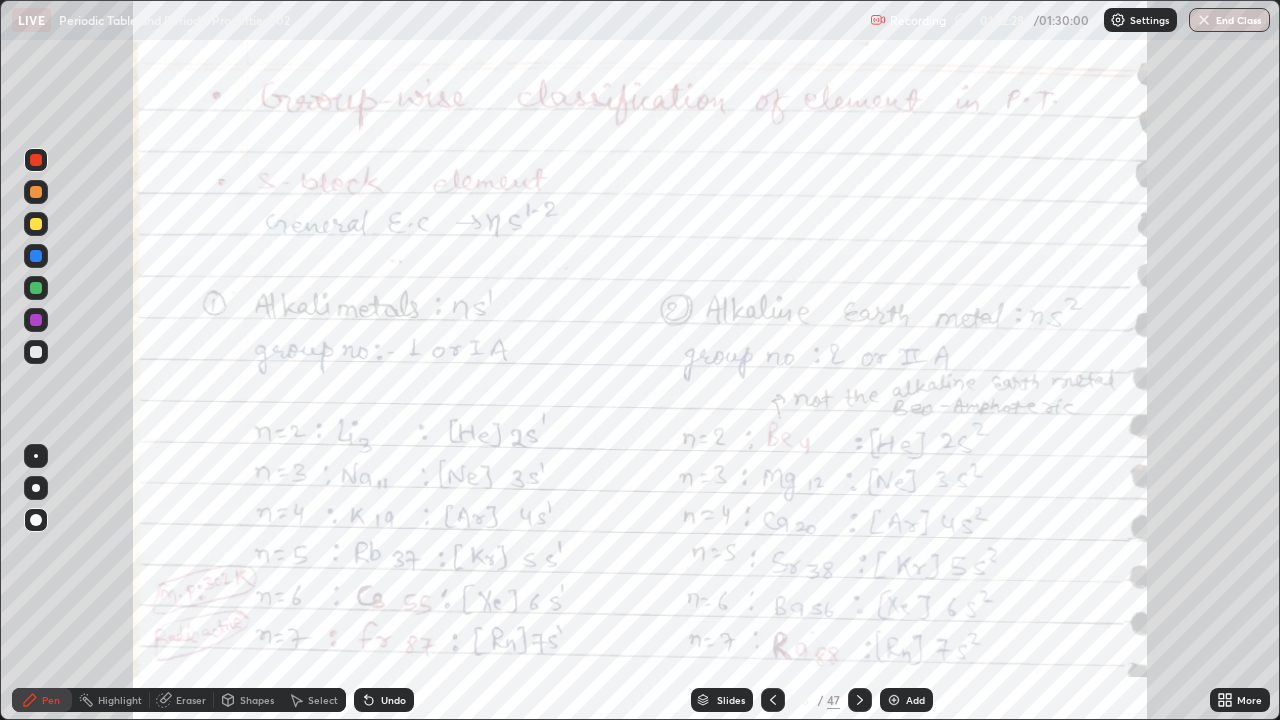 click 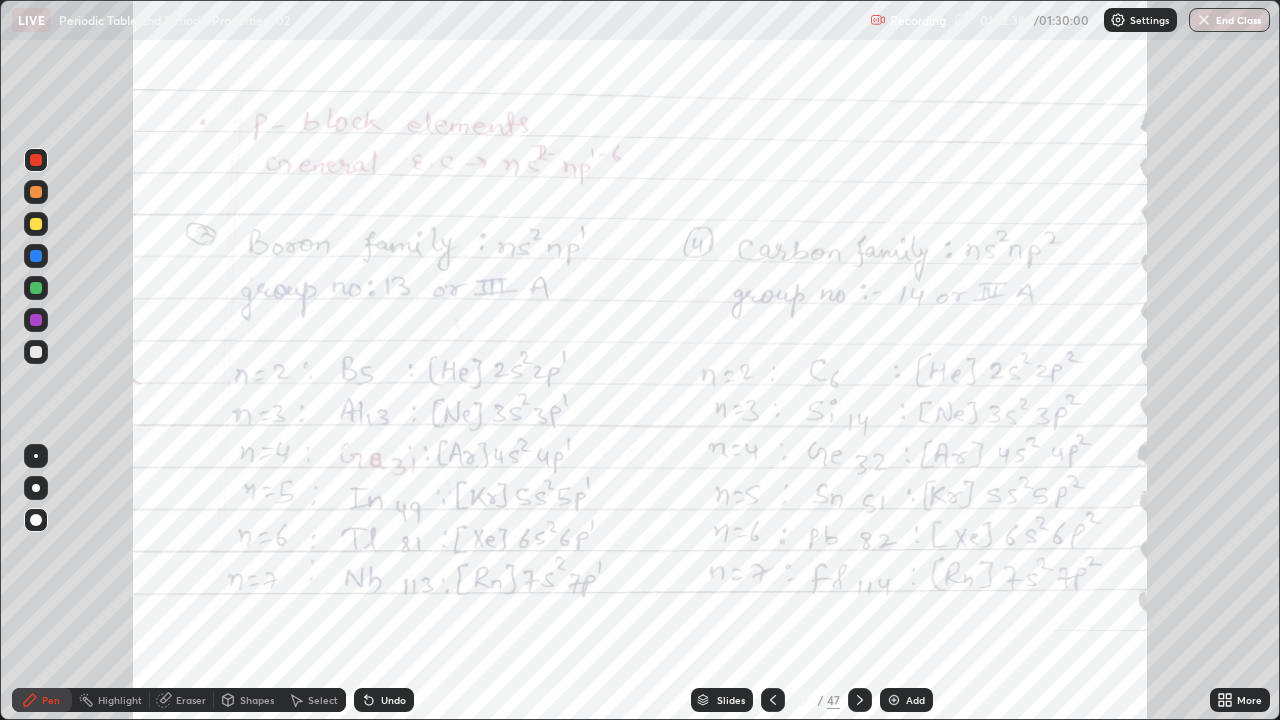 click at bounding box center (860, 700) 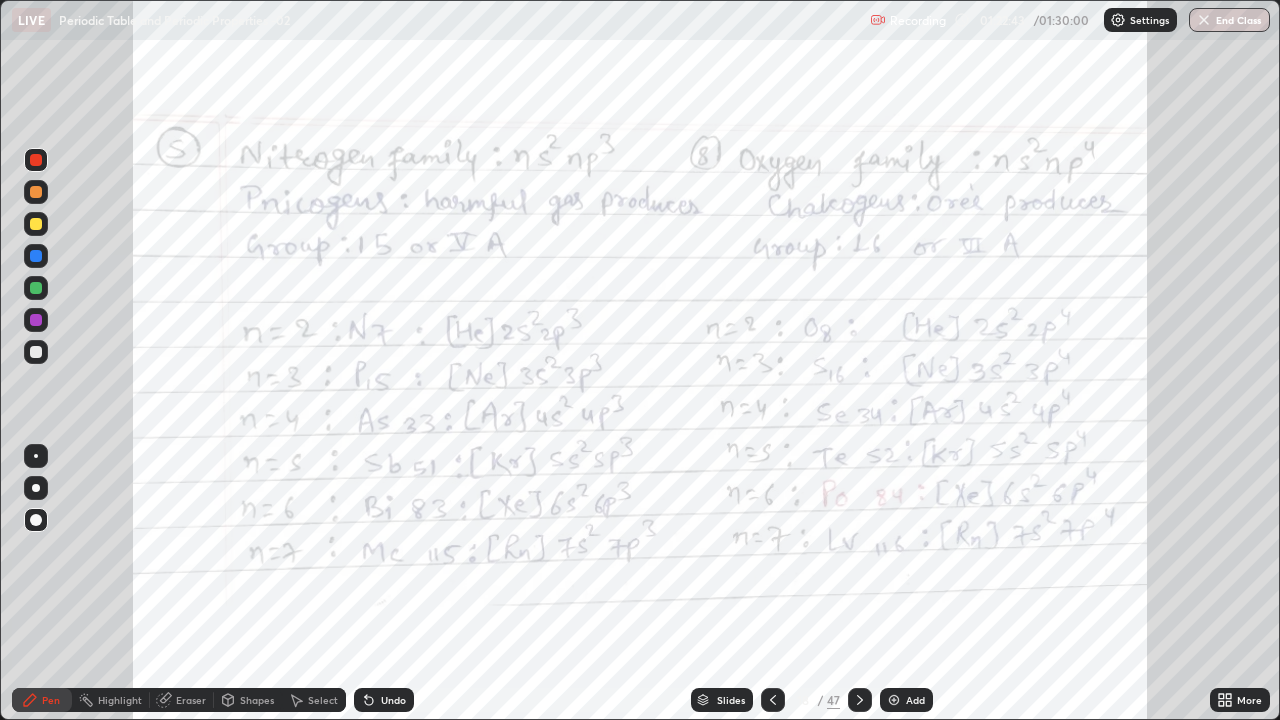 click 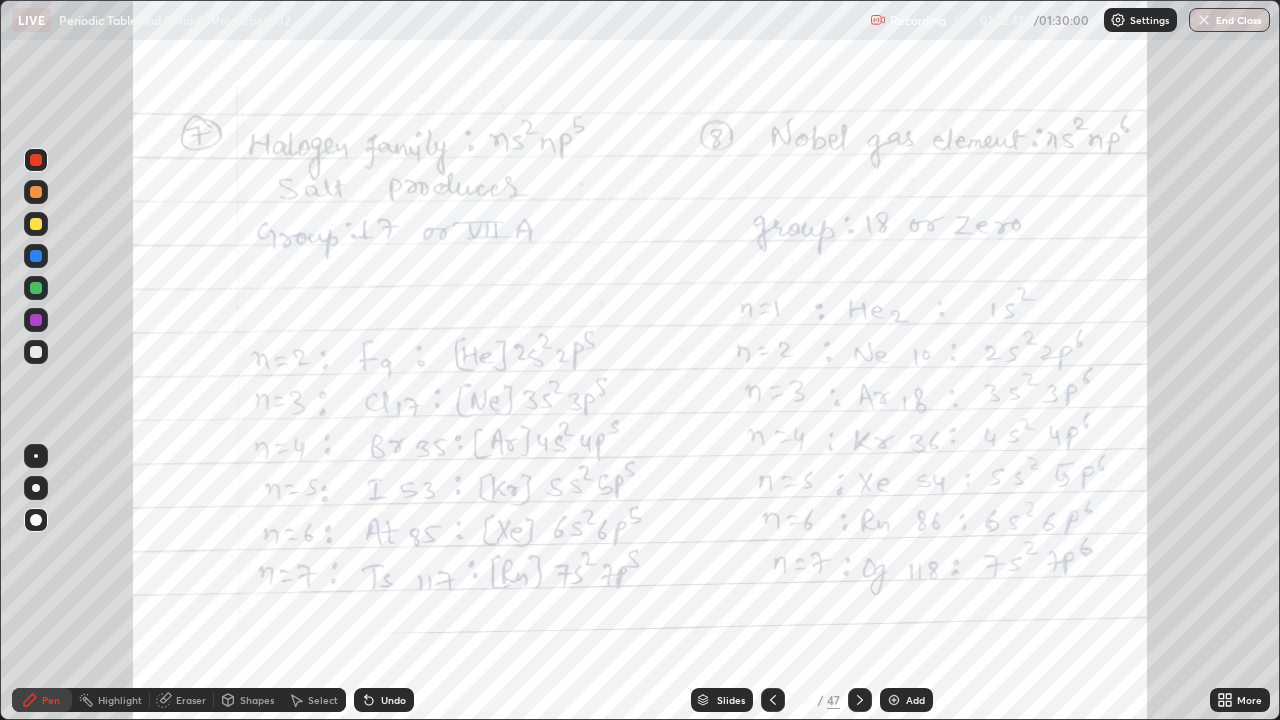 click at bounding box center (860, 700) 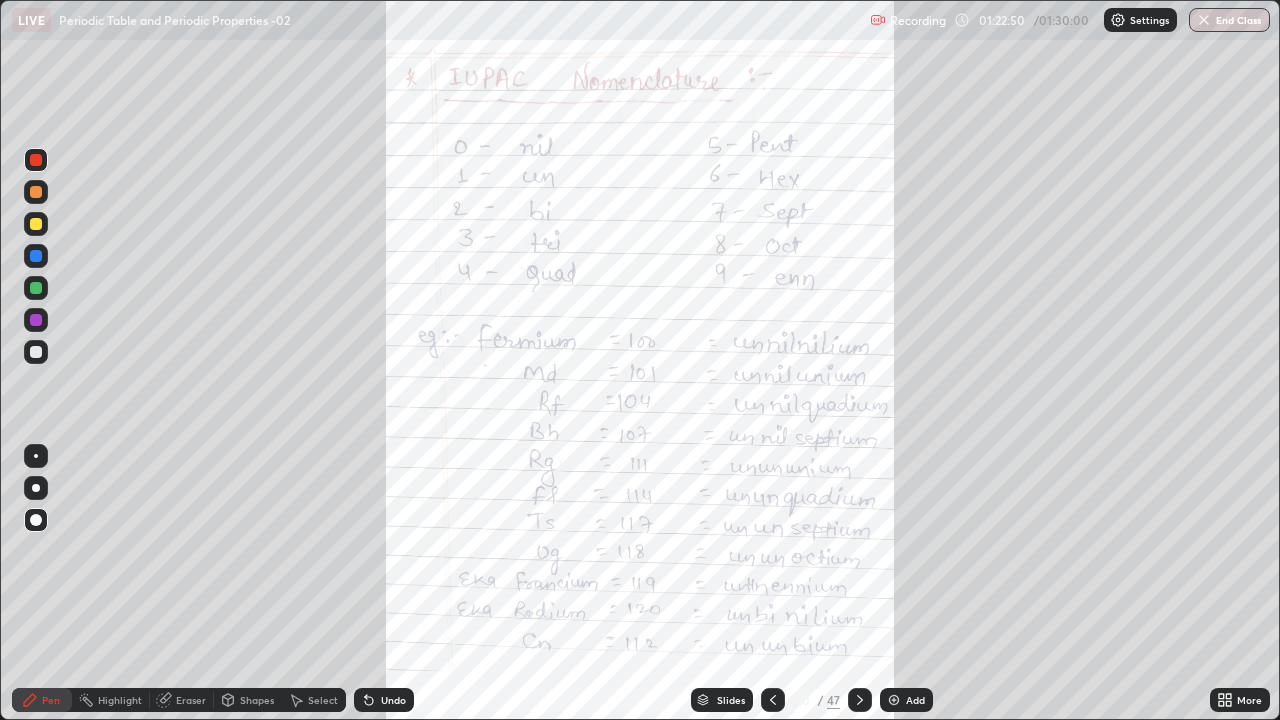 click 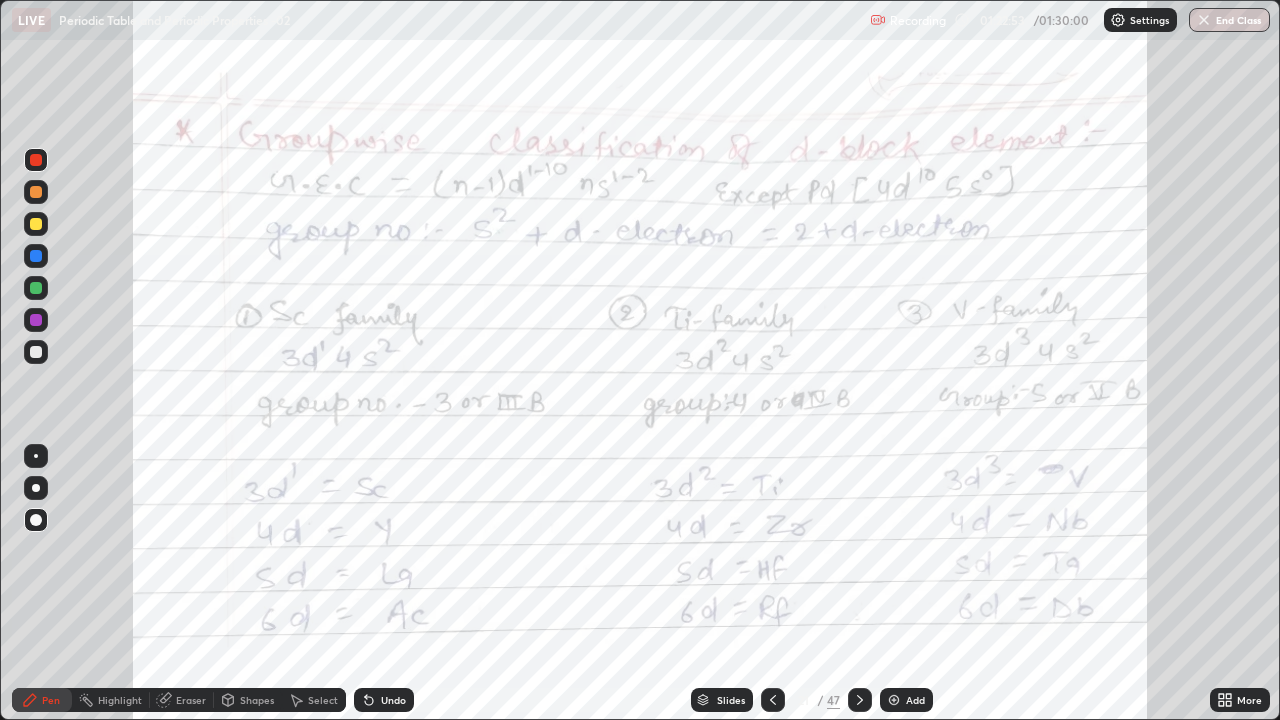 click 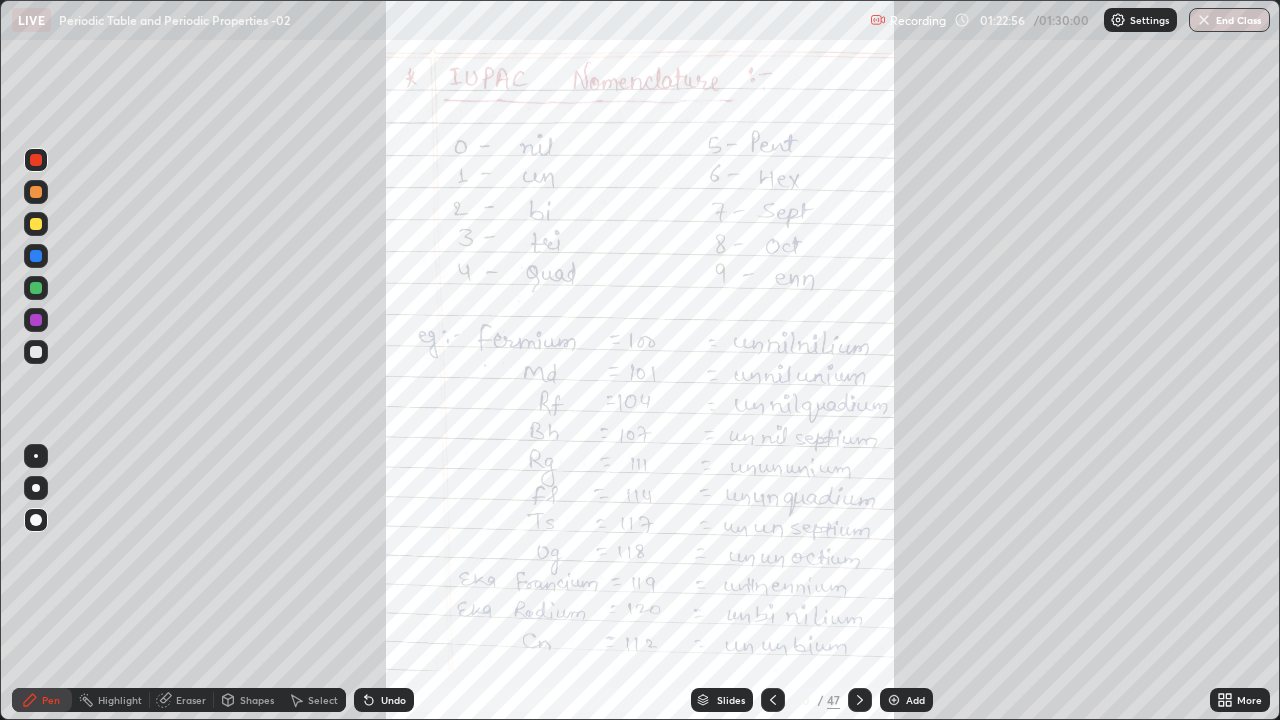 click on "Slides" at bounding box center [722, 700] 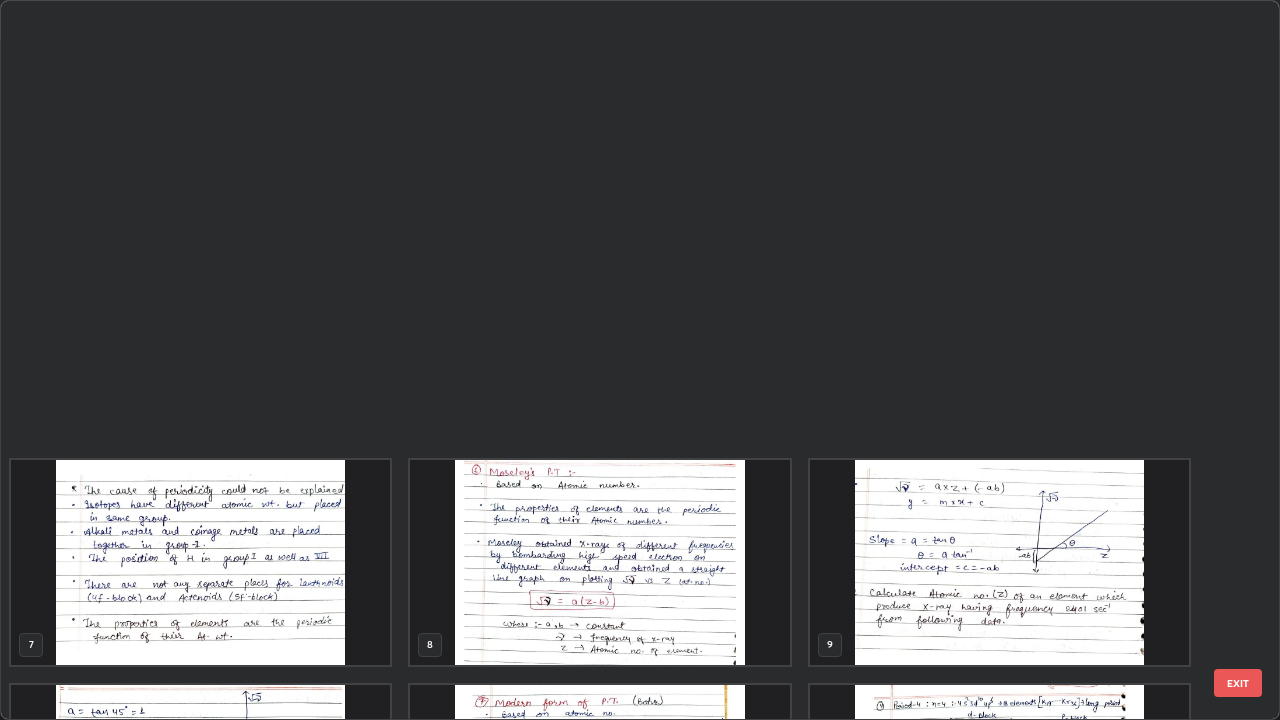scroll, scrollTop: 854, scrollLeft: 0, axis: vertical 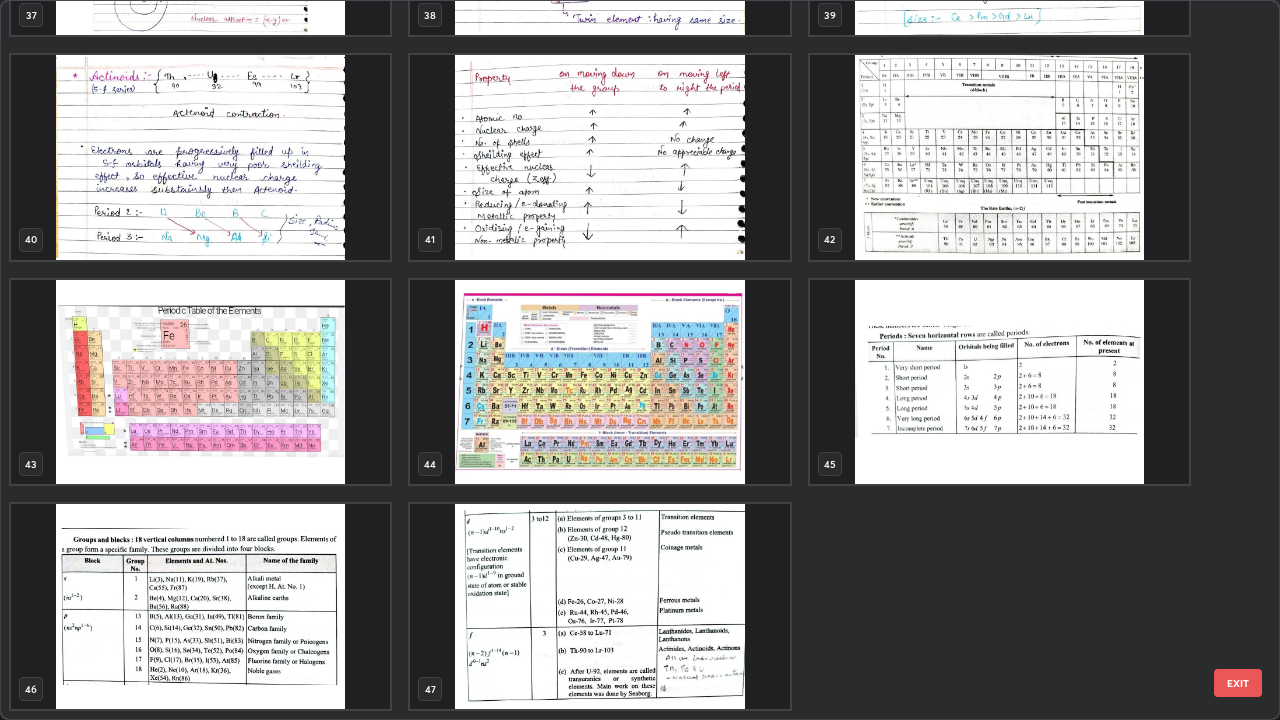click at bounding box center [200, 606] 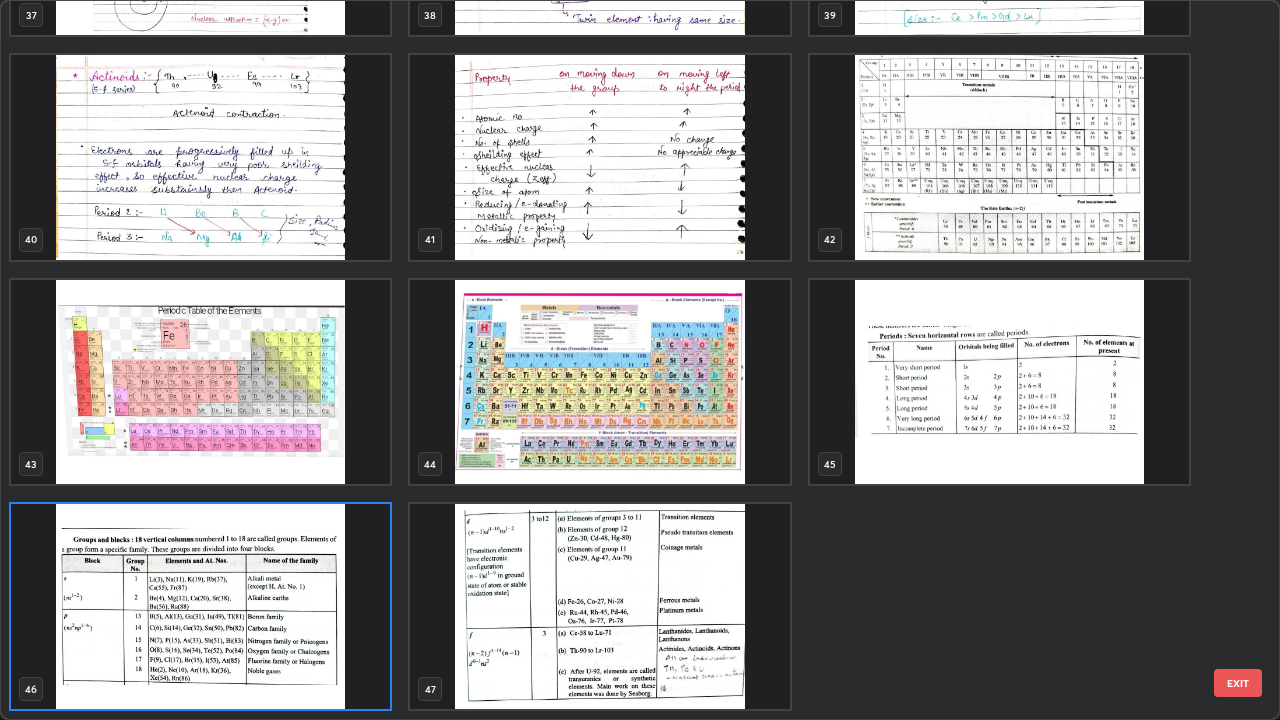 click at bounding box center [999, 382] 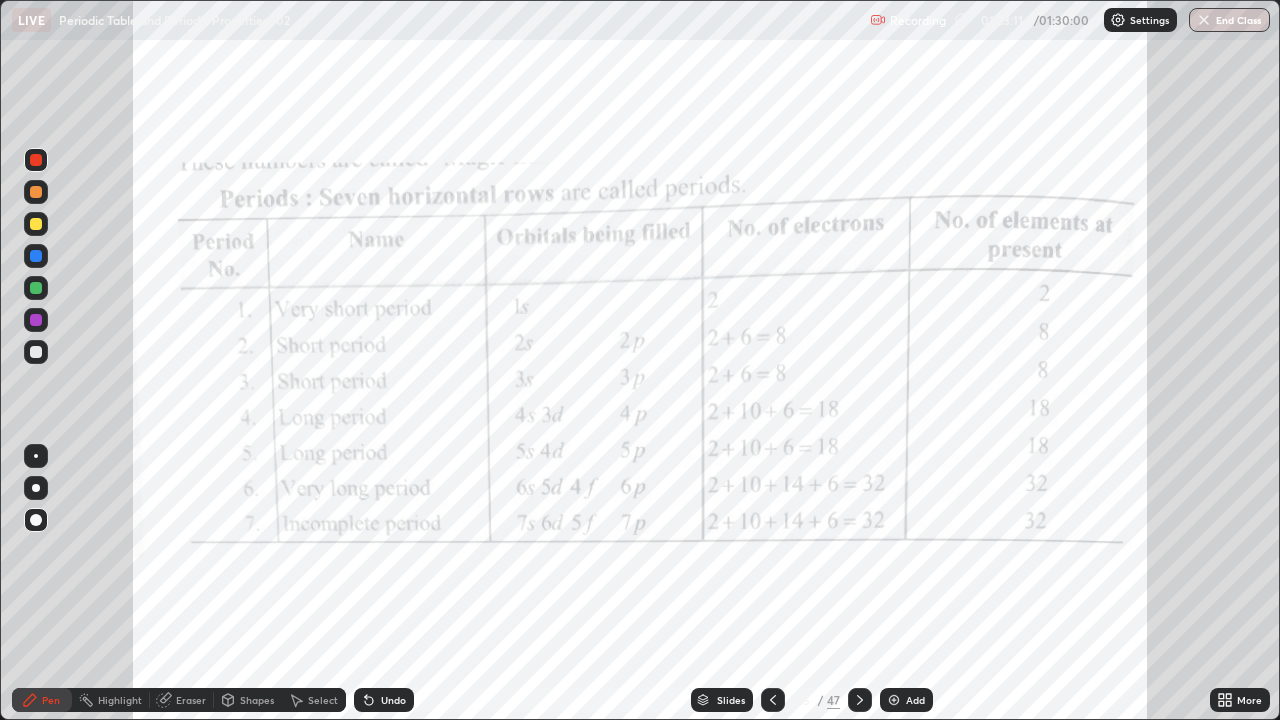 click 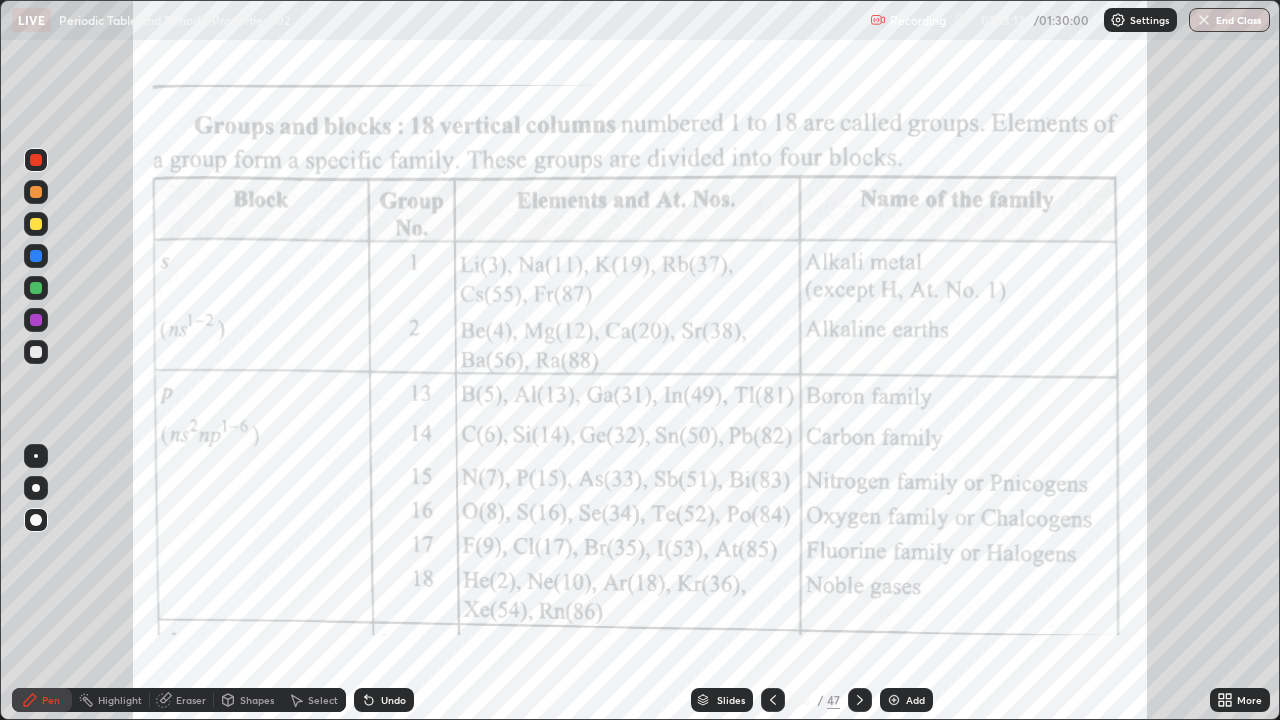 click 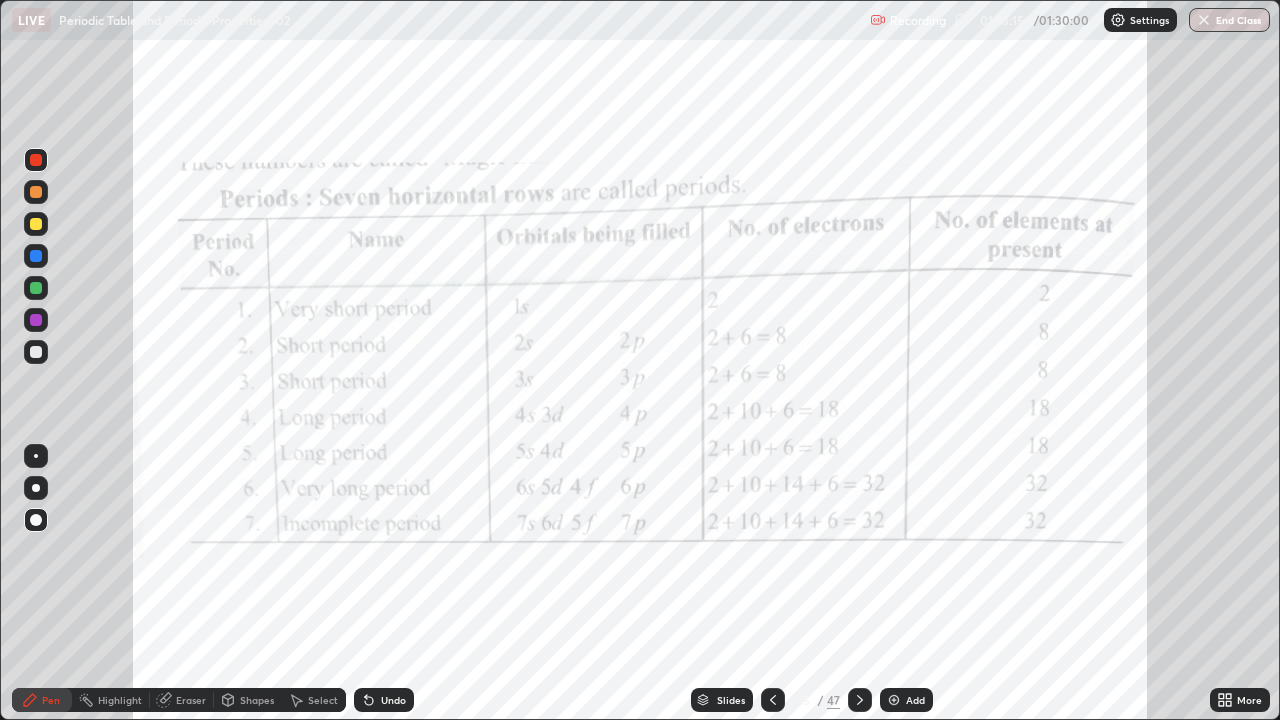 click 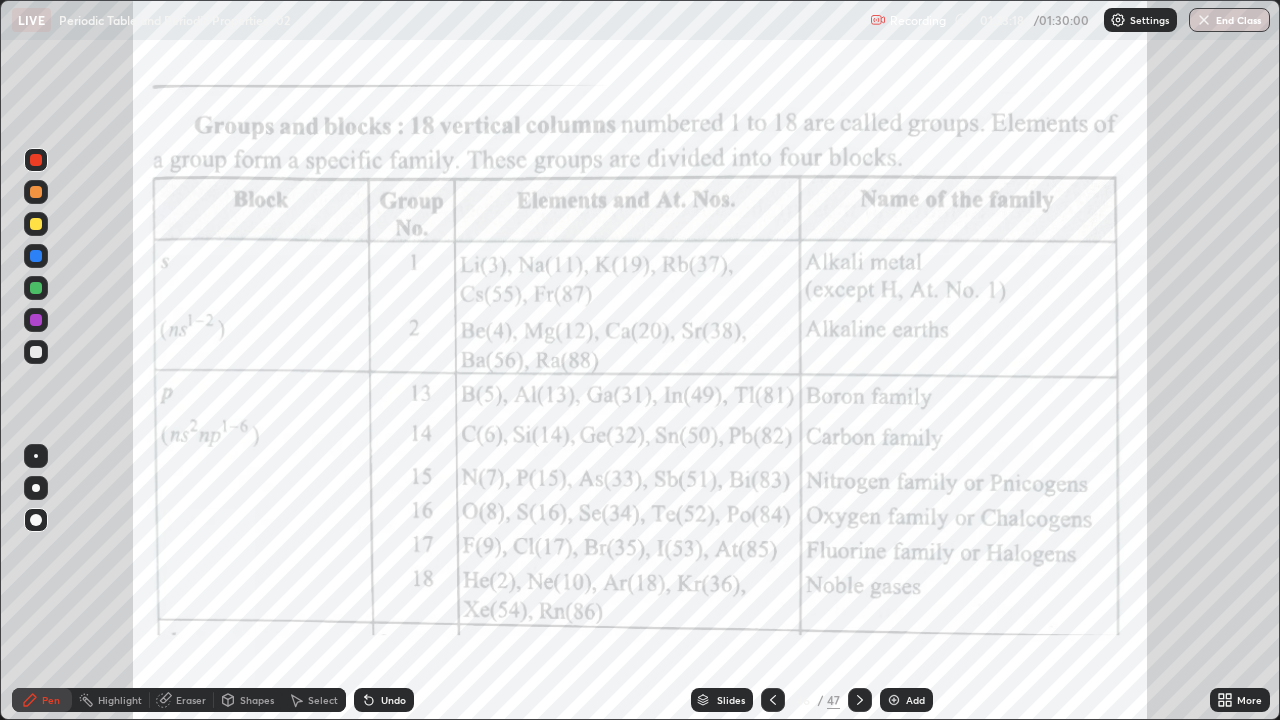click 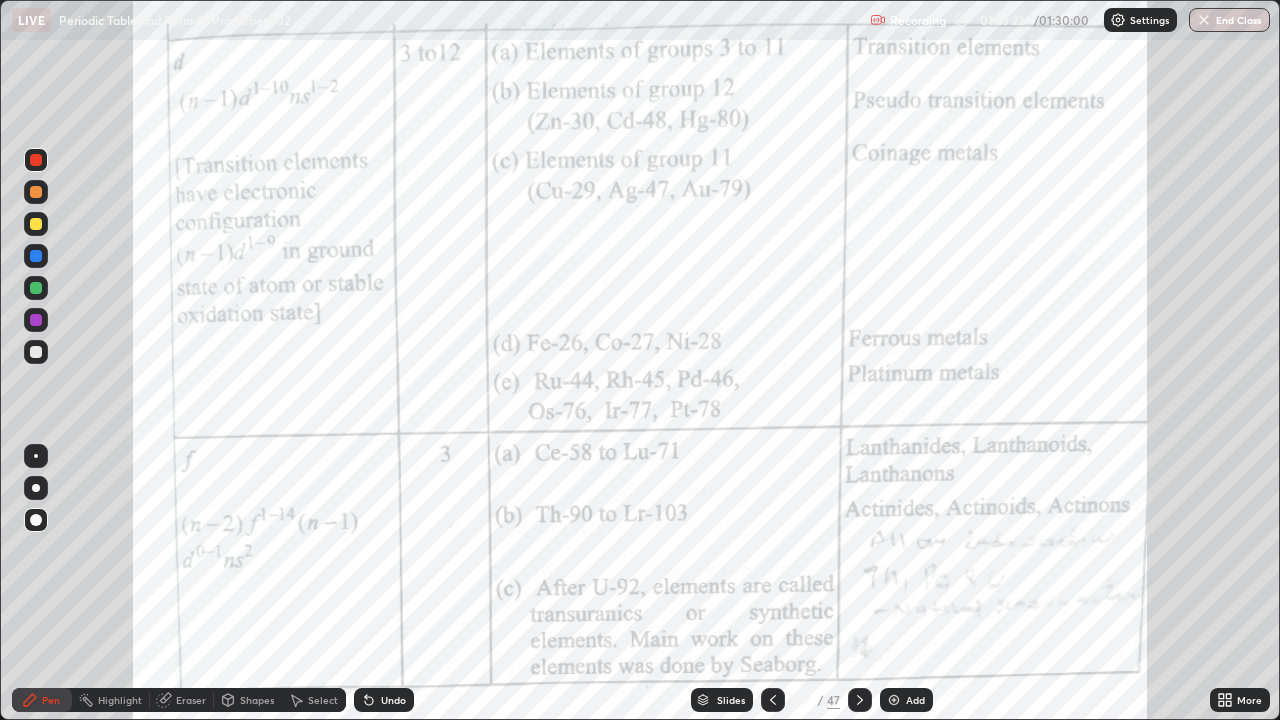 click 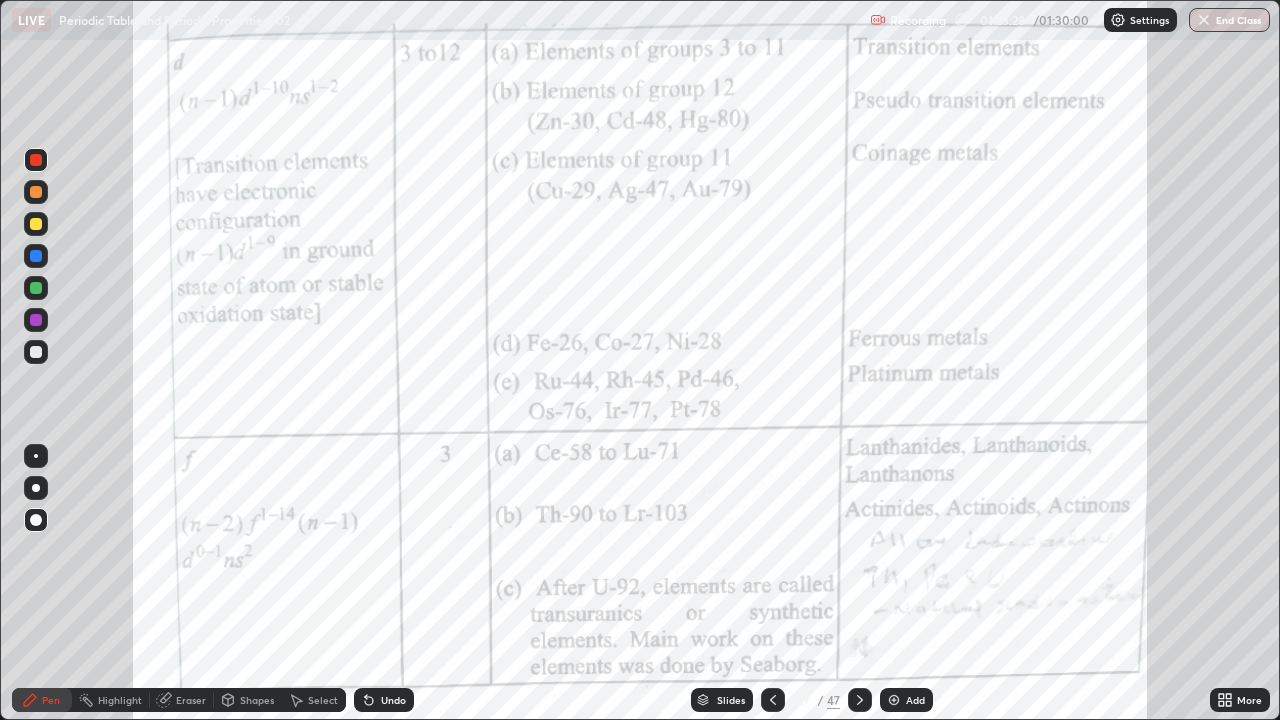 click on "End Class" at bounding box center [1229, 20] 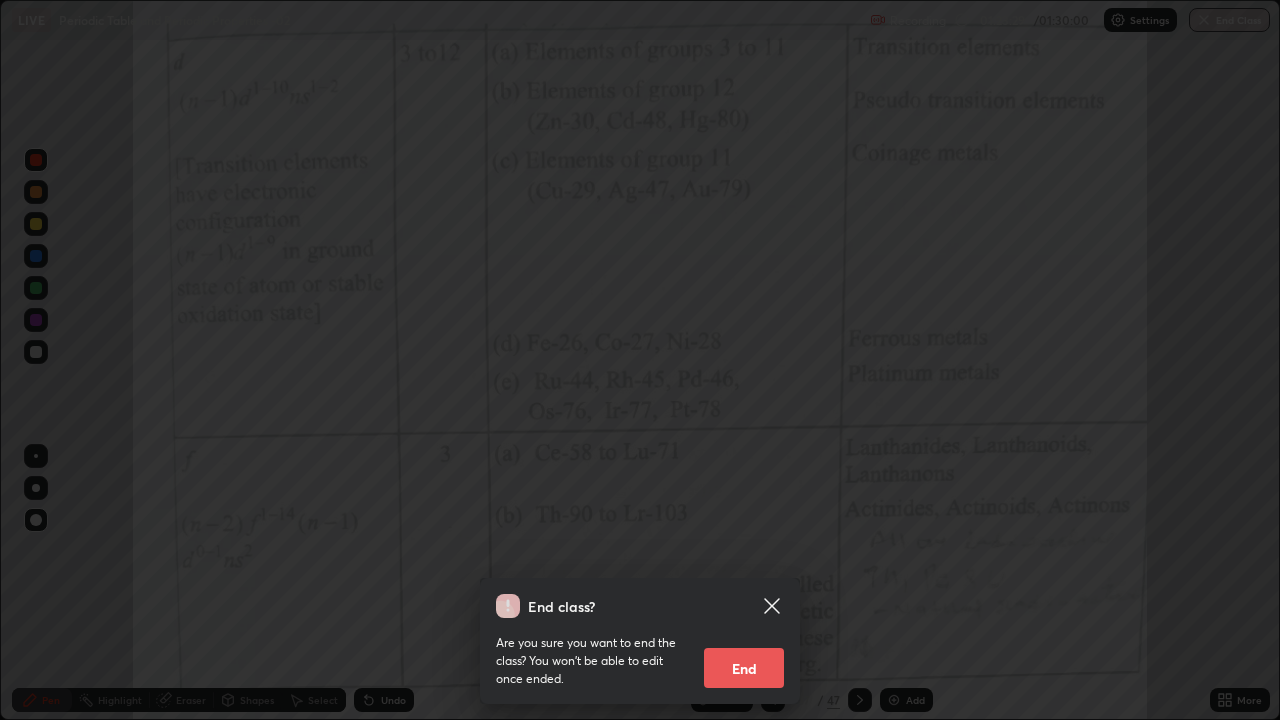 click on "End" at bounding box center [744, 668] 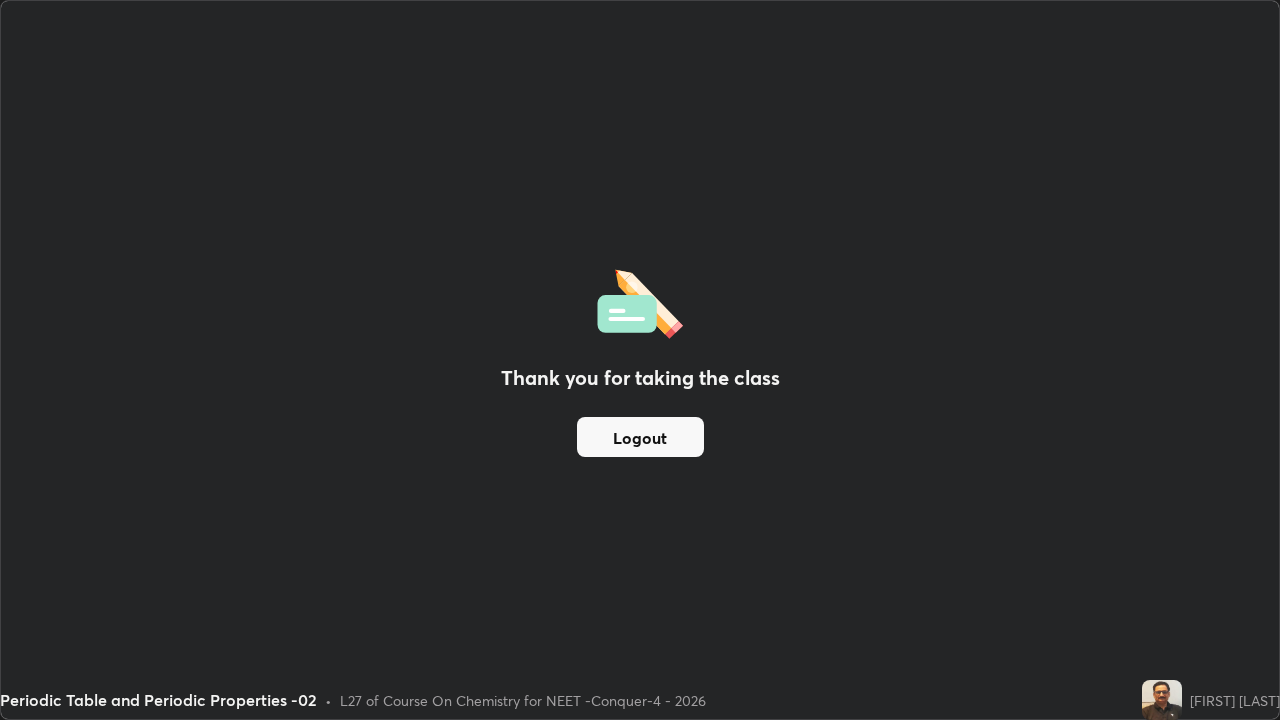 click on "Logout" at bounding box center (640, 437) 